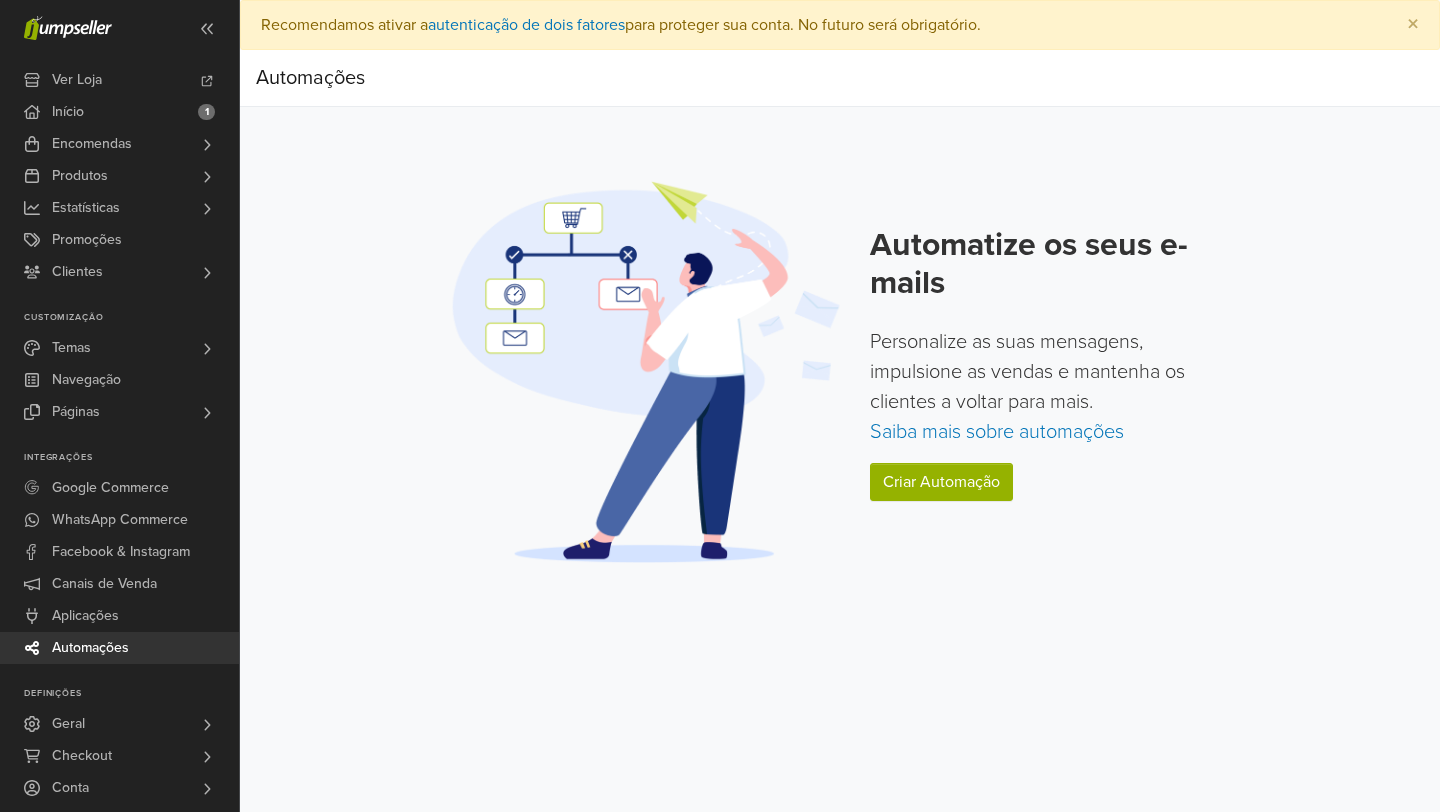 scroll, scrollTop: 0, scrollLeft: 0, axis: both 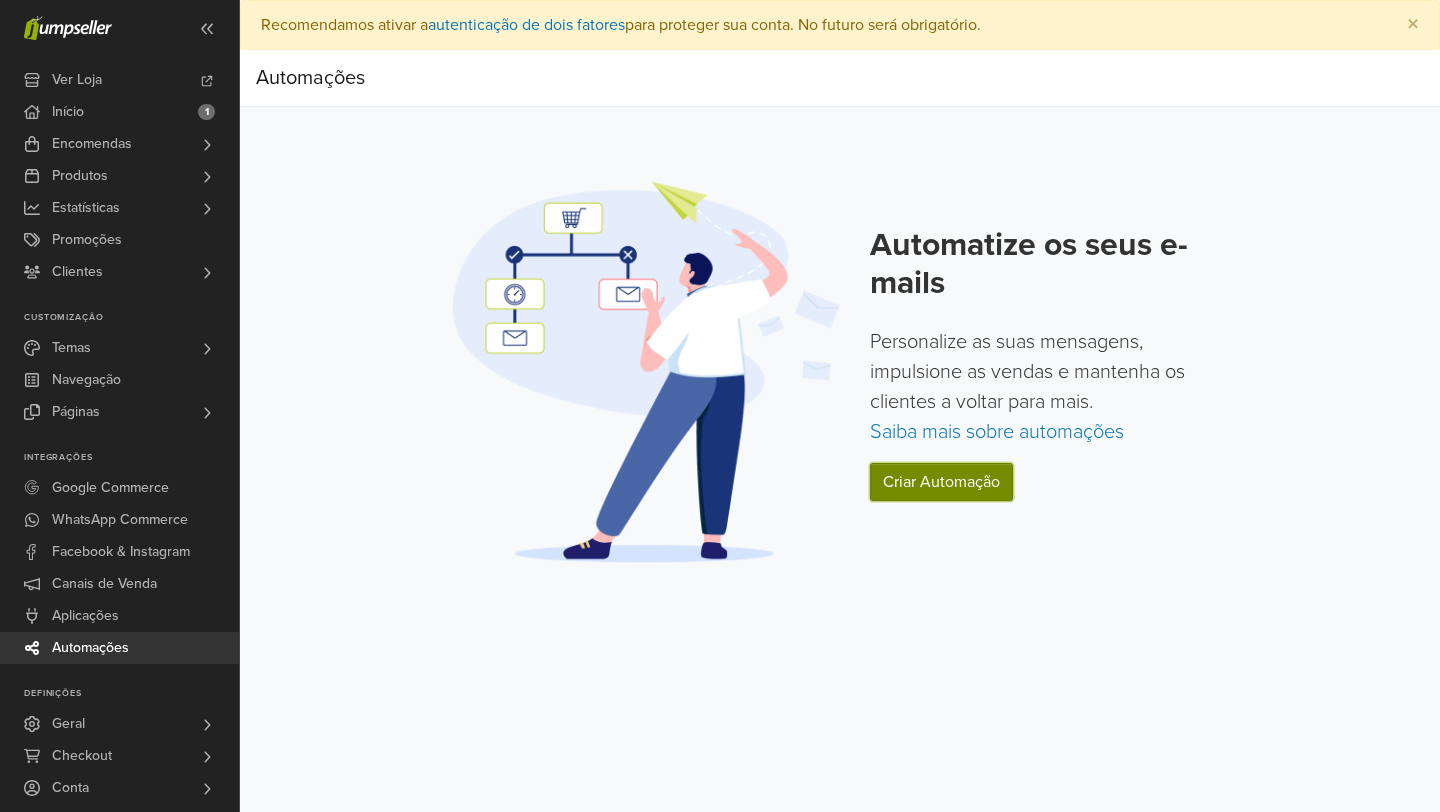 click on "Criar Automação" at bounding box center [941, 482] 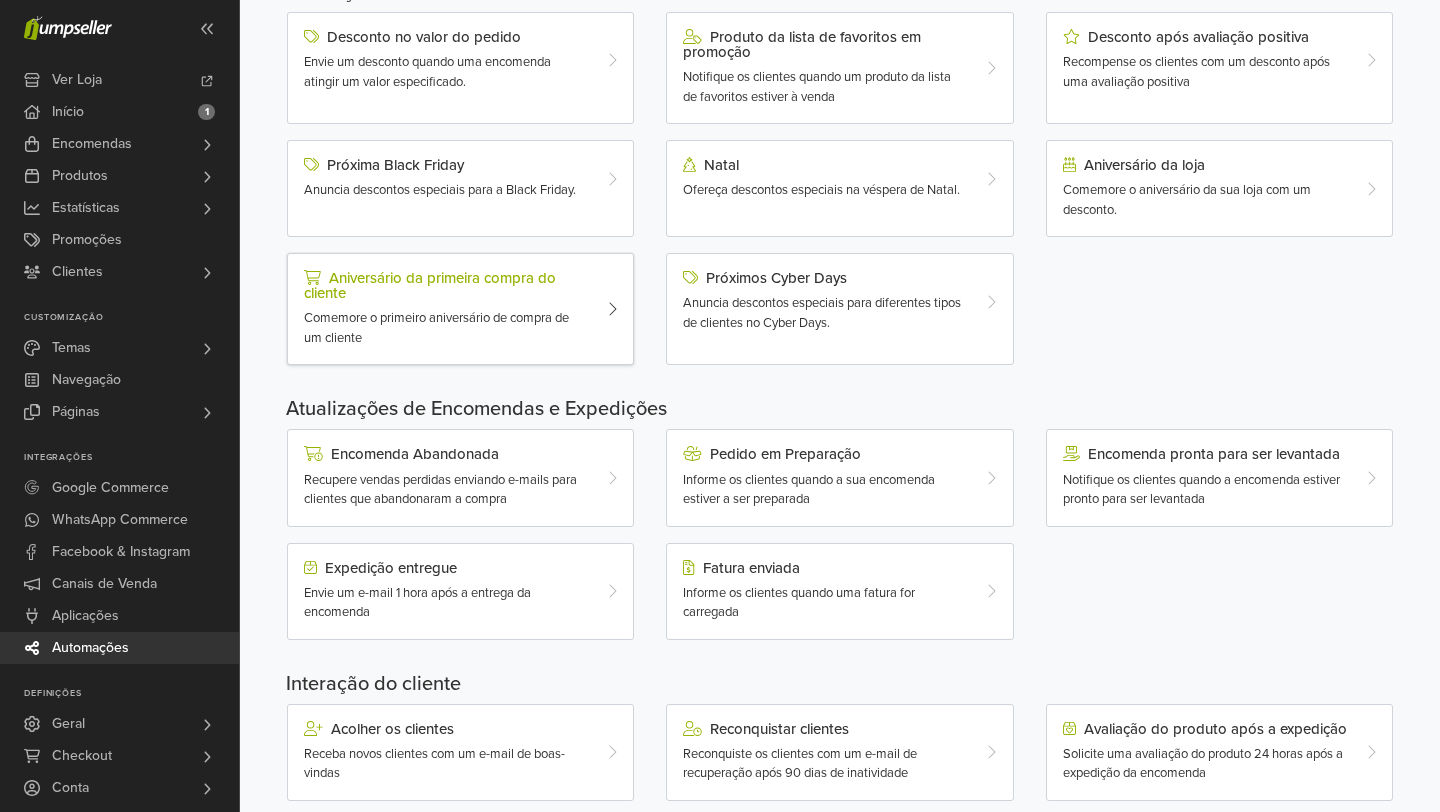 scroll, scrollTop: 256, scrollLeft: 0, axis: vertical 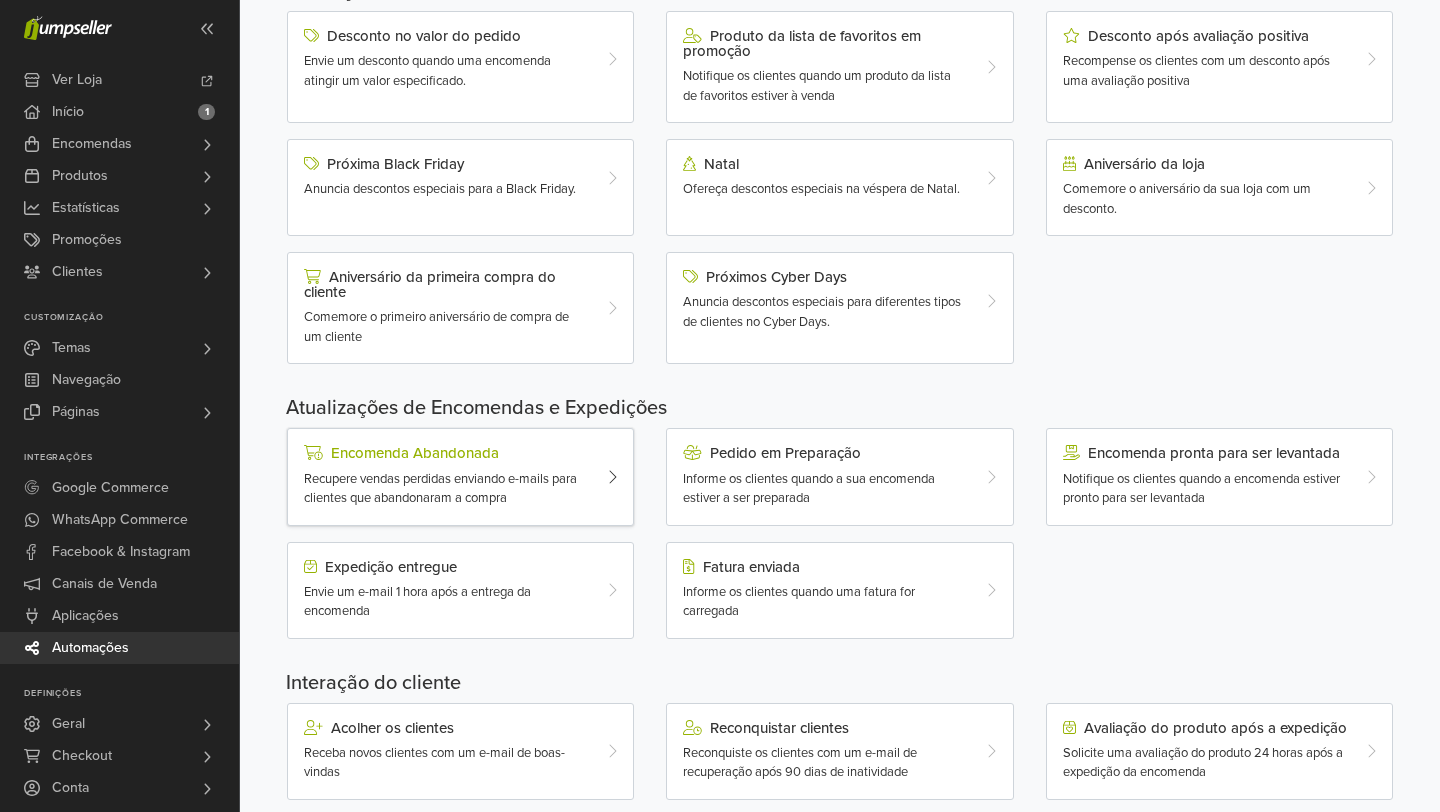 click on "Recupere vendas perdidas enviando e-mails para clientes que abandonaram a compra" at bounding box center [440, 489] 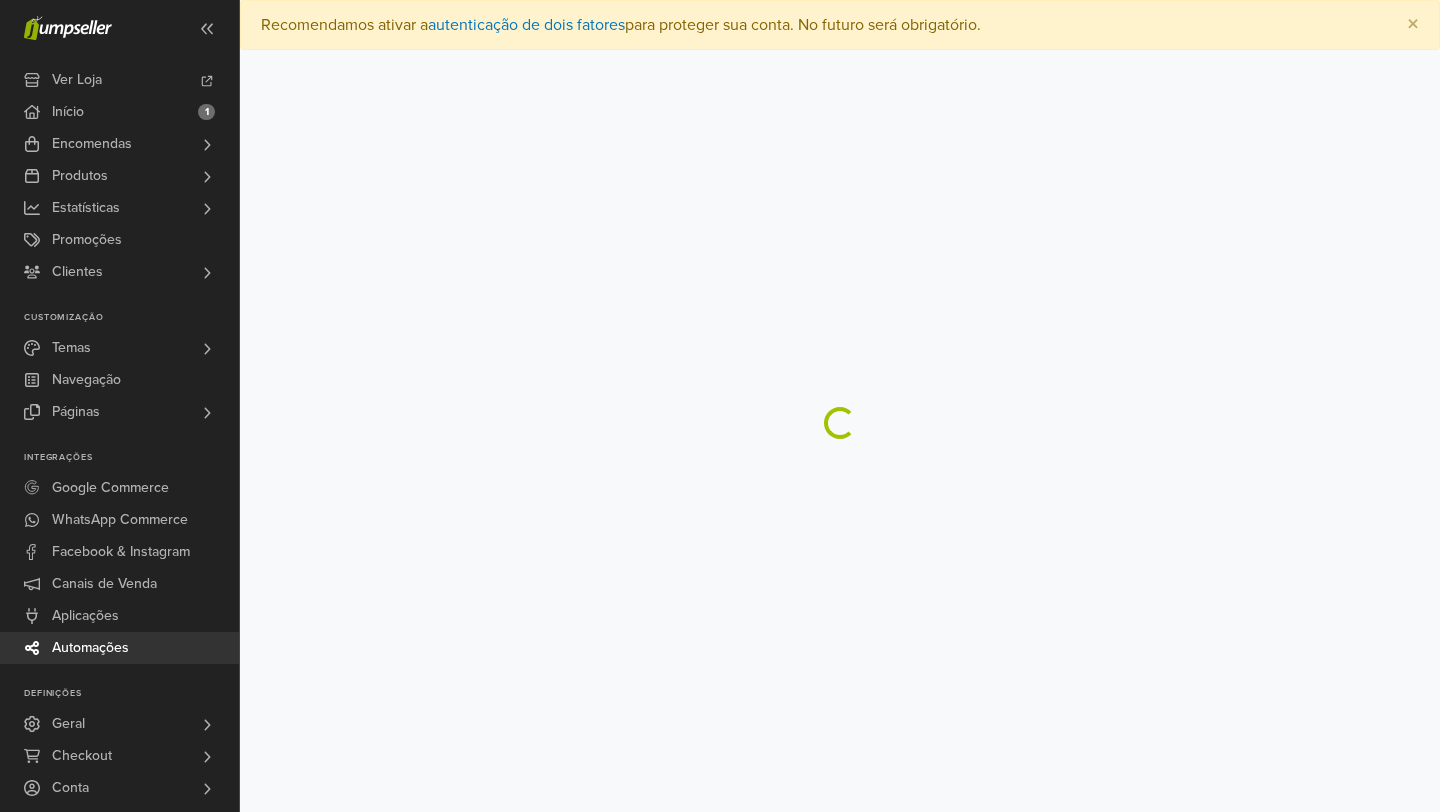 scroll, scrollTop: 0, scrollLeft: 0, axis: both 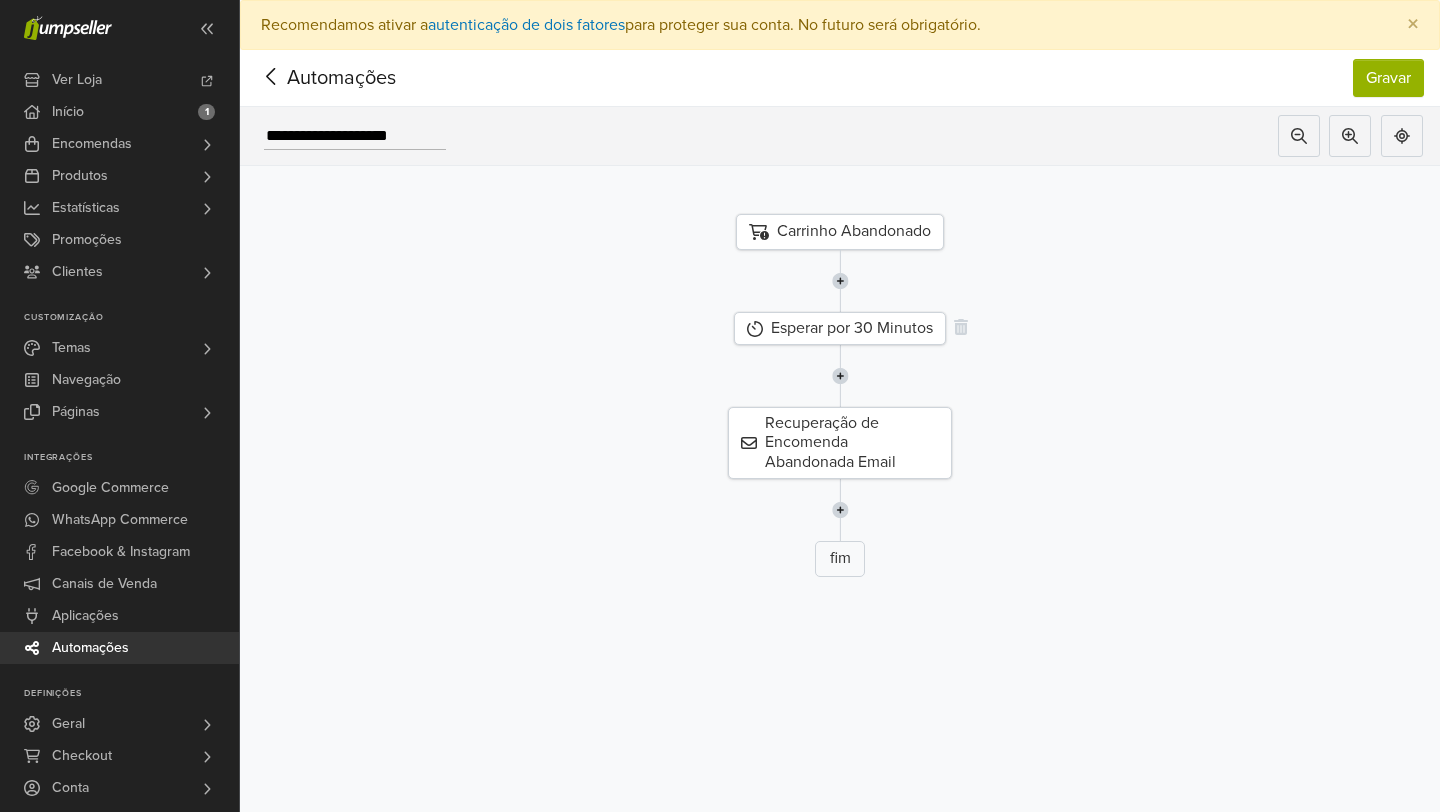 click on "Esperar por 30 Minutos" at bounding box center [840, 328] 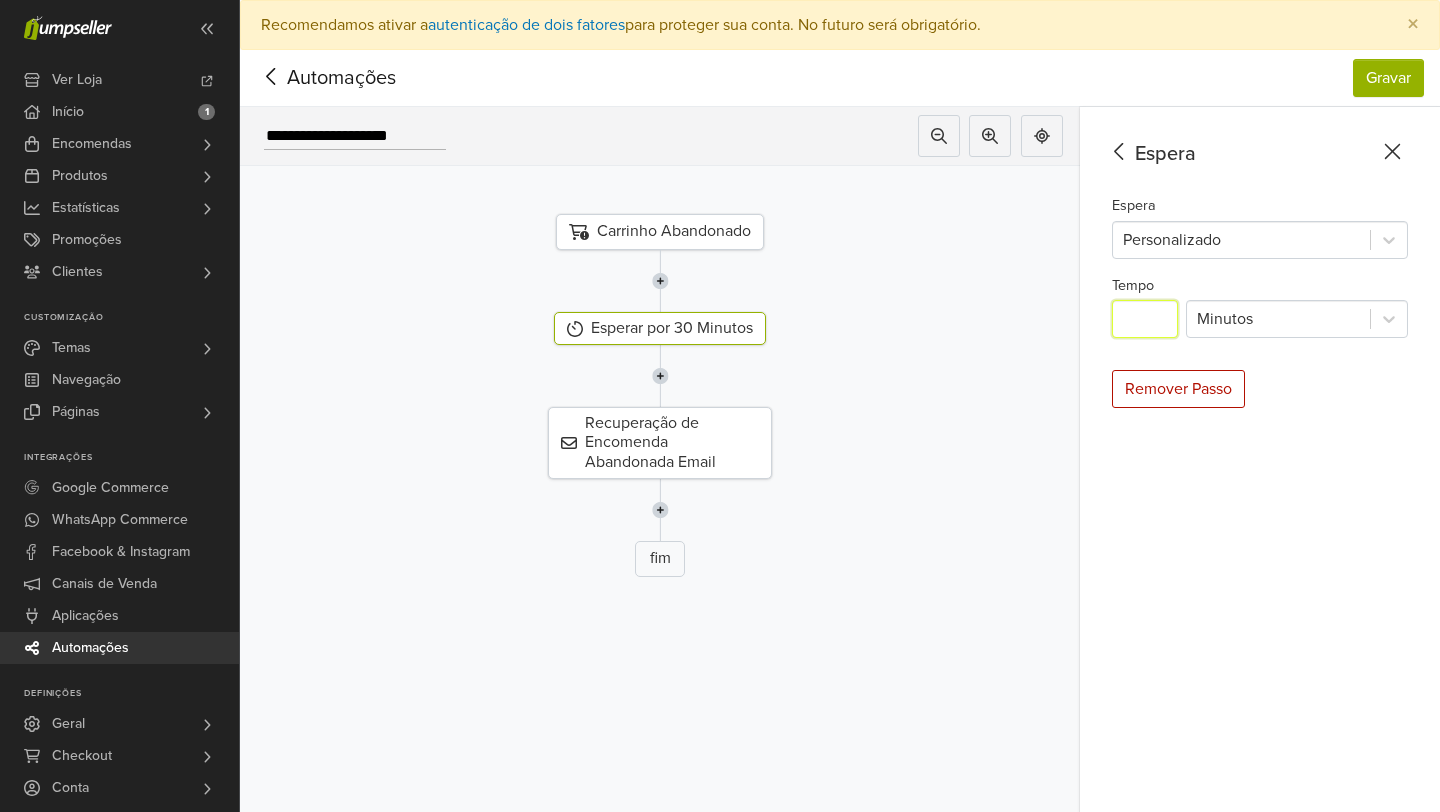 drag, startPoint x: 1155, startPoint y: 327, endPoint x: 1111, endPoint y: 325, distance: 44.04543 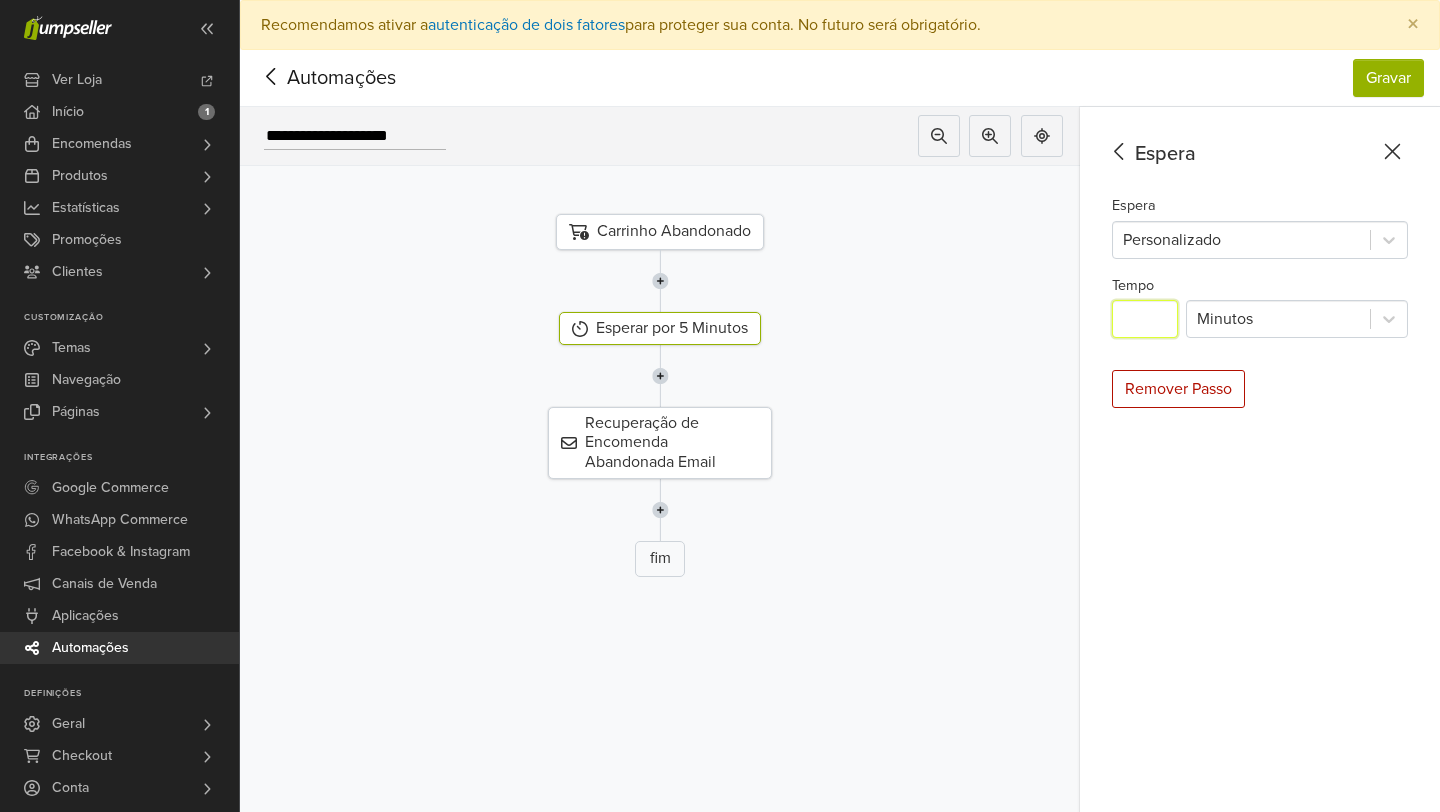 click at bounding box center [660, 281] 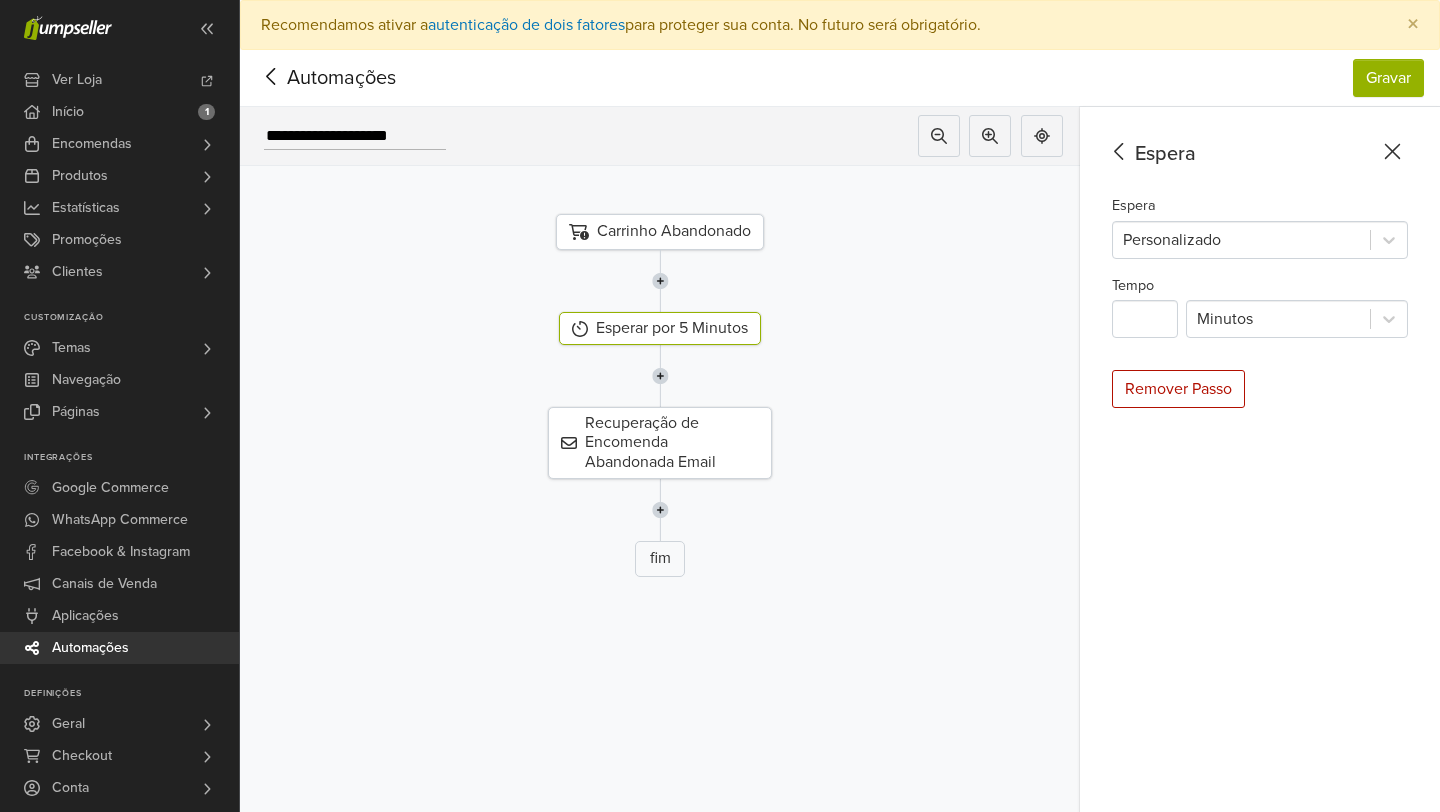 click on "Espera Espera Personalizado Tempo * Minutos Remover Passo" at bounding box center [1260, 484] 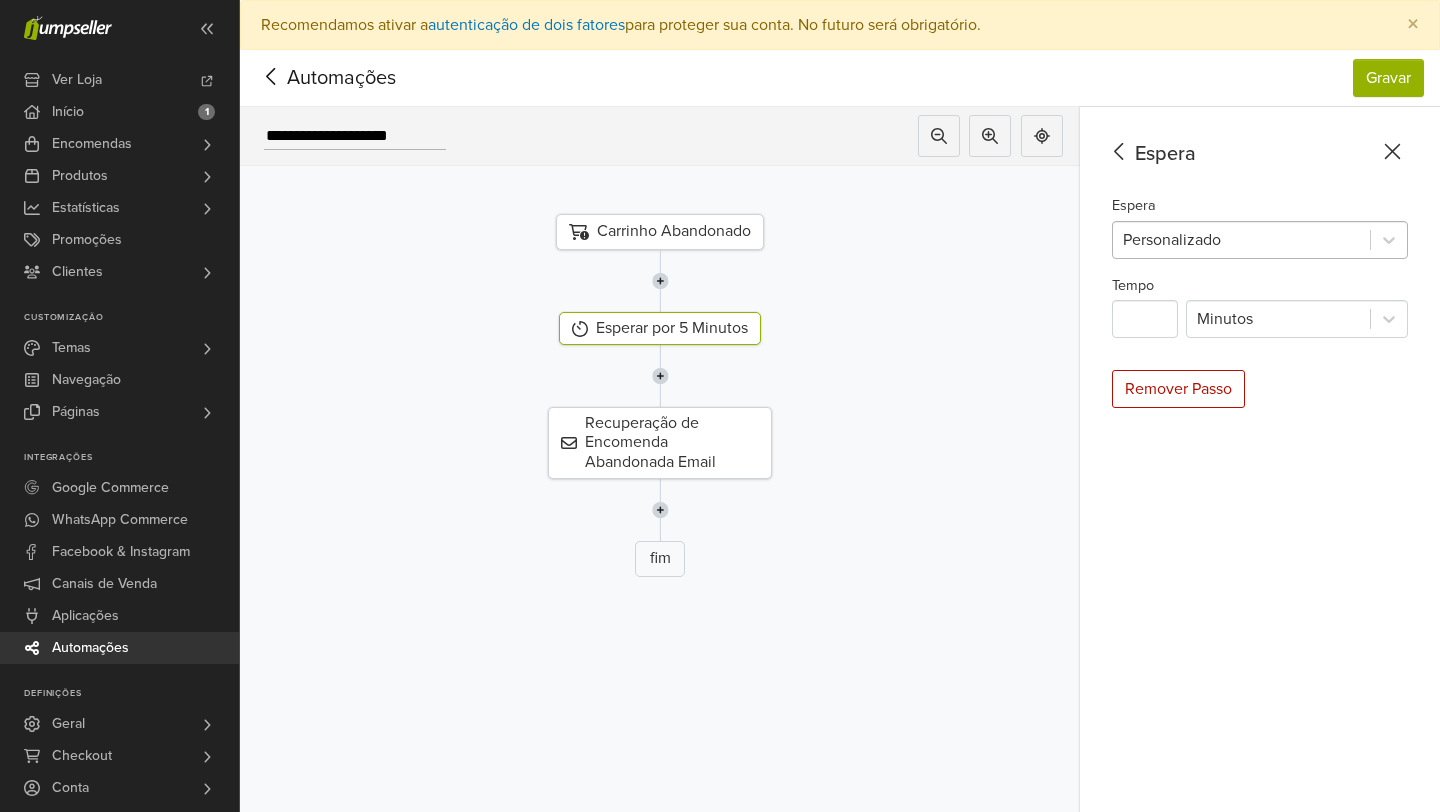 click at bounding box center [1241, 240] 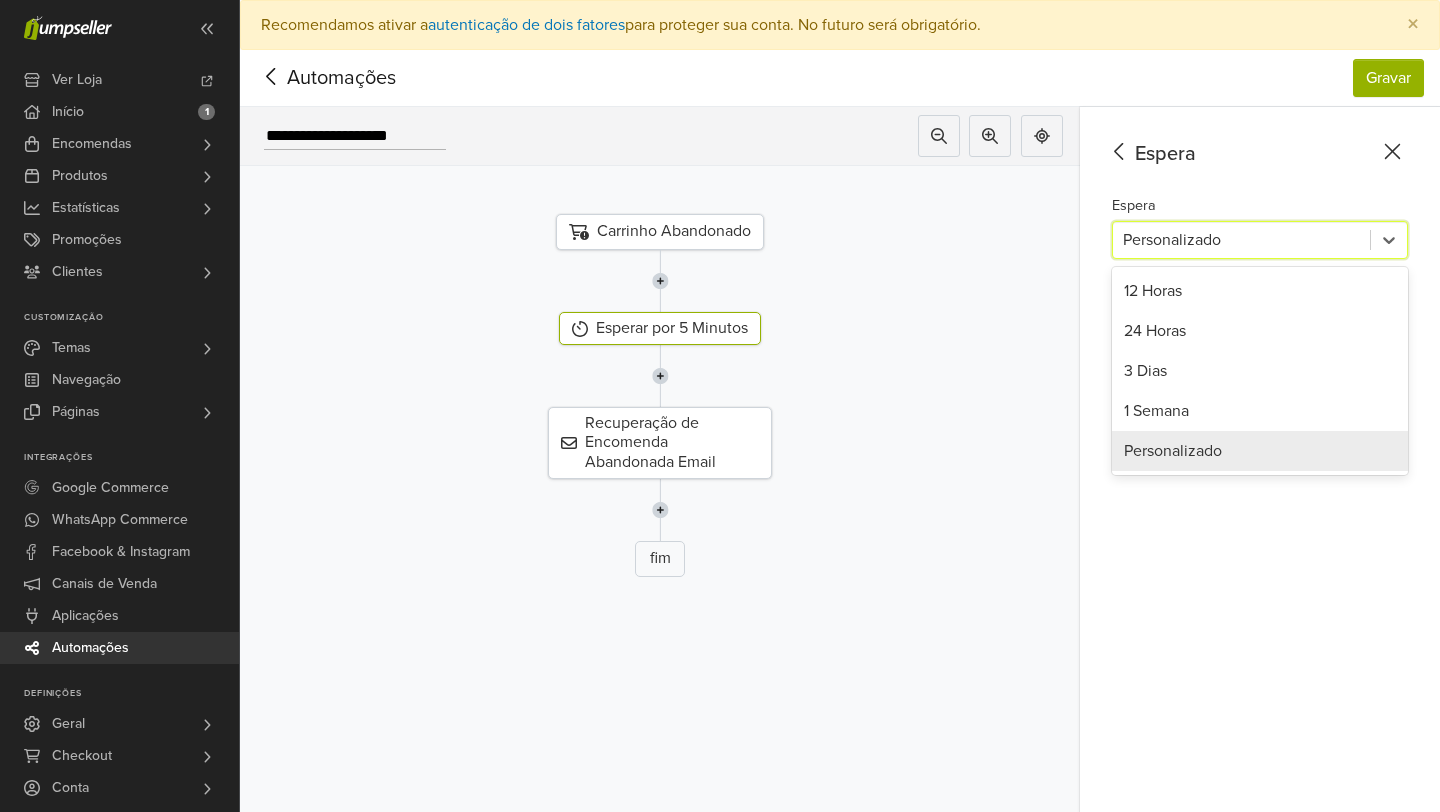 click at bounding box center [1241, 240] 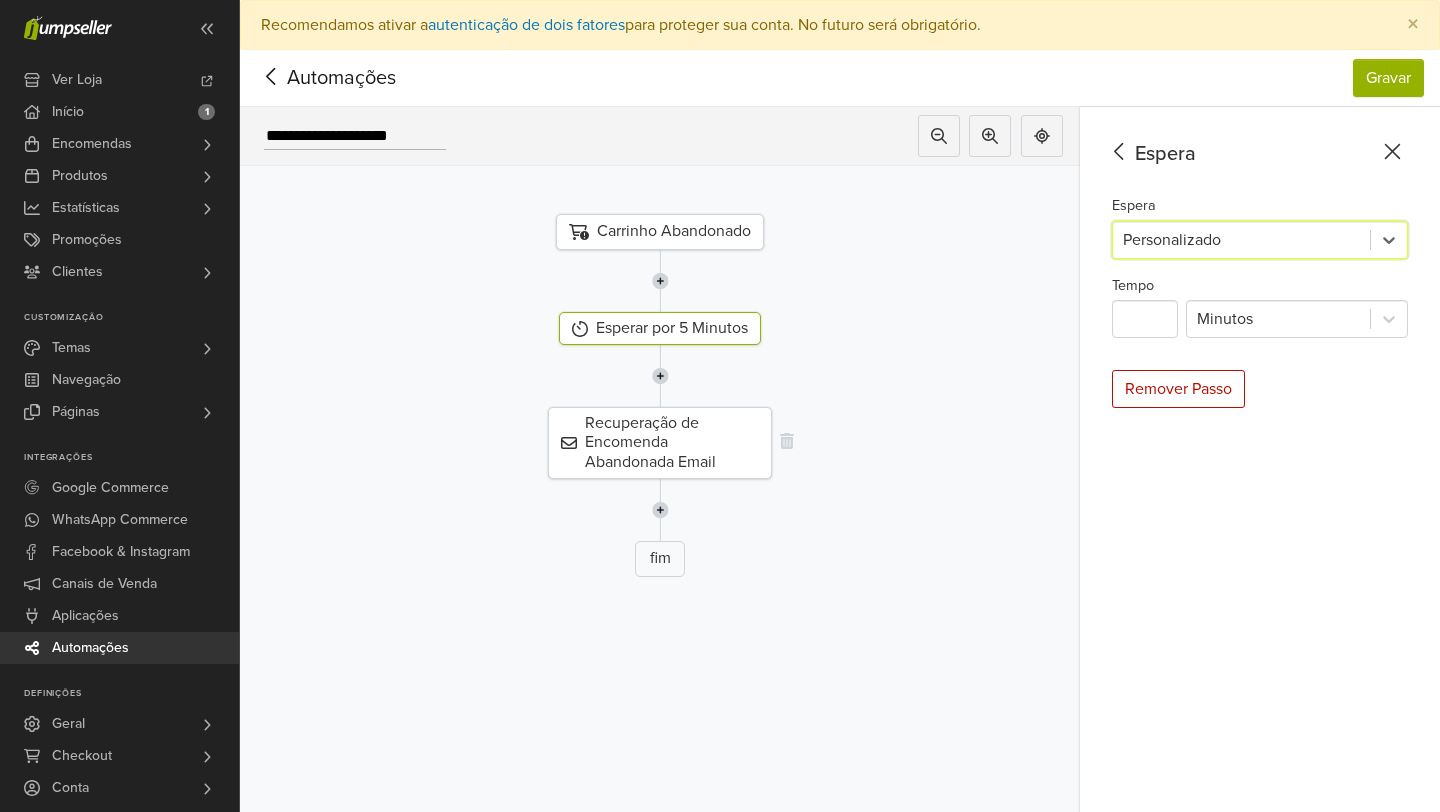click on "Recuperação de Encomenda Abandonada Email" at bounding box center [660, 443] 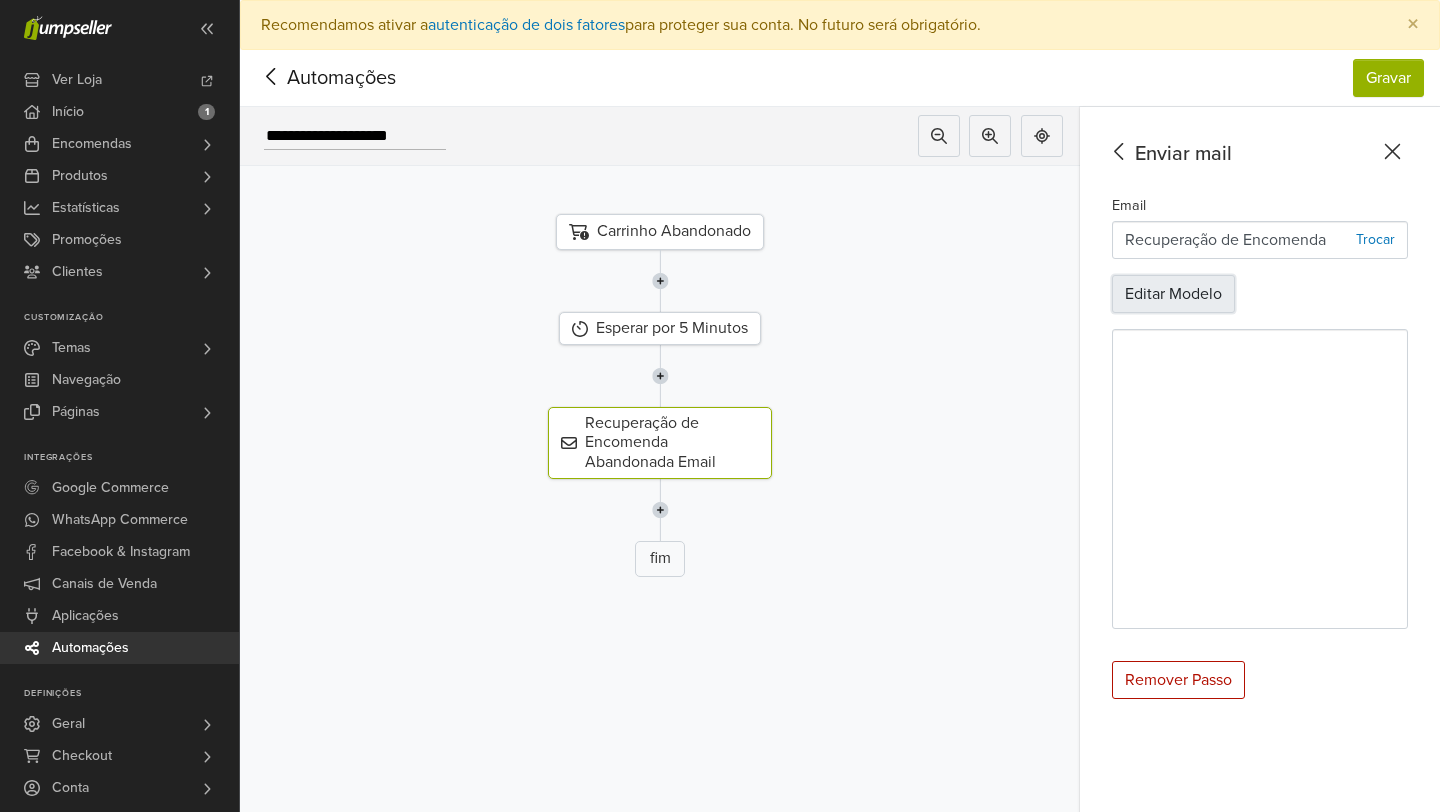 click on "Editar Modelo" at bounding box center (1173, 294) 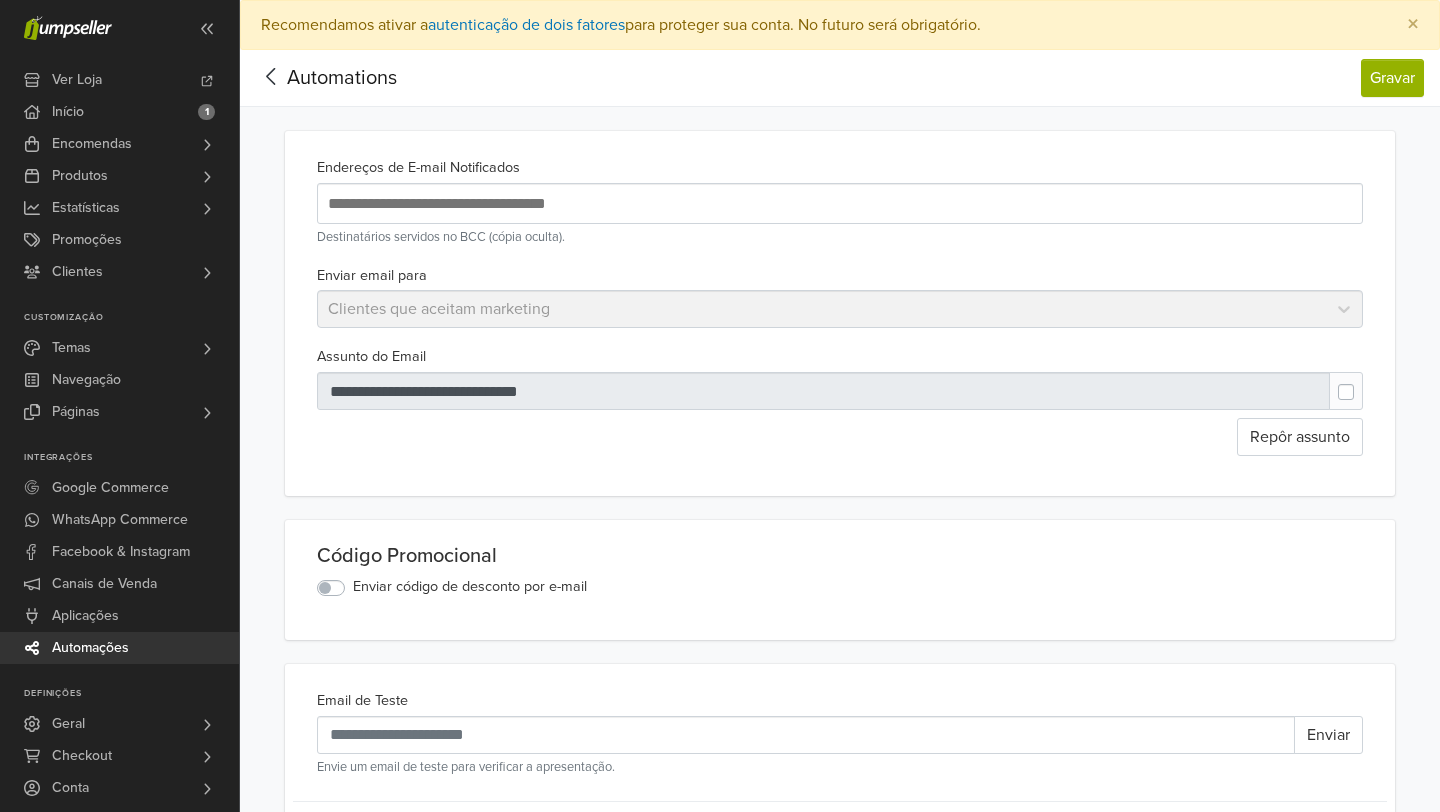 scroll, scrollTop: 0, scrollLeft: 0, axis: both 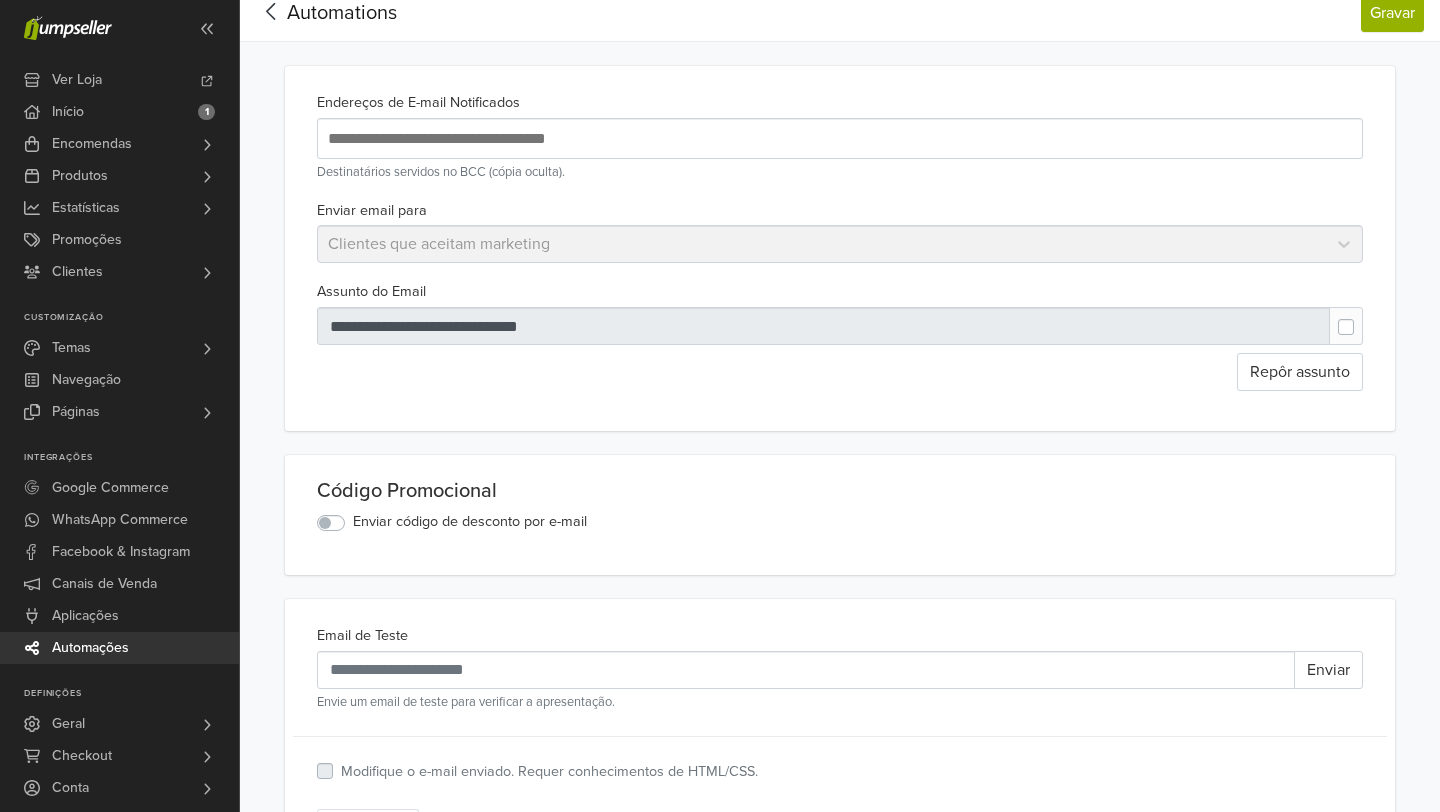 click on "**********" at bounding box center [840, 248] 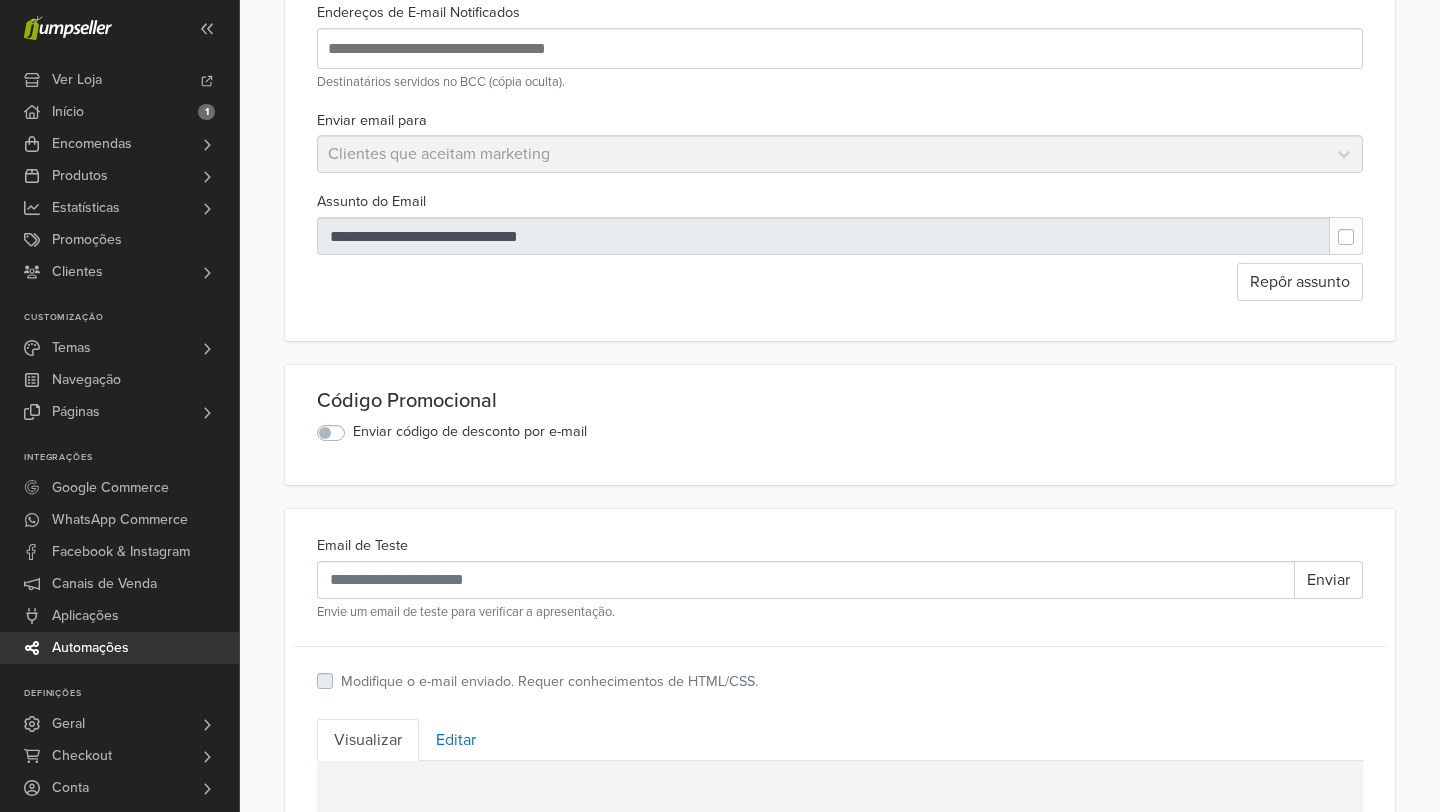 scroll, scrollTop: 159, scrollLeft: 0, axis: vertical 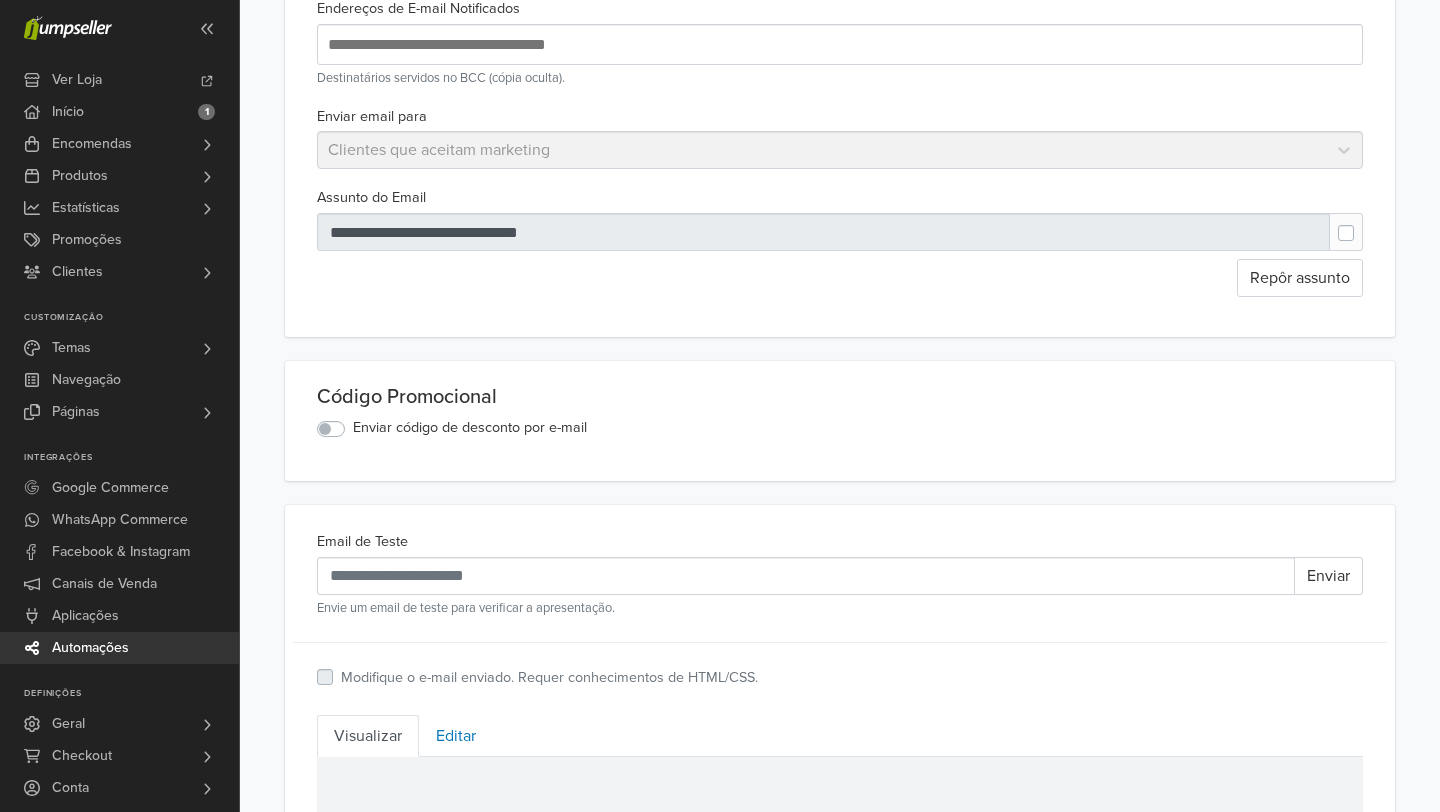 click on "Enviar código de desconto por e-mail" at bounding box center [470, 428] 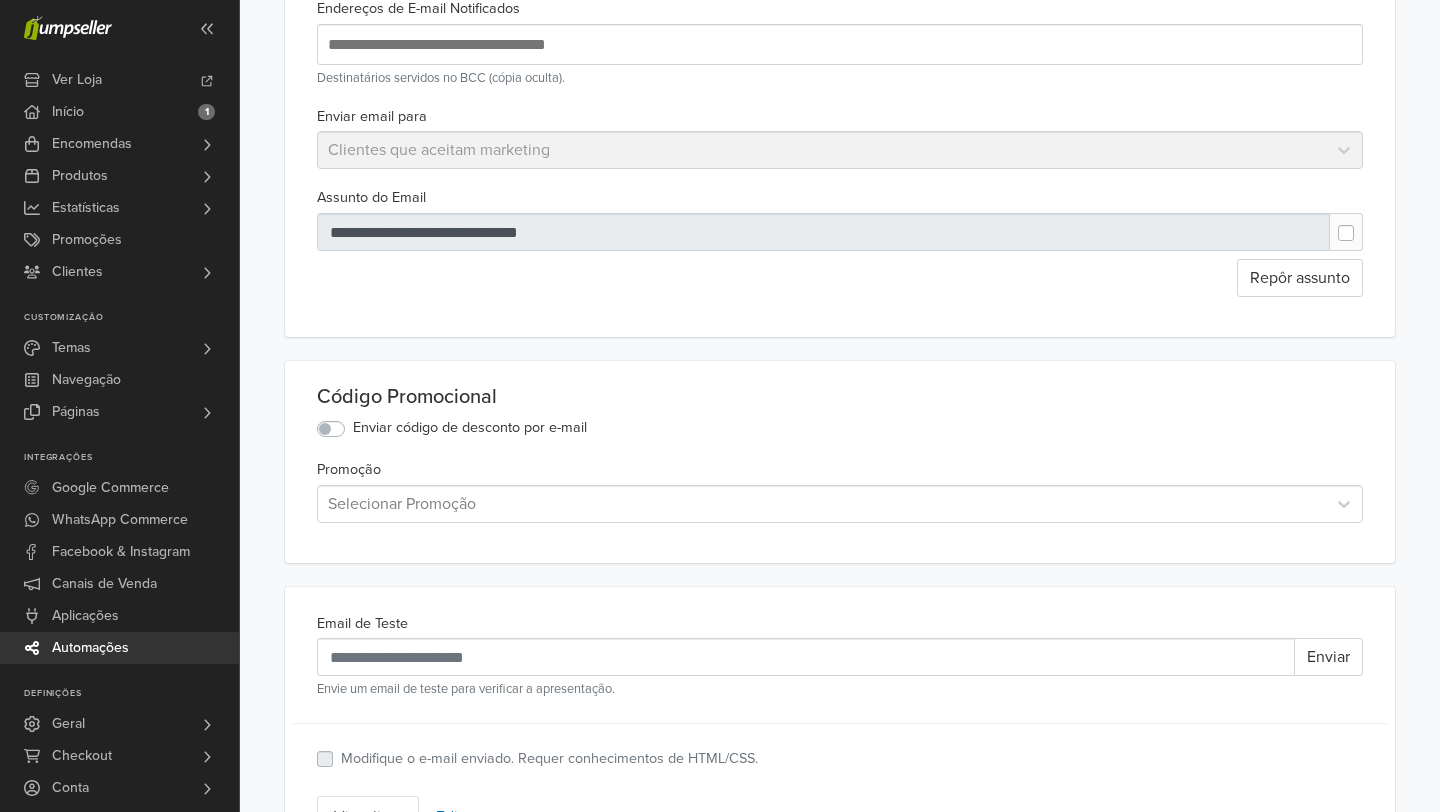 click at bounding box center [822, 504] 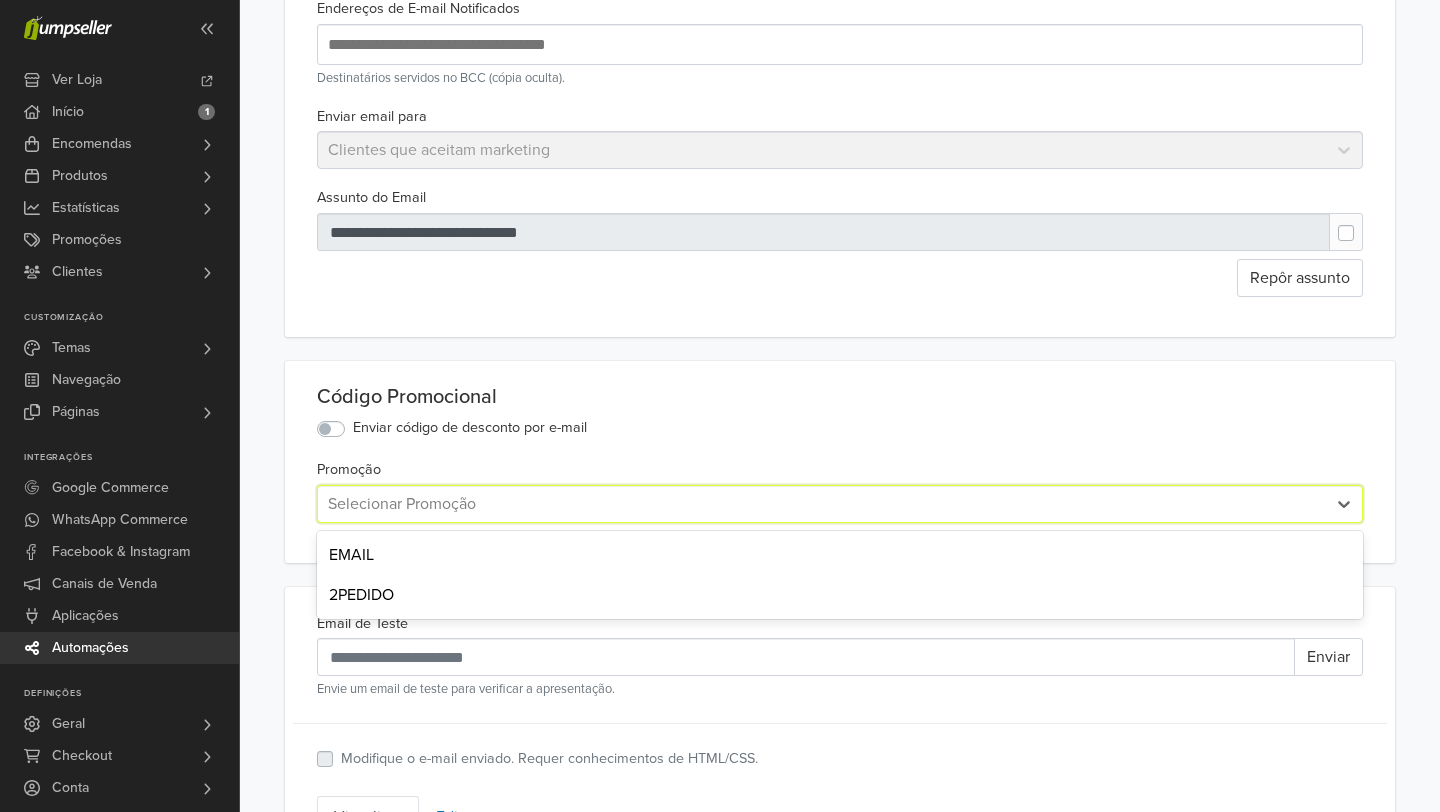click on "Código Promocional Enviar código de desconto por e-mail Promoção EMAIL, 1 of 2. 2 results available. Use Up and Down to choose options, press Enter to select the currently focused option, press Escape to exit the menu, press Tab to select the option and exit the menu. Selecionar Promoção EMAIL 2PEDIDO" at bounding box center [840, 462] 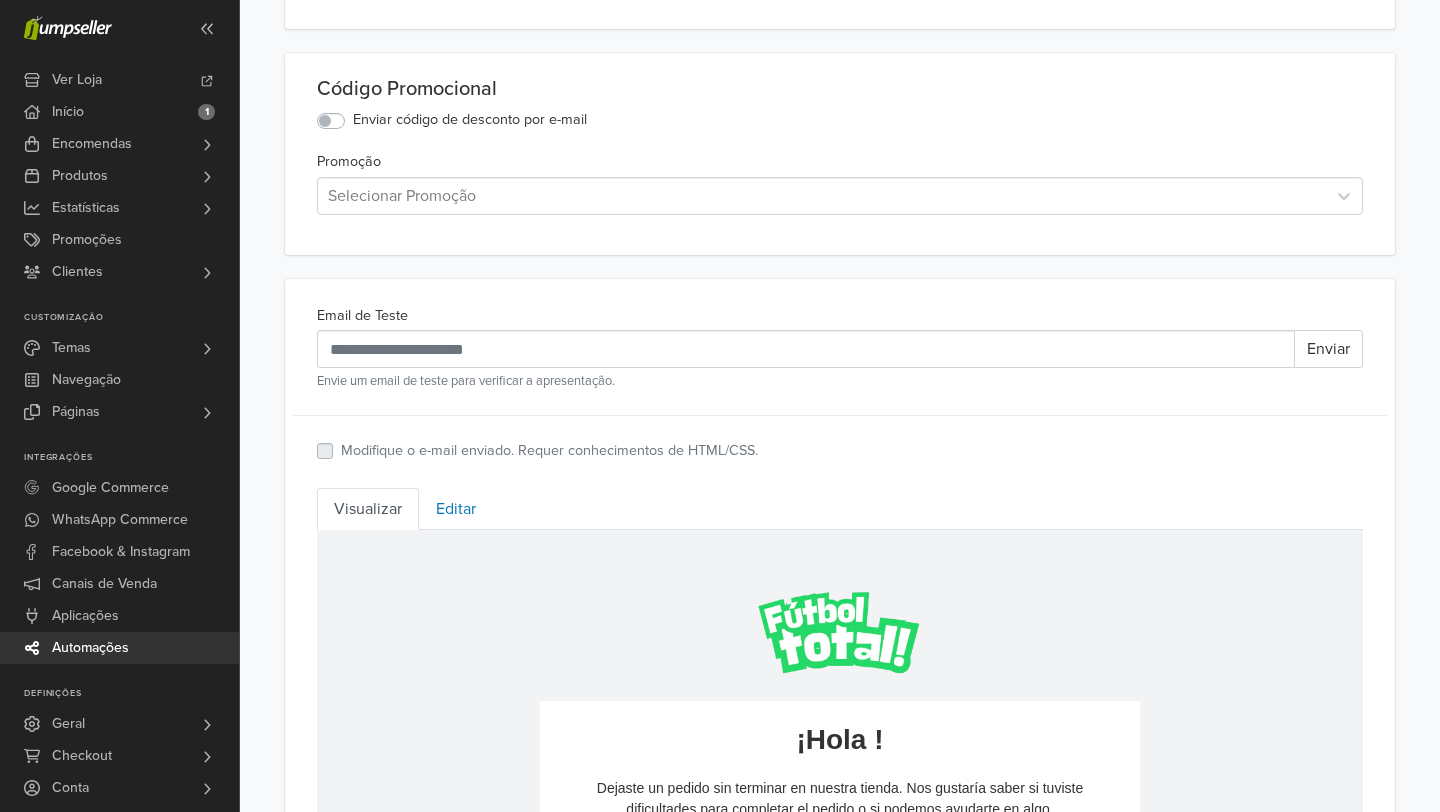 scroll, scrollTop: 475, scrollLeft: 0, axis: vertical 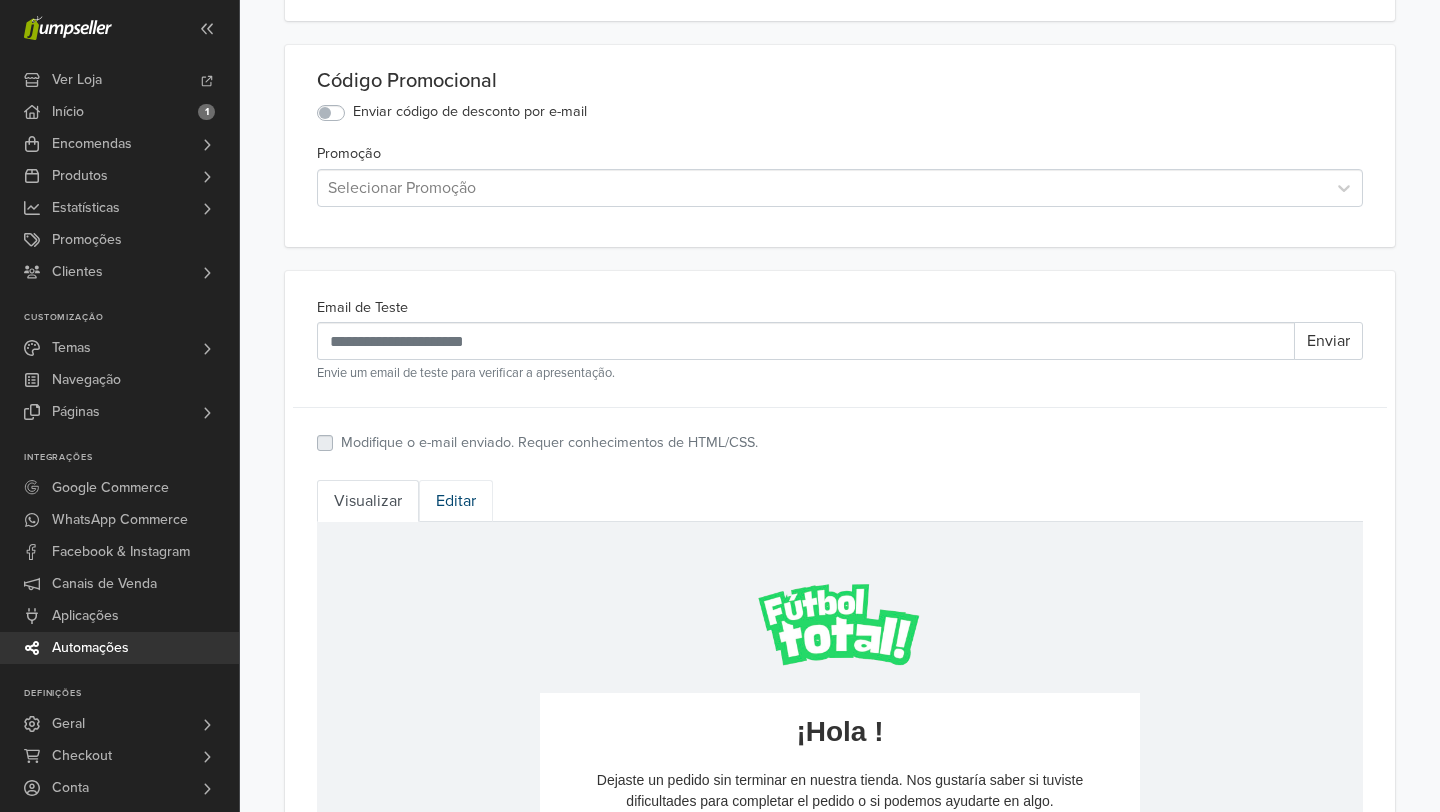 click on "Editar" at bounding box center (456, 501) 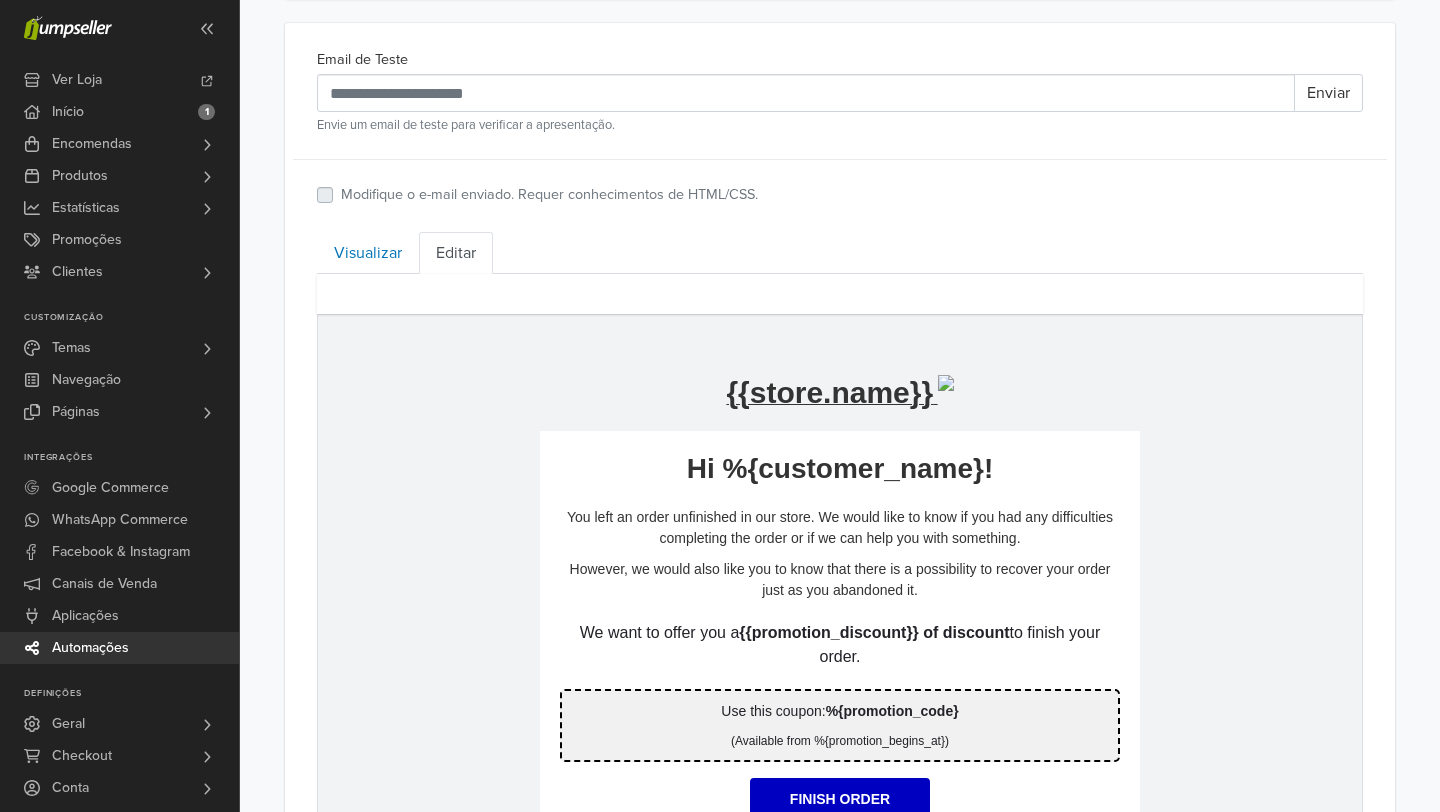 scroll, scrollTop: 728, scrollLeft: 0, axis: vertical 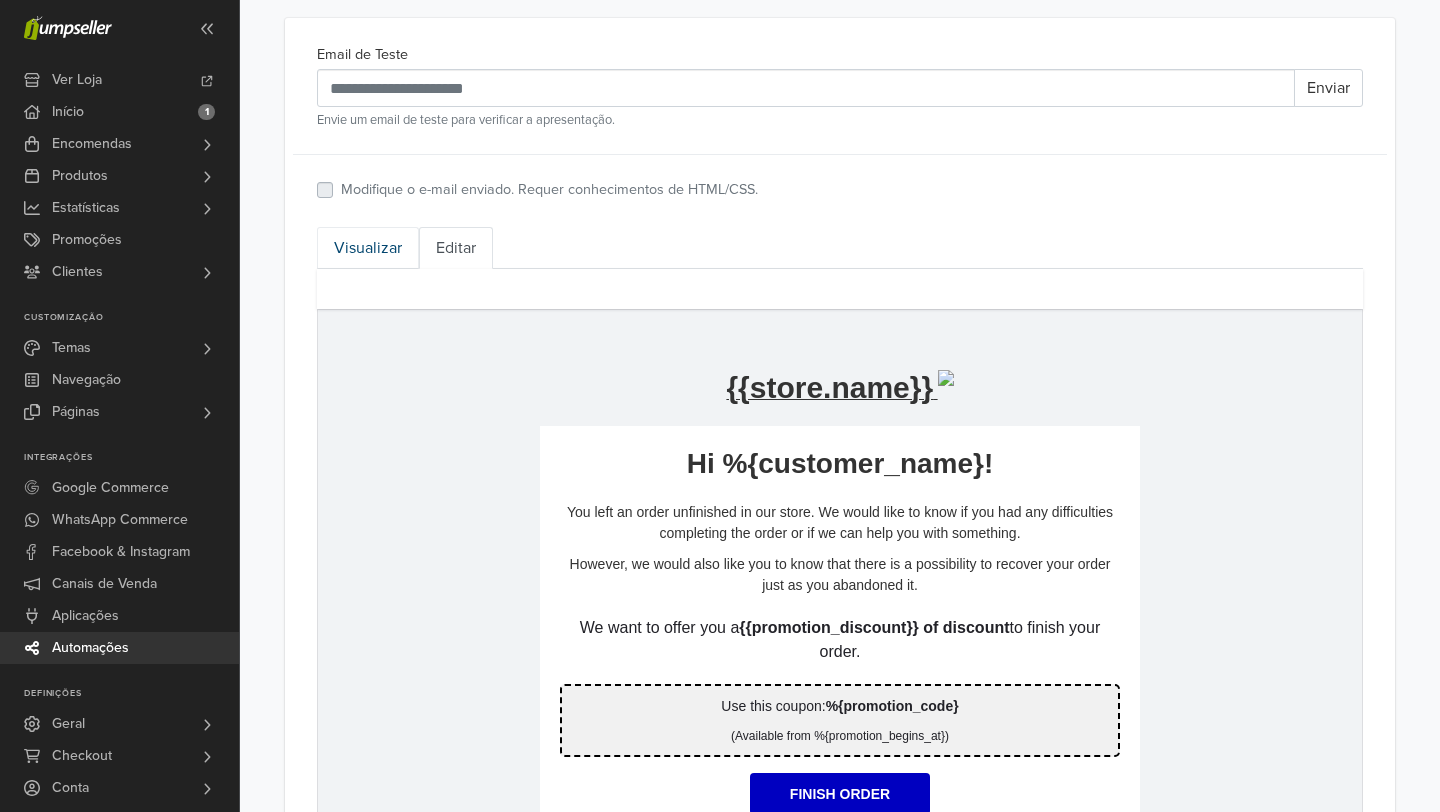 click on "Visualizar" at bounding box center (368, 248) 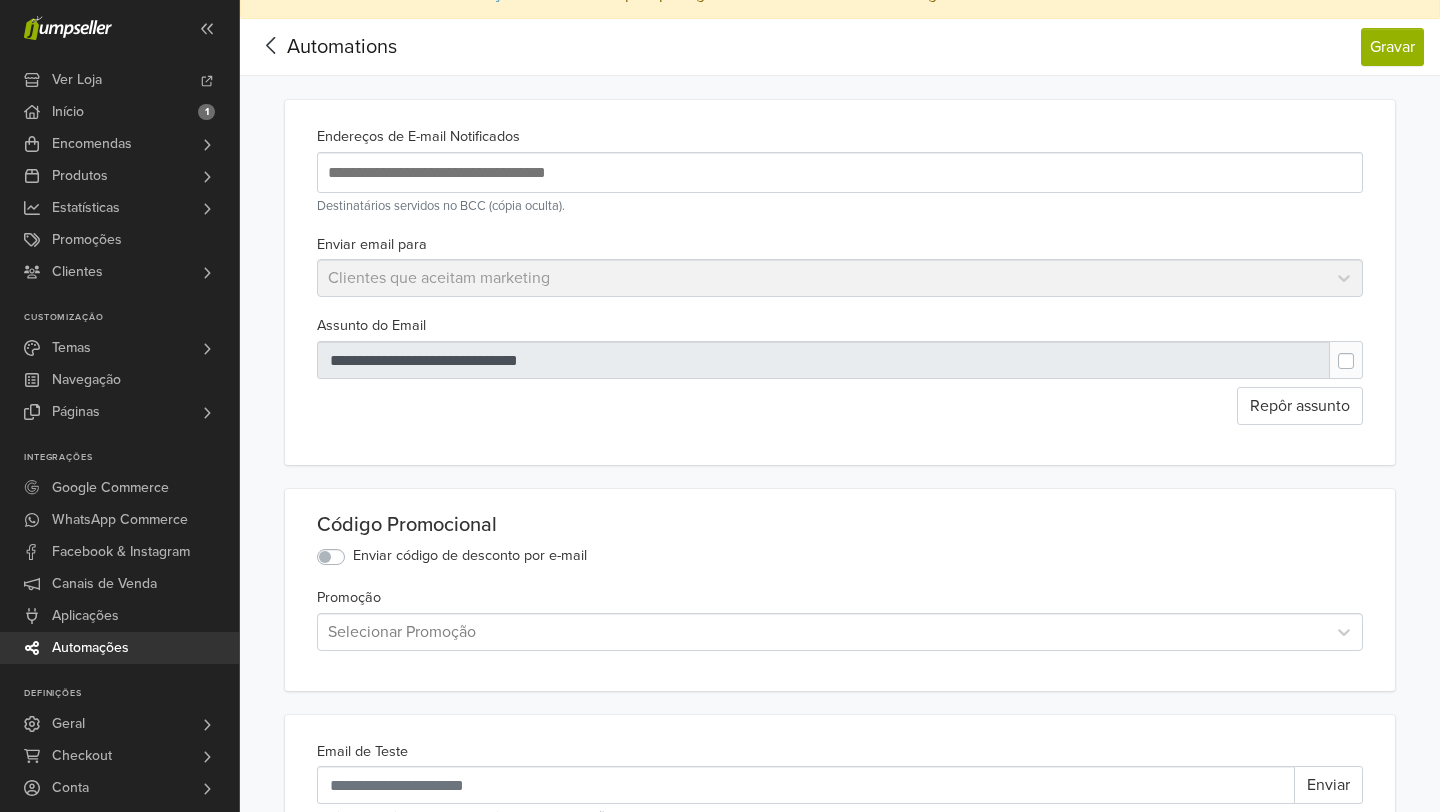 scroll, scrollTop: 0, scrollLeft: 0, axis: both 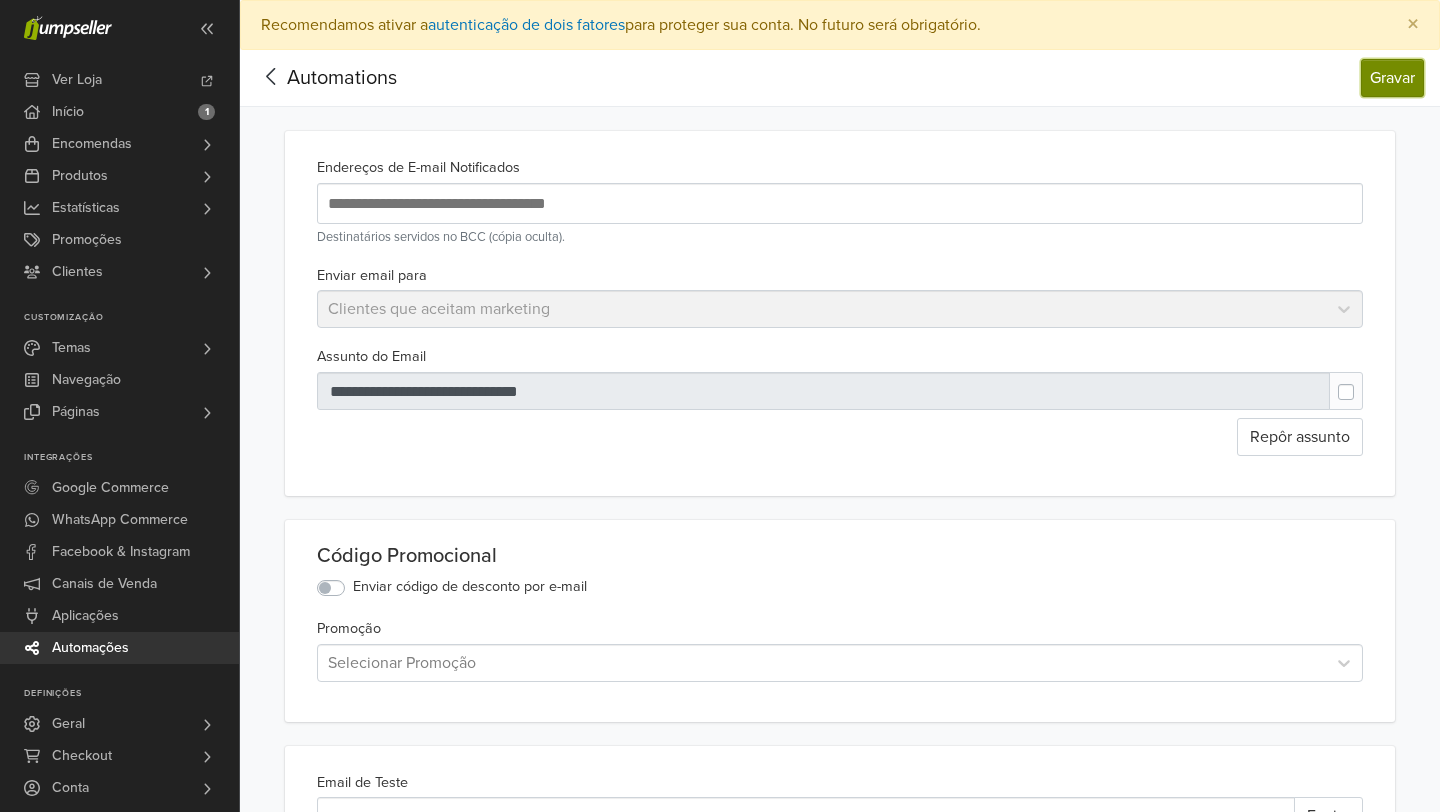 click on "Gravar" at bounding box center (1392, 78) 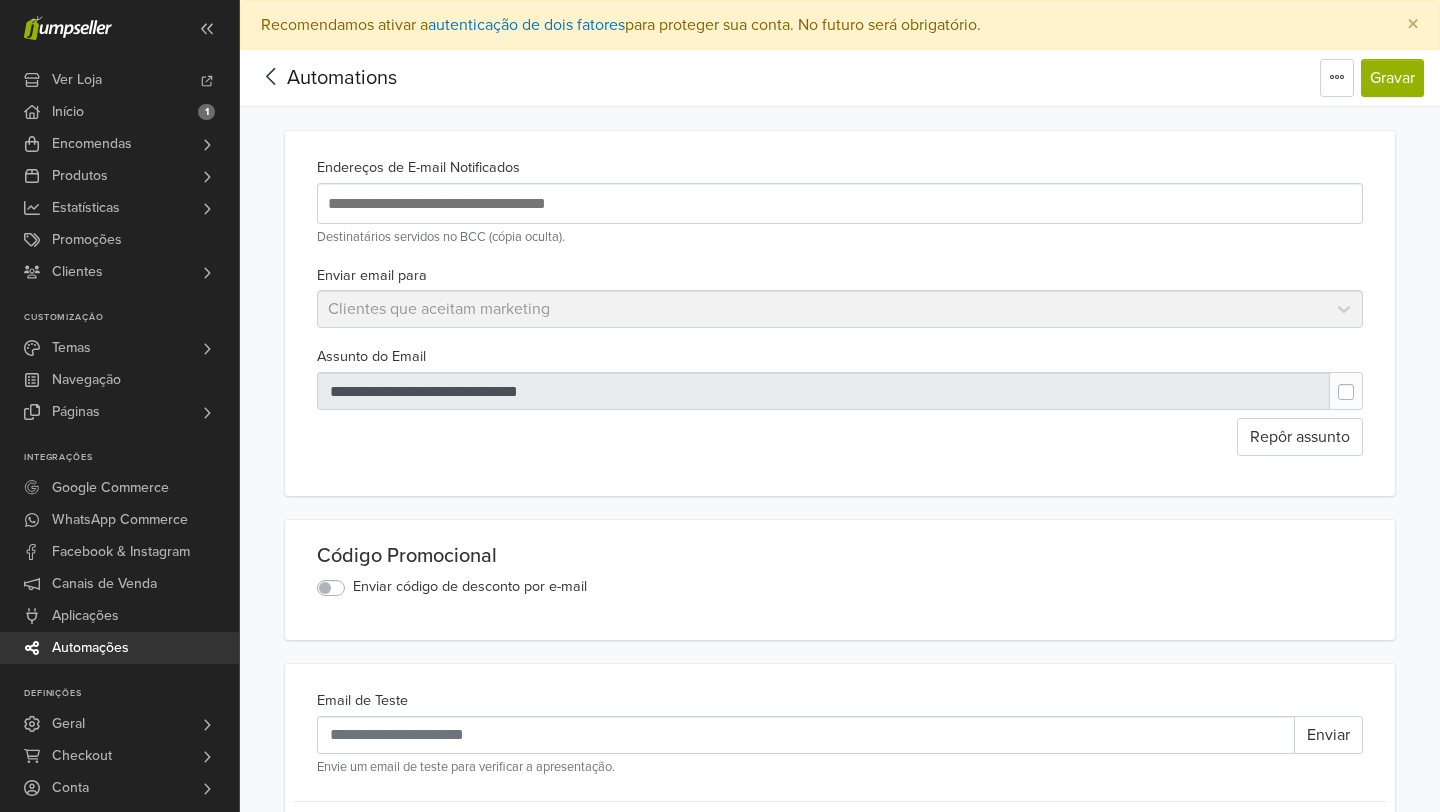 scroll, scrollTop: 0, scrollLeft: 0, axis: both 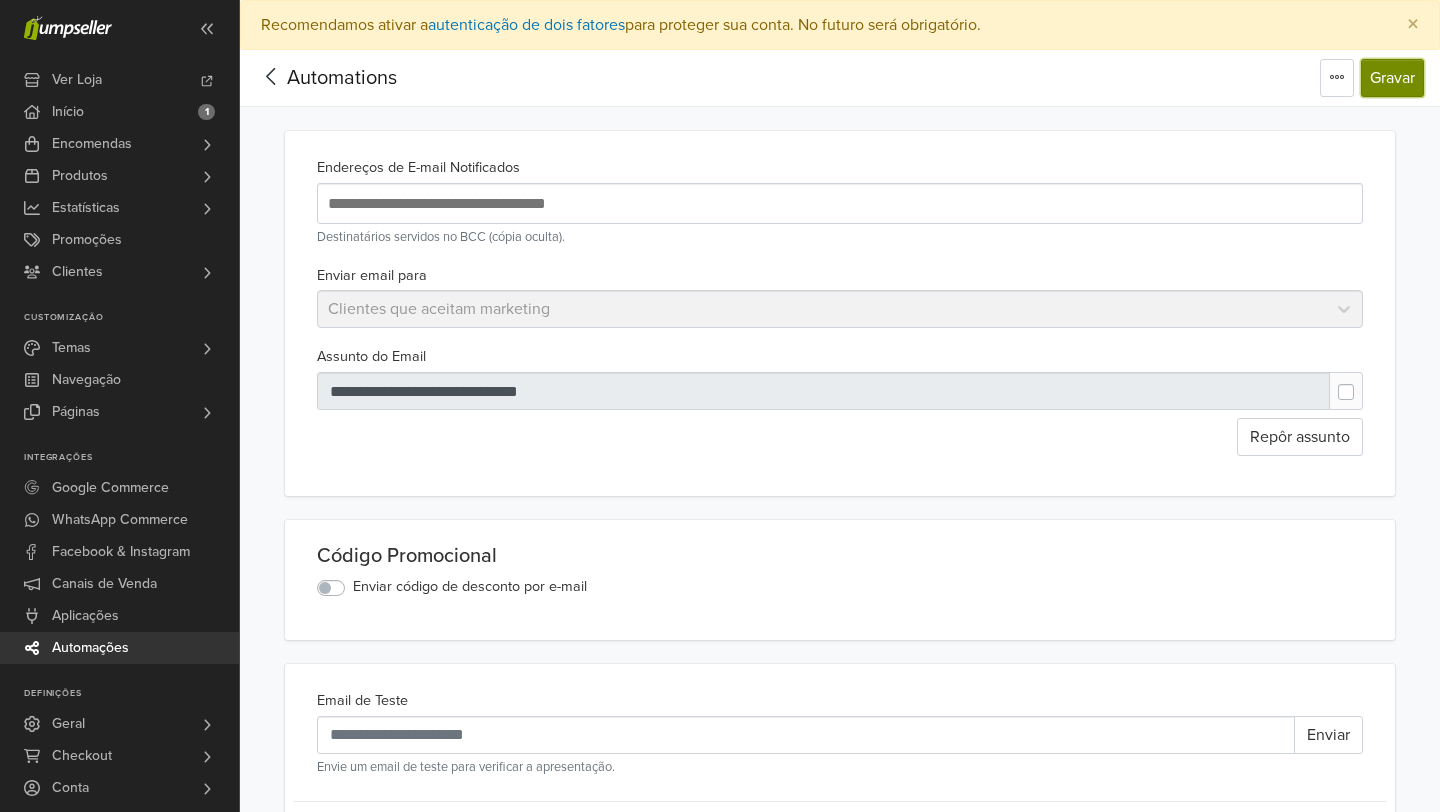 click on "Gravar" at bounding box center (1392, 78) 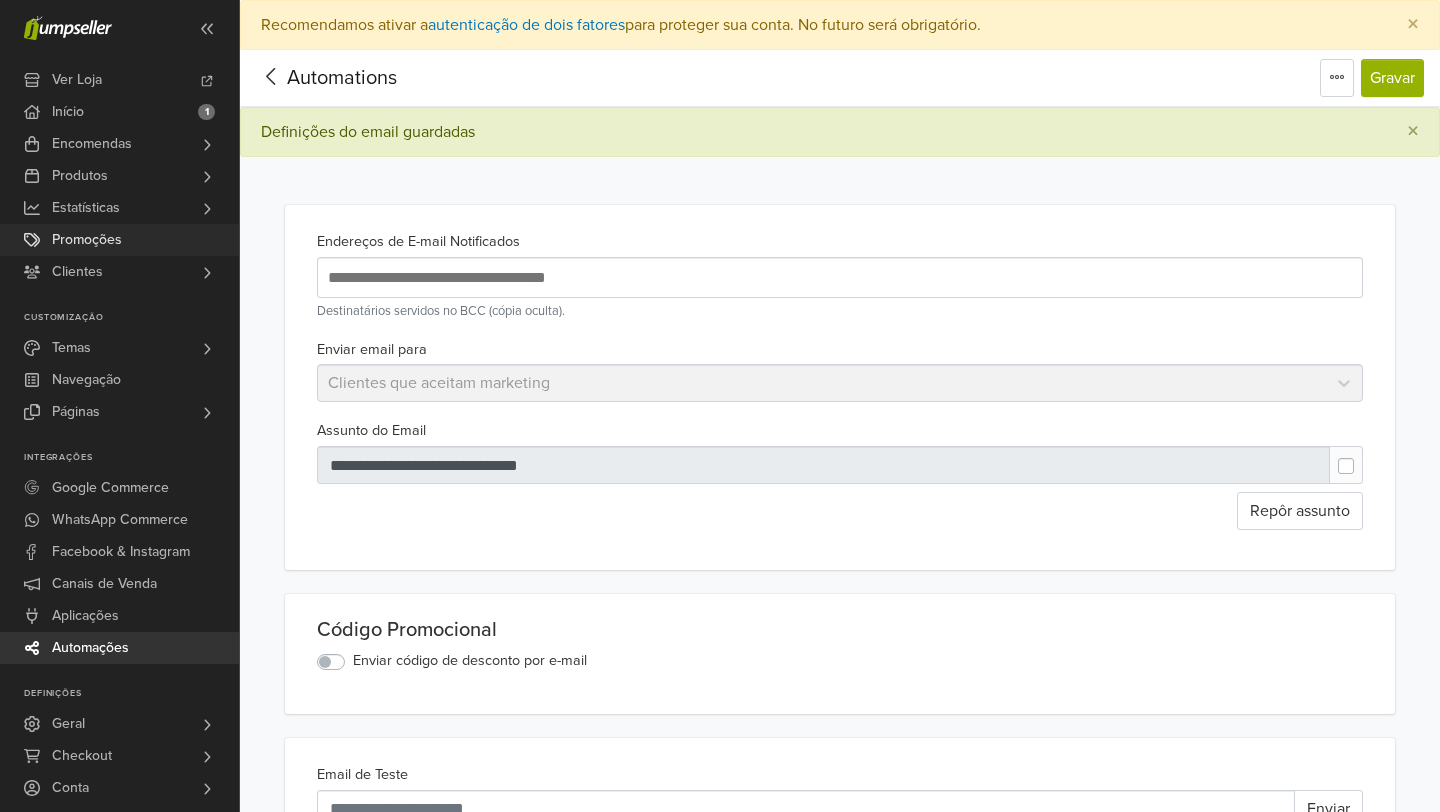 click on "Promoções" at bounding box center (87, 240) 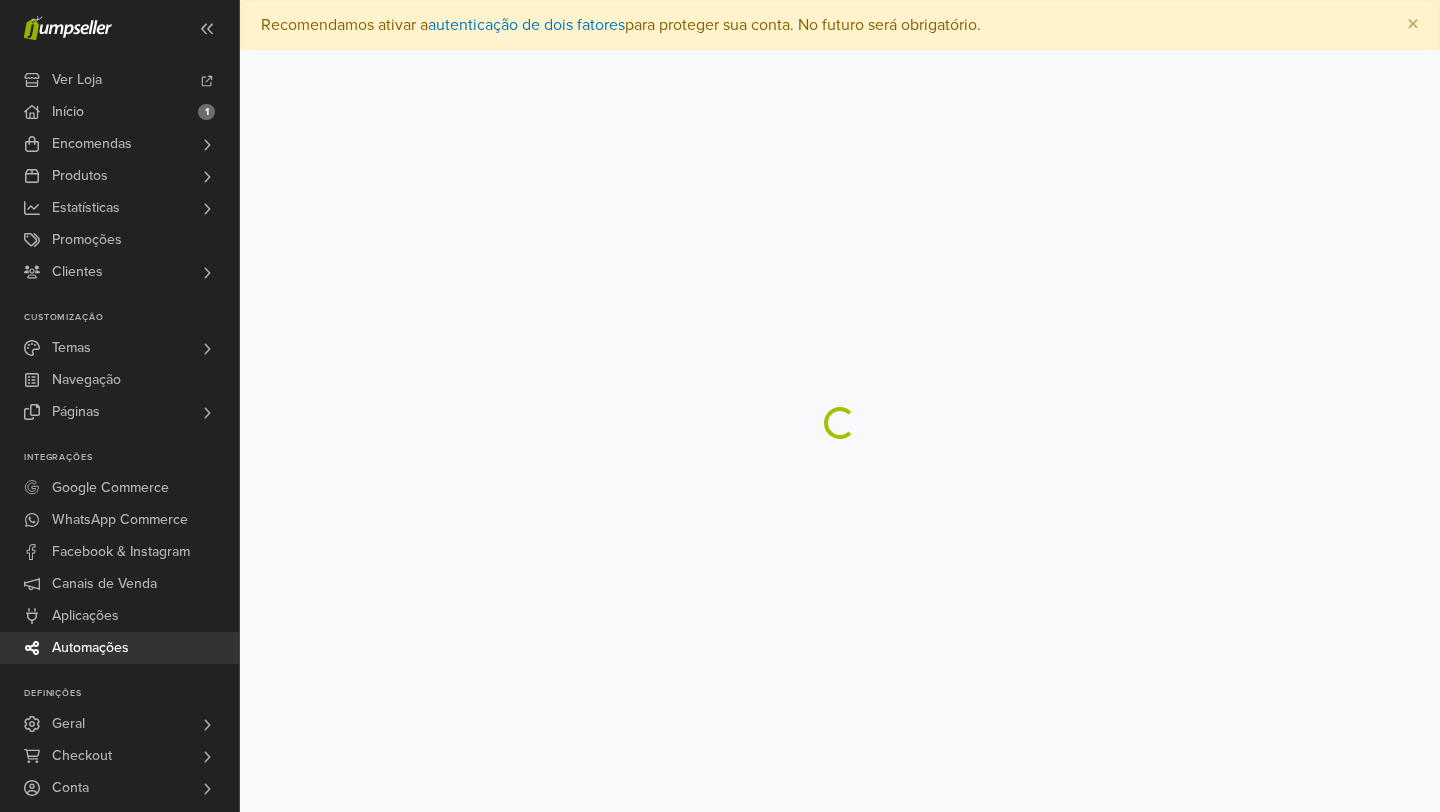 scroll, scrollTop: 0, scrollLeft: 0, axis: both 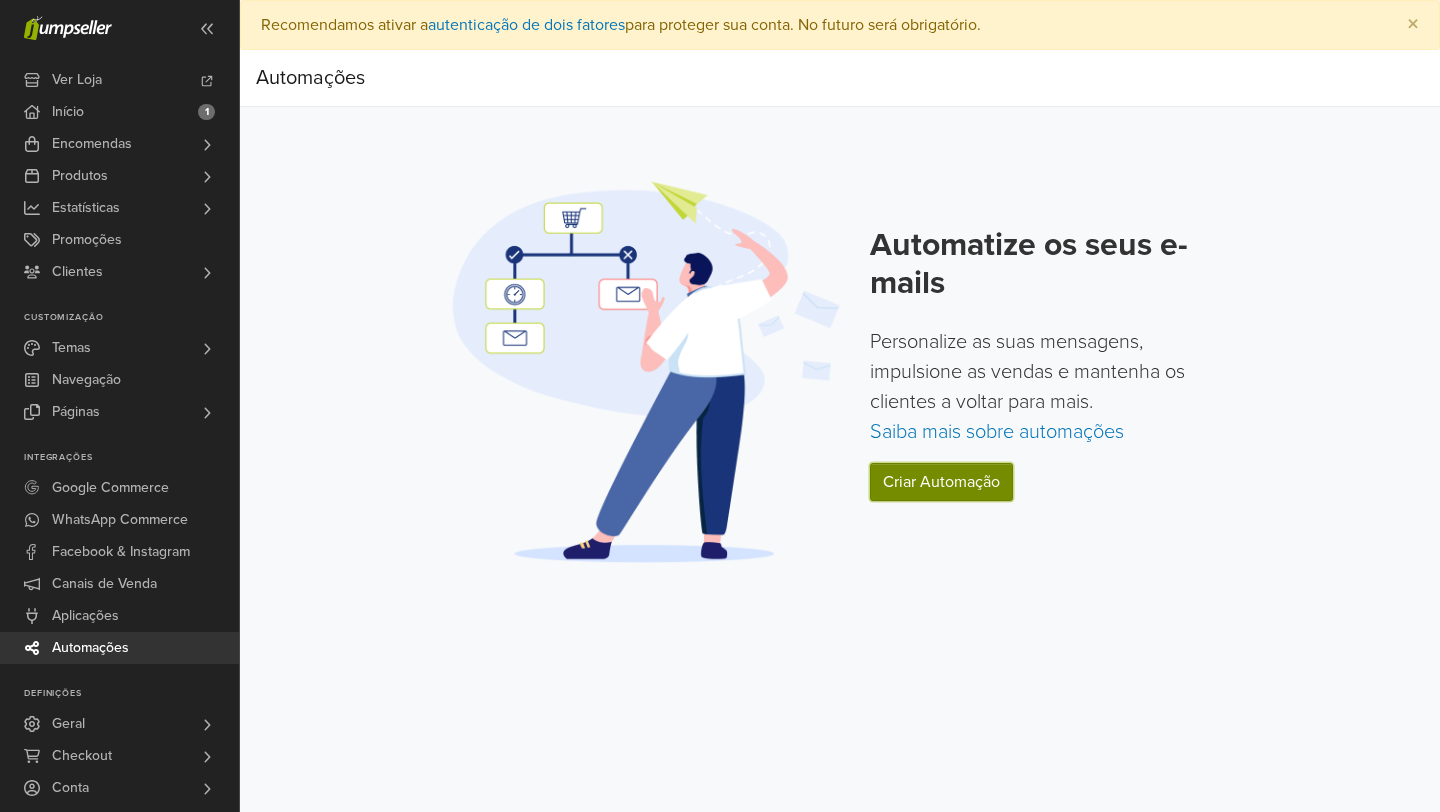 click on "Criar Automação" at bounding box center [941, 482] 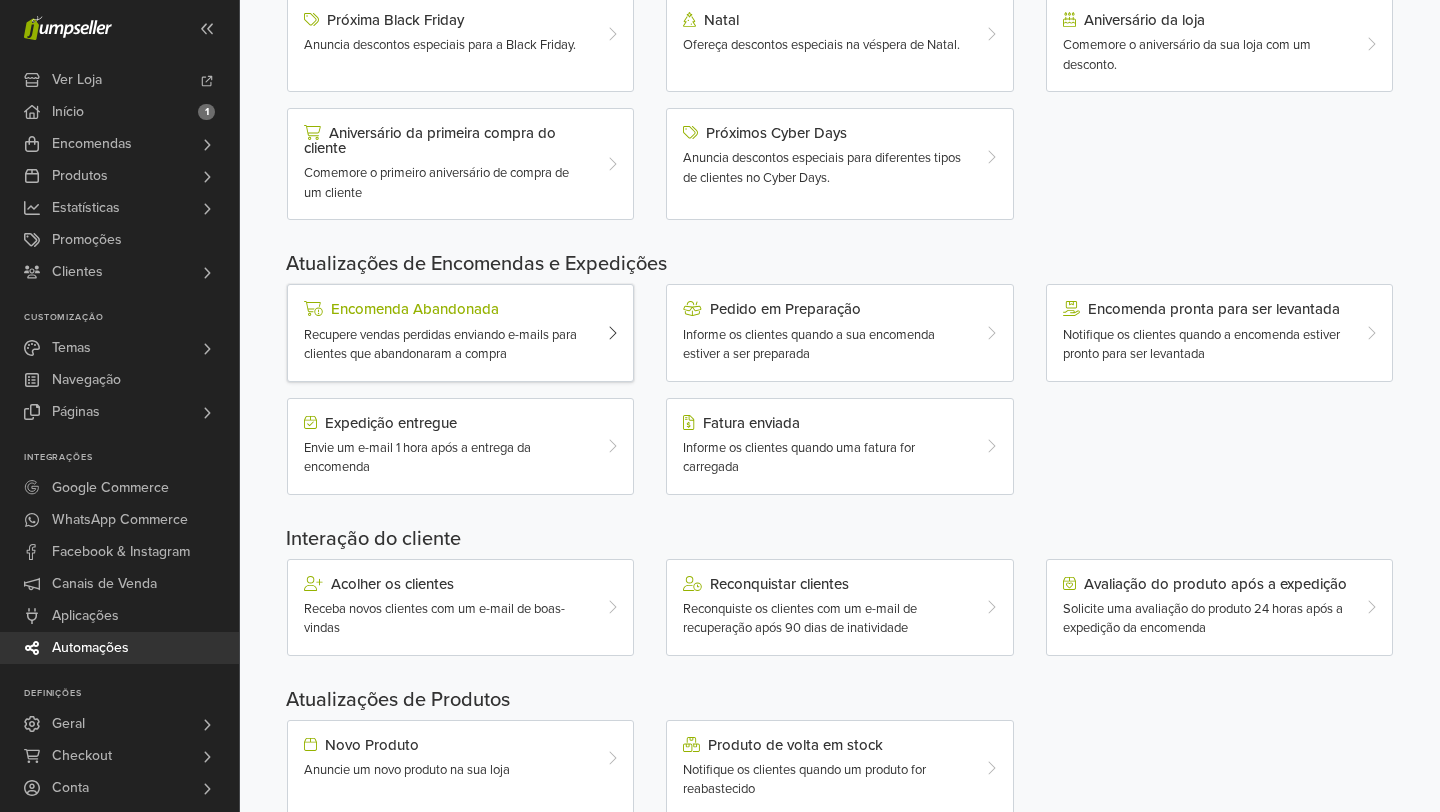 scroll, scrollTop: 453, scrollLeft: 0, axis: vertical 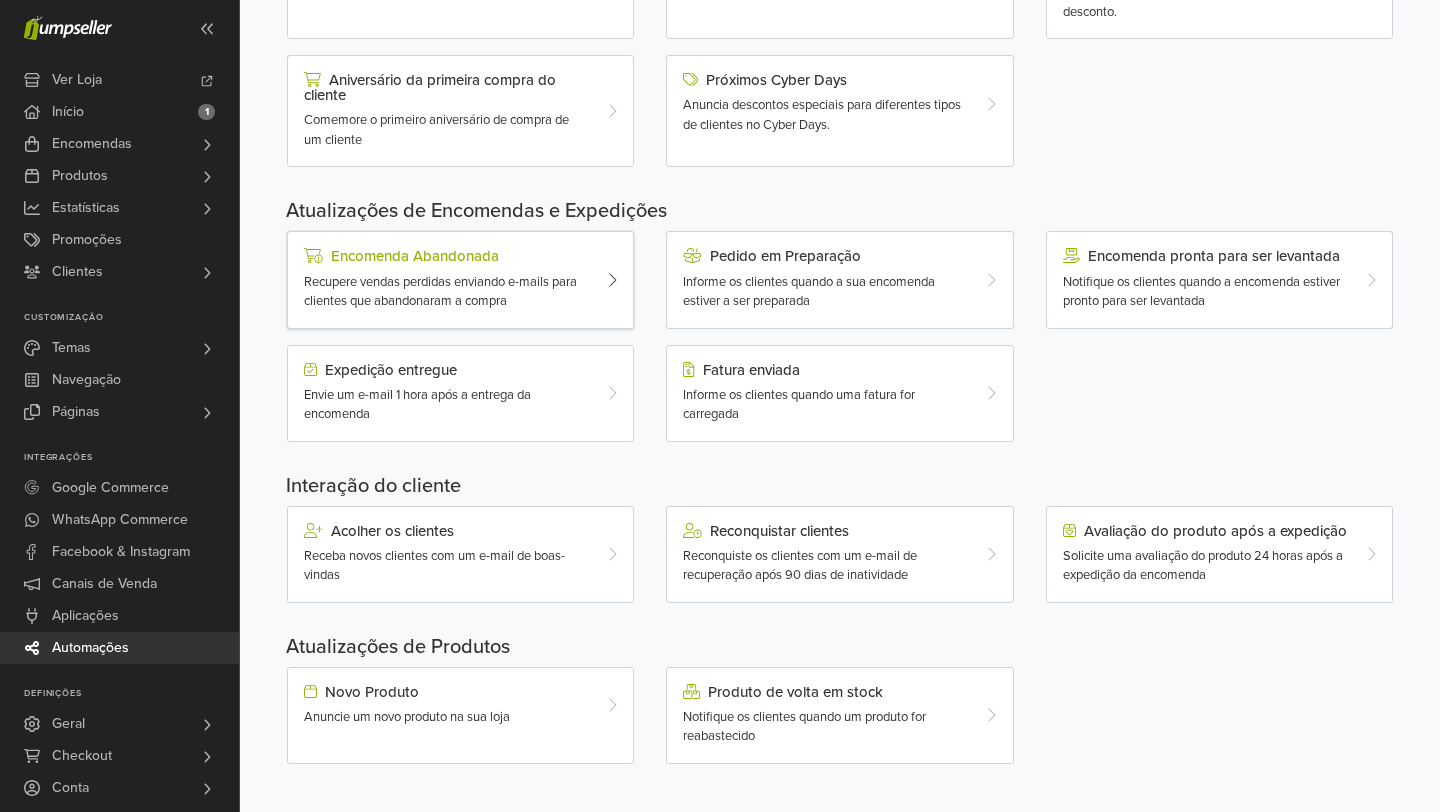 click on "Recupere vendas perdidas enviando e-mails para clientes que abandonaram a compra" at bounding box center [440, 292] 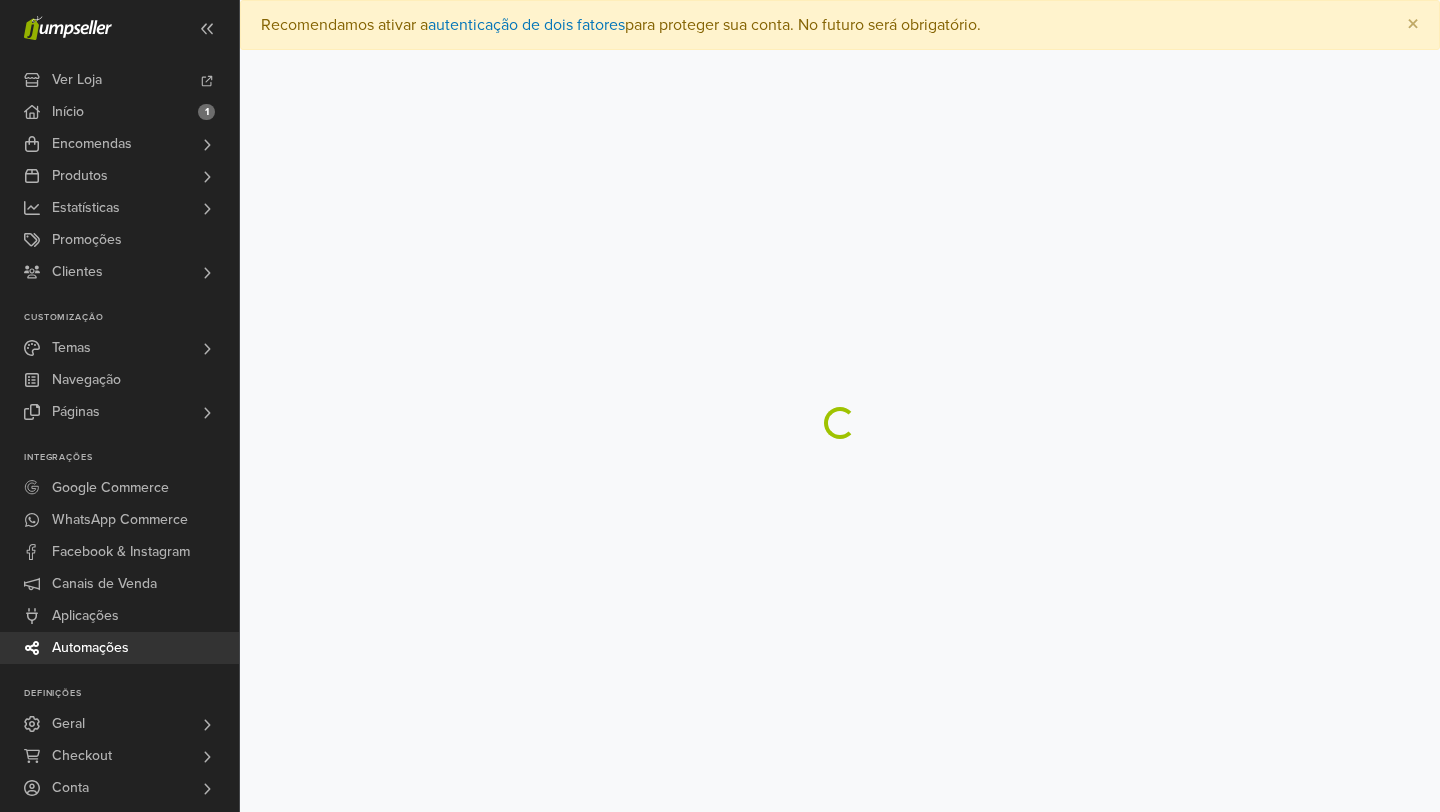 scroll, scrollTop: 0, scrollLeft: 0, axis: both 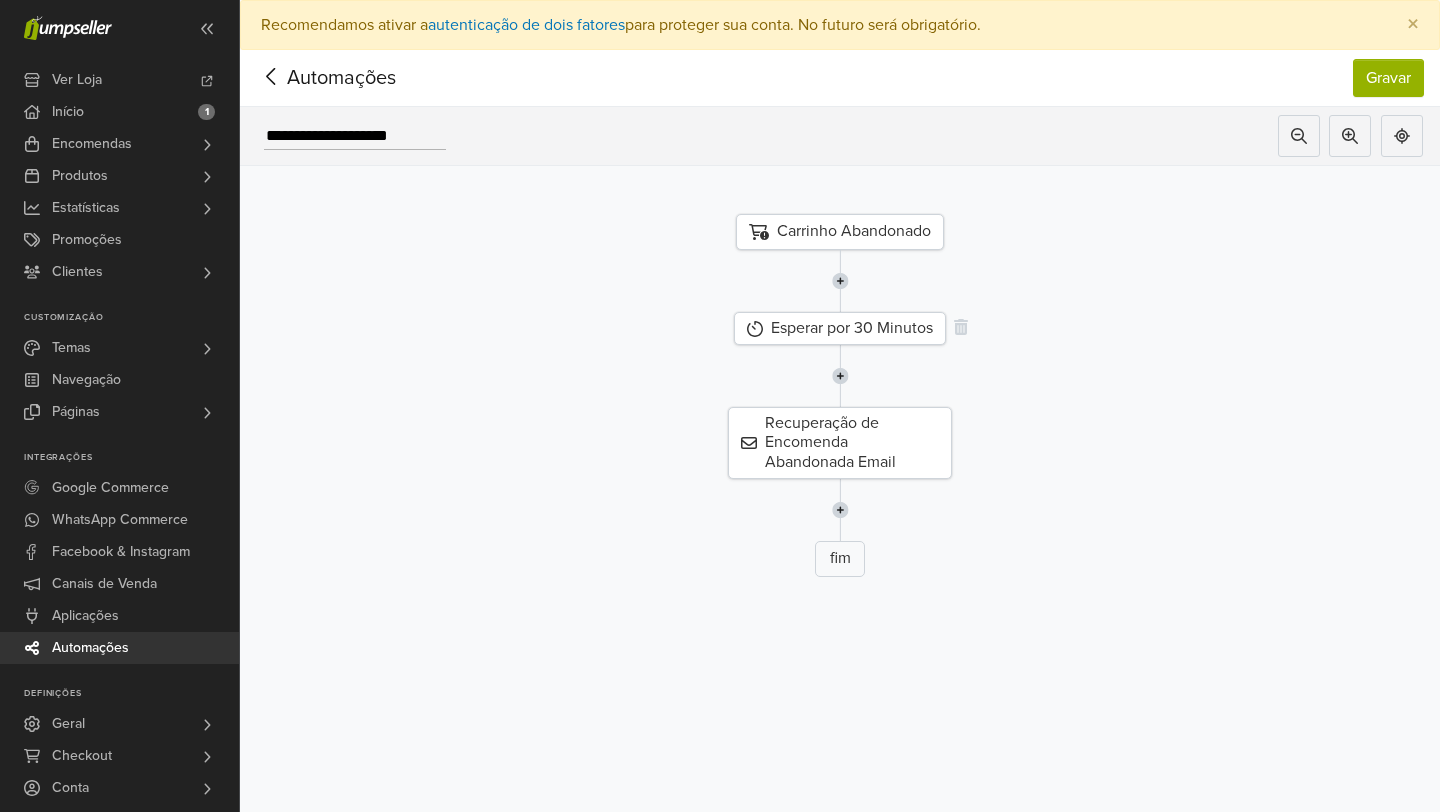 click on "Esperar por 30 Minutos" at bounding box center (840, 328) 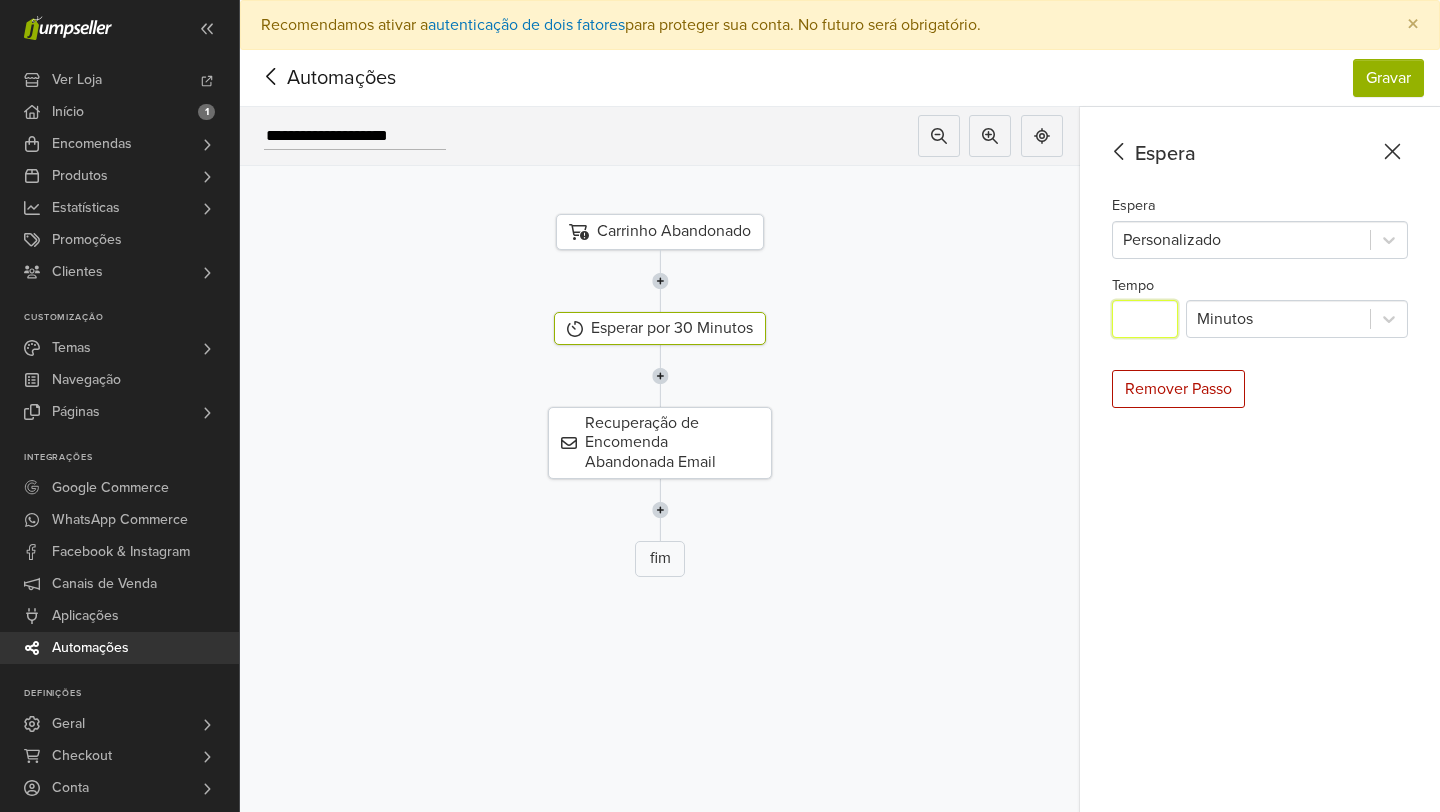 drag, startPoint x: 1147, startPoint y: 318, endPoint x: 1086, endPoint y: 315, distance: 61.073727 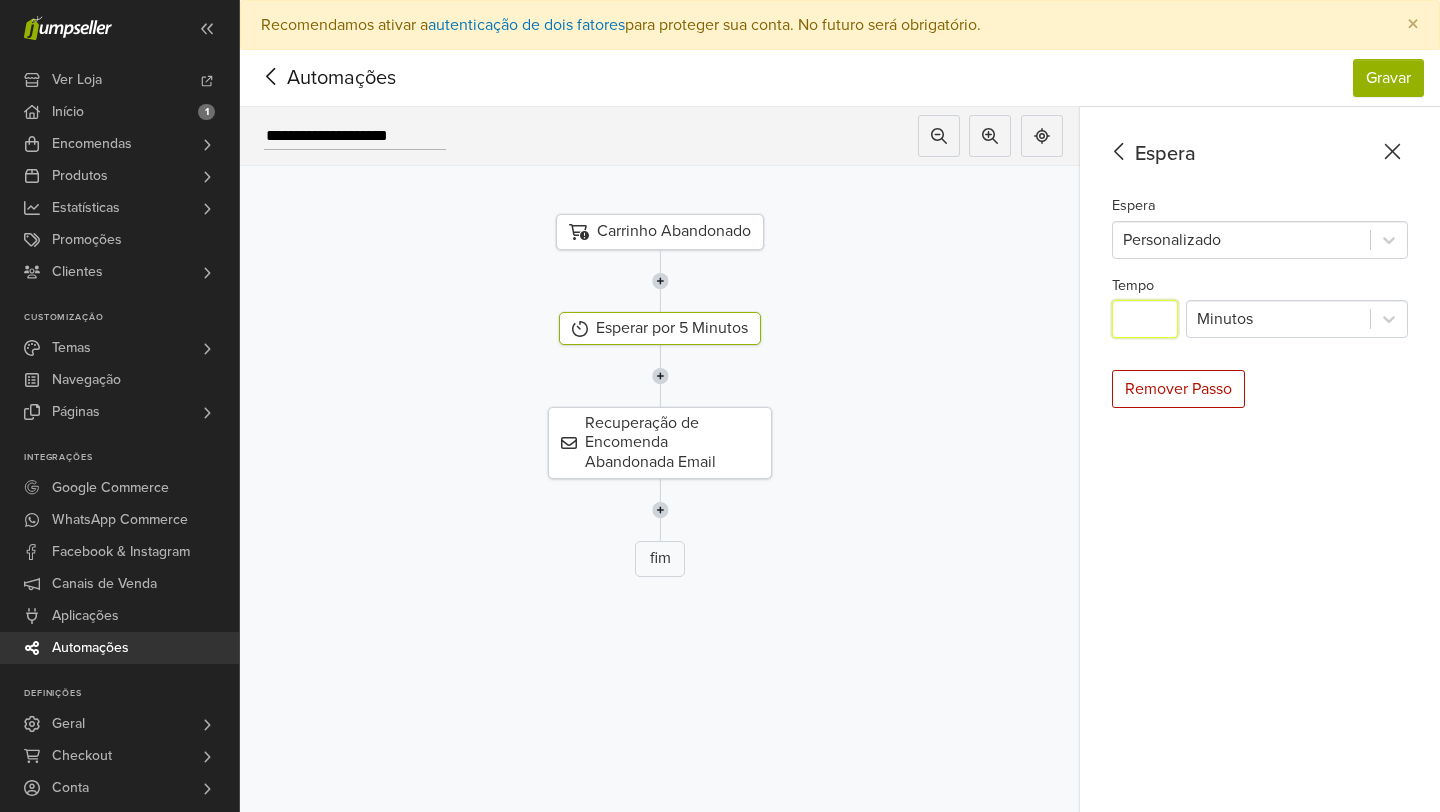 type on "*" 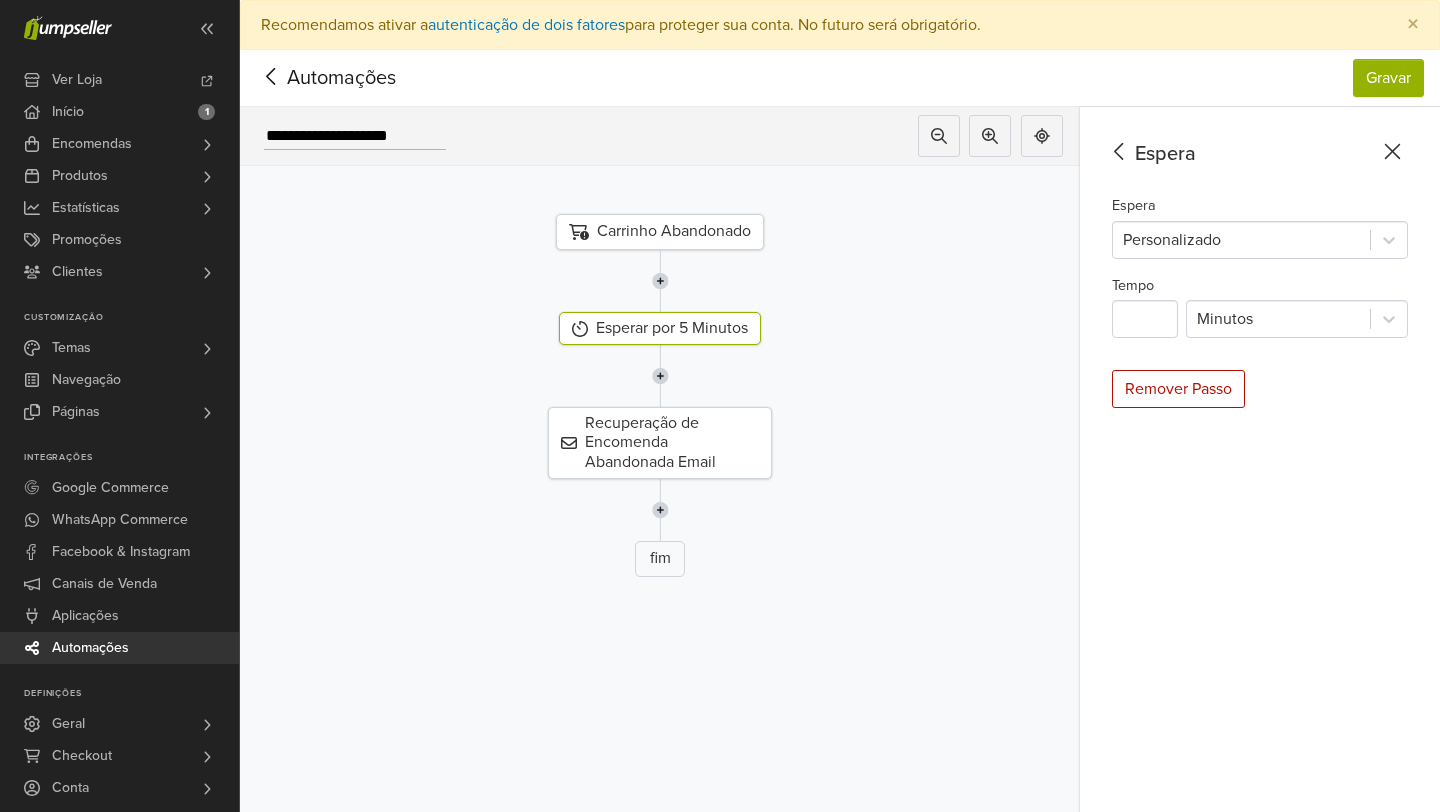 click on "Espera Espera Personalizado Tempo * Minutos Remover Passo" at bounding box center [1260, 484] 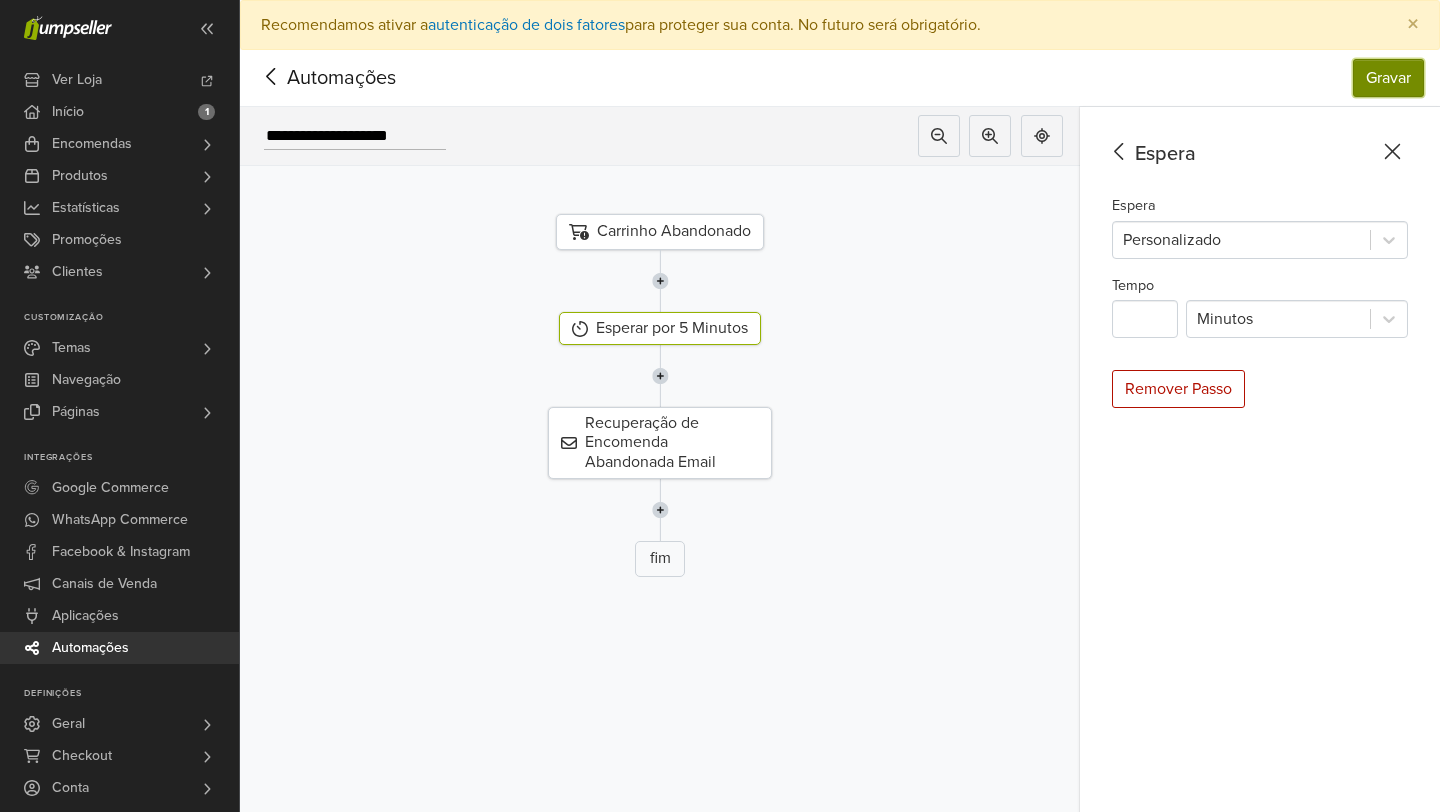 click on "Gravar" at bounding box center [1388, 78] 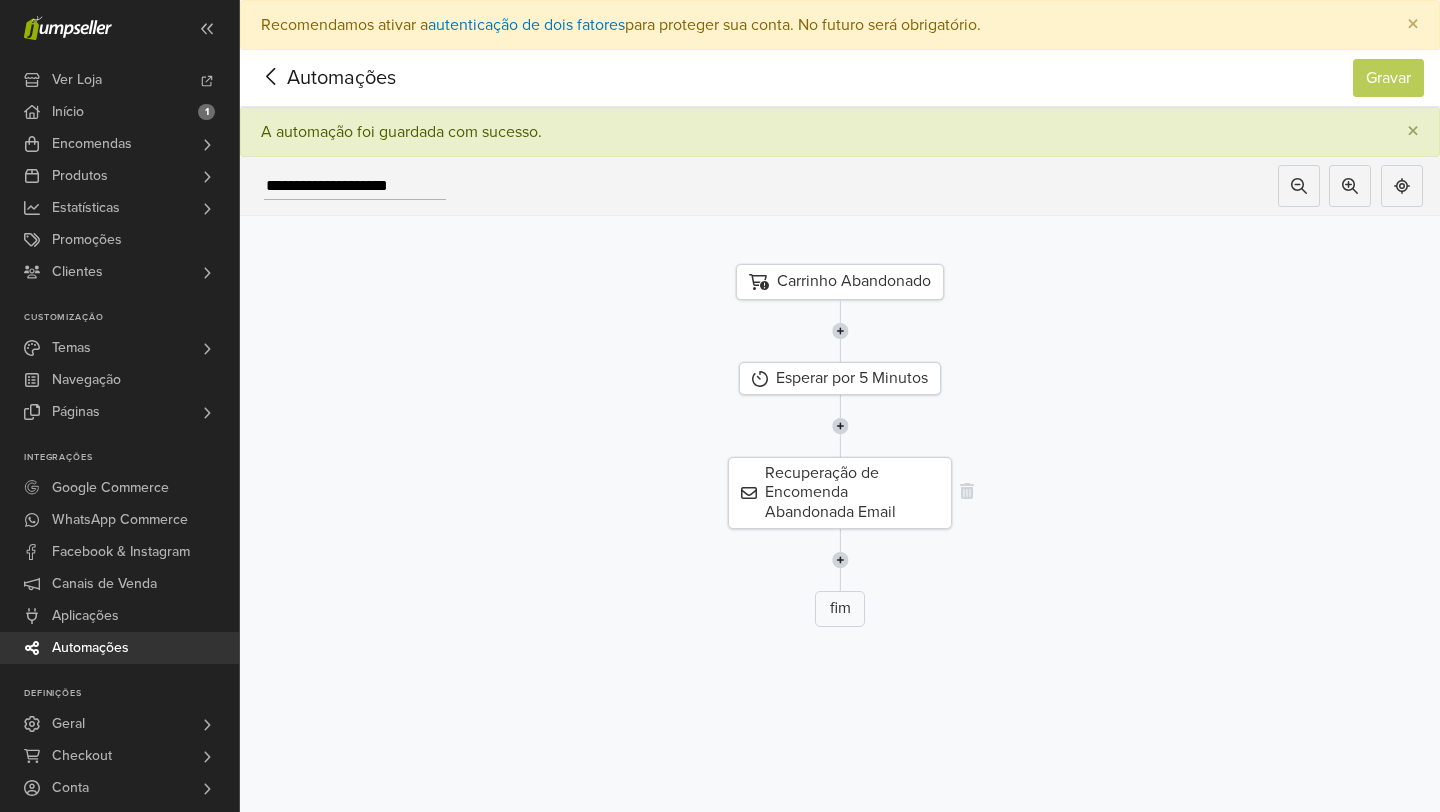 click on "Recuperação de Encomenda Abandonada Email" at bounding box center (840, 493) 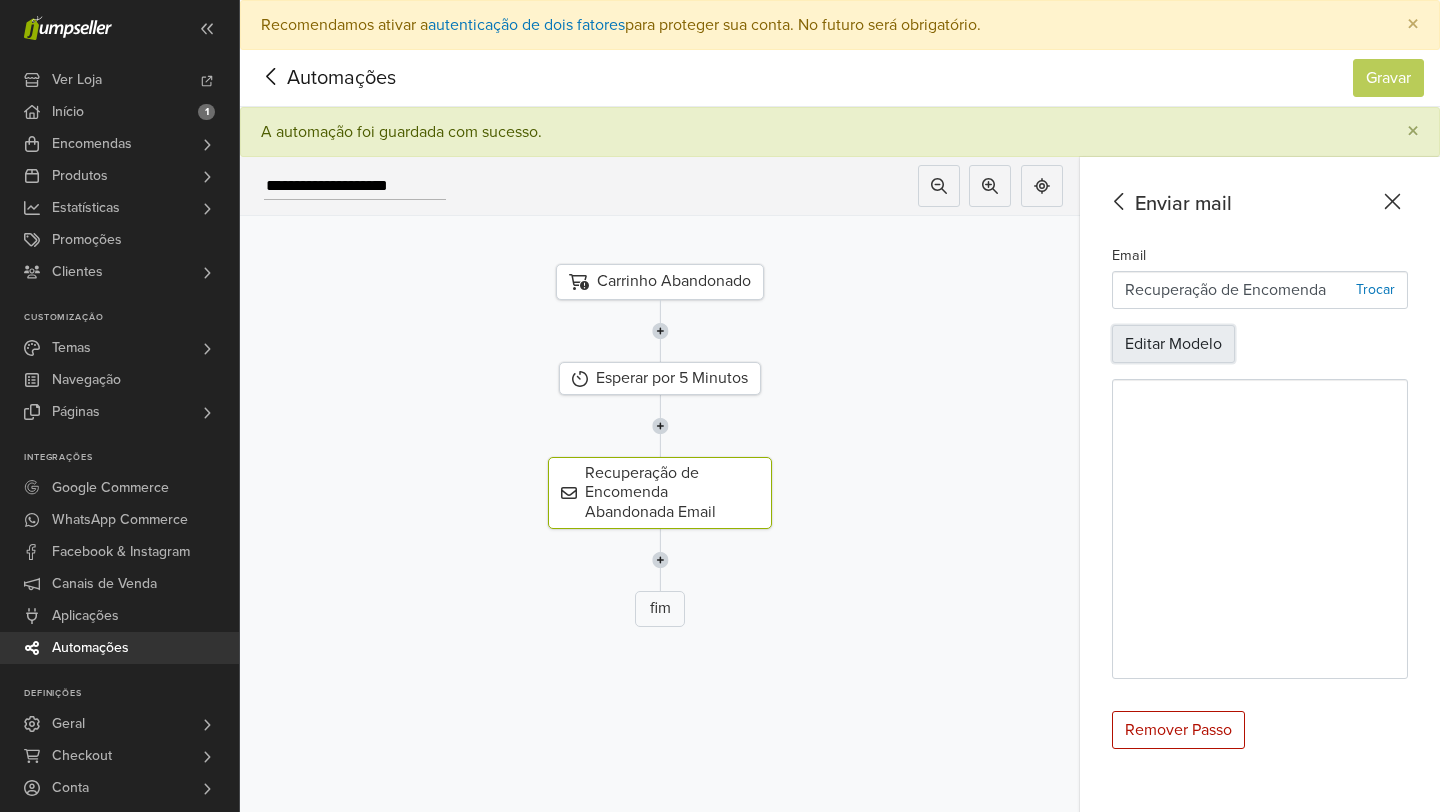 click on "Editar Modelo" at bounding box center [1173, 344] 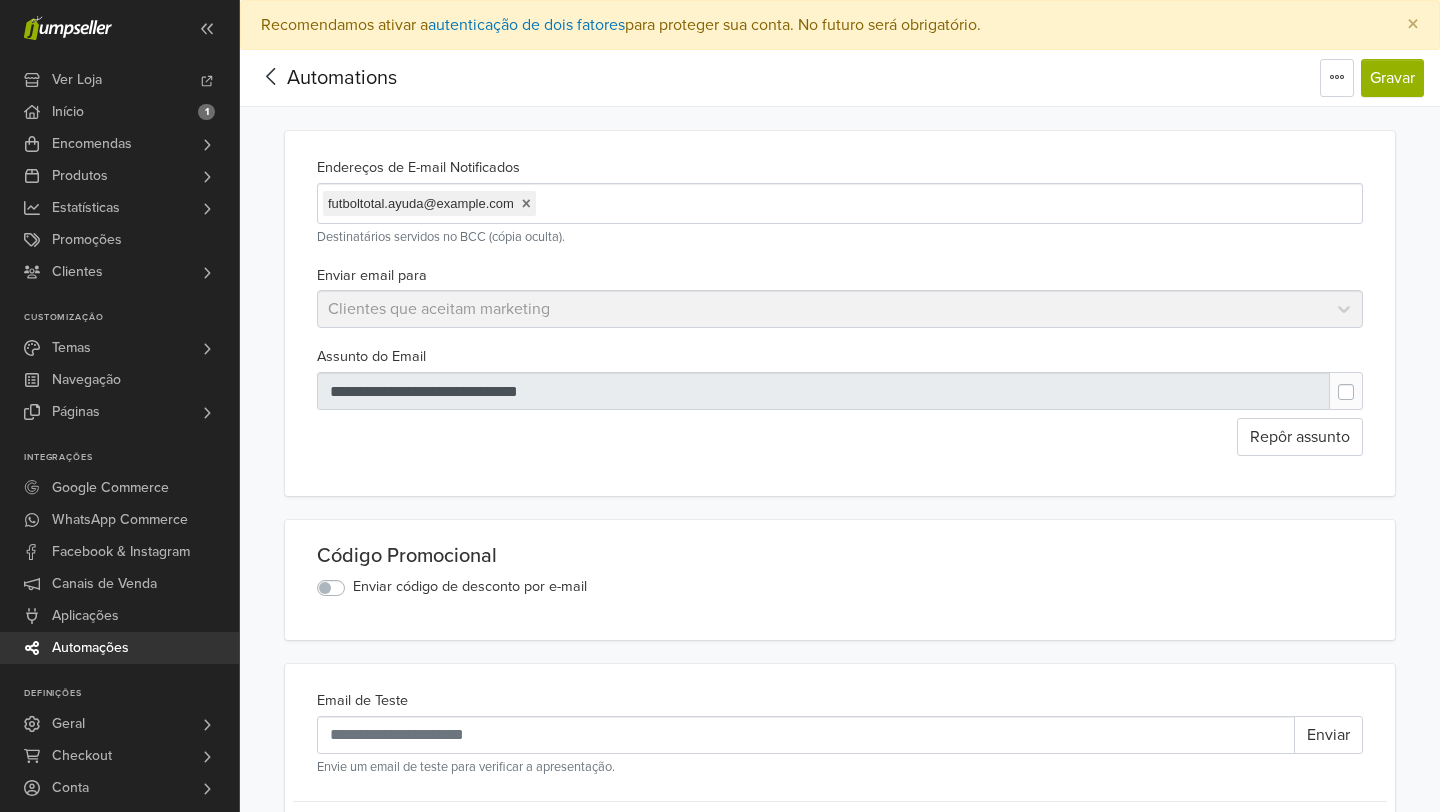 scroll, scrollTop: 0, scrollLeft: 0, axis: both 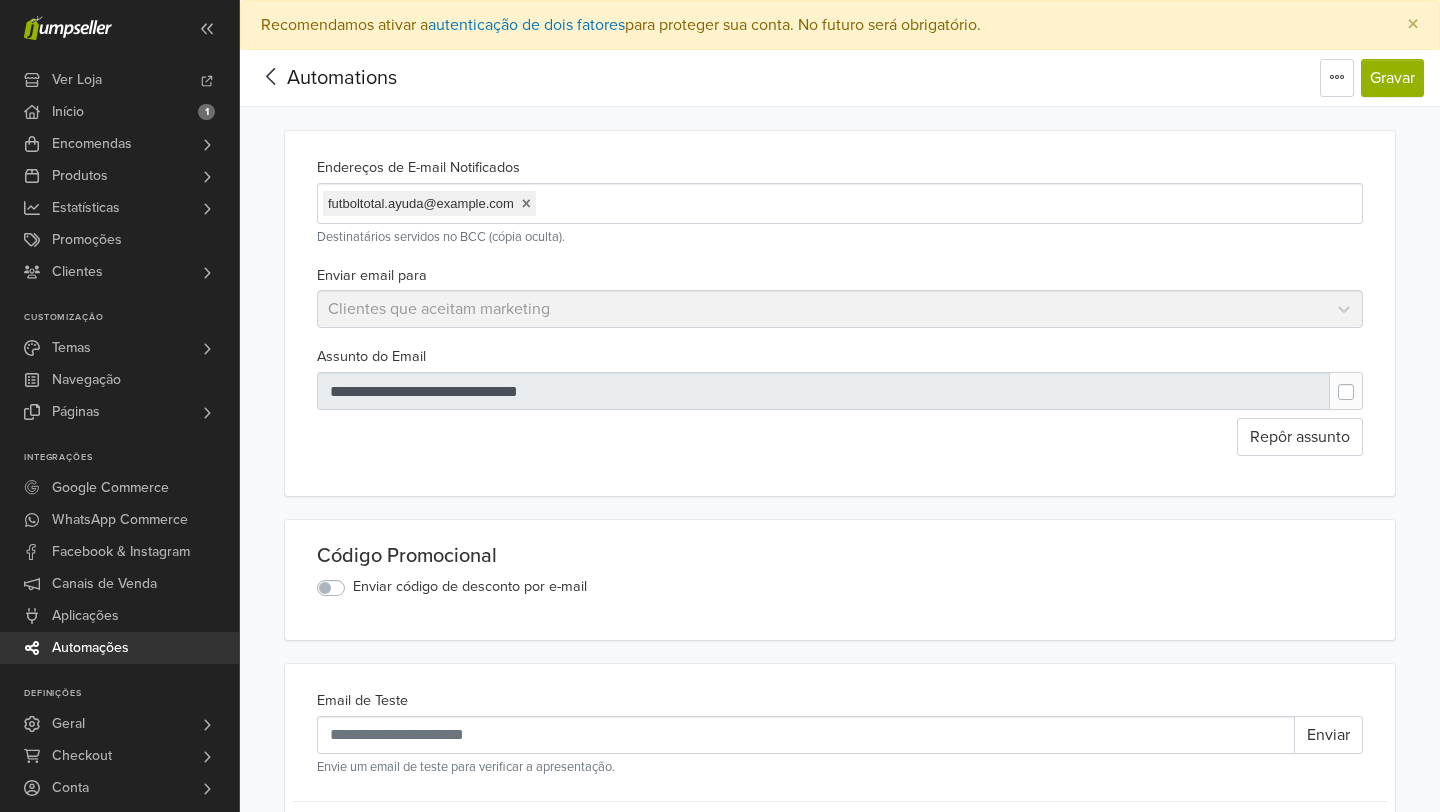 click on "Enviar email para Clientes que aceitam marketing" at bounding box center [840, 296] 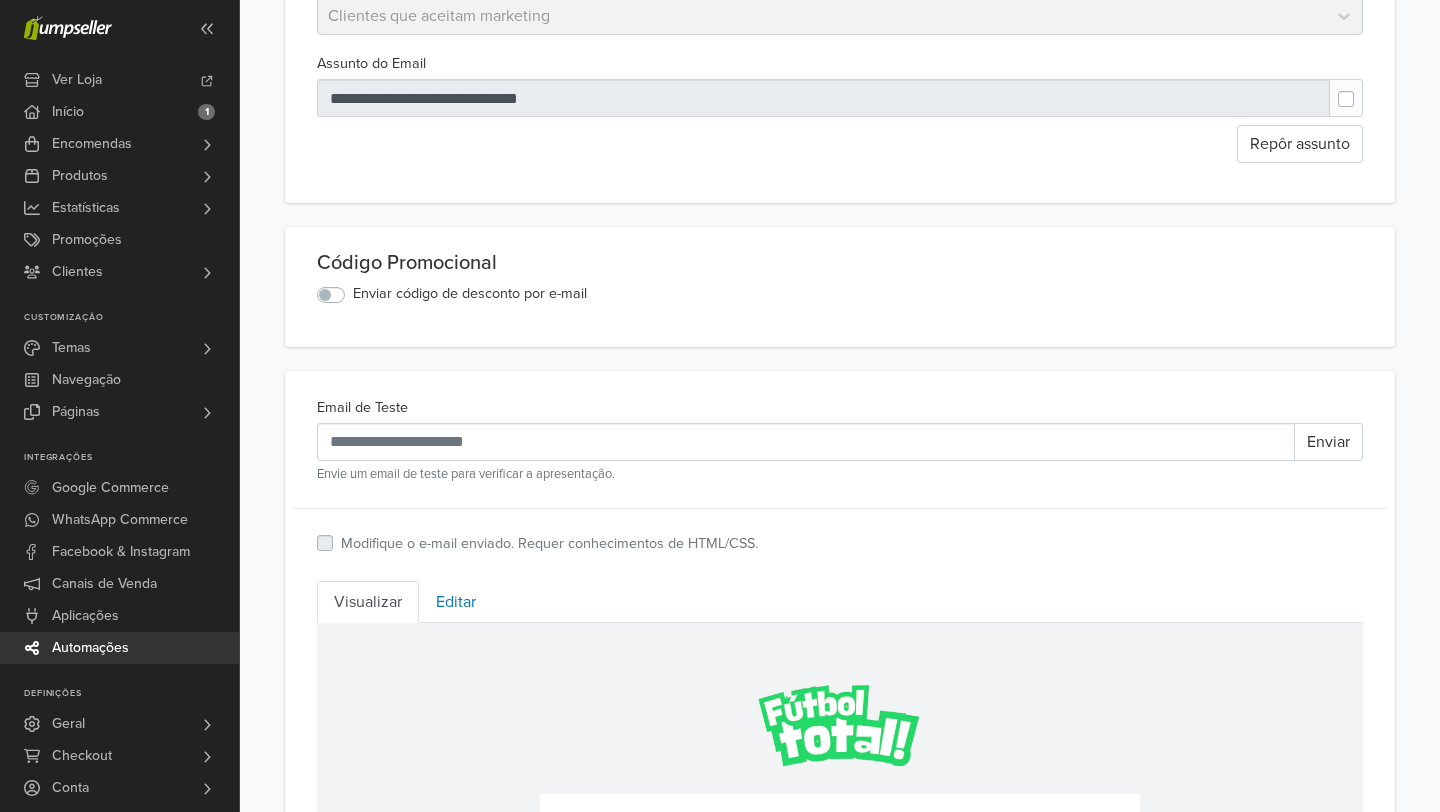 click on "Enviar código de desconto por e-mail" at bounding box center (470, 294) 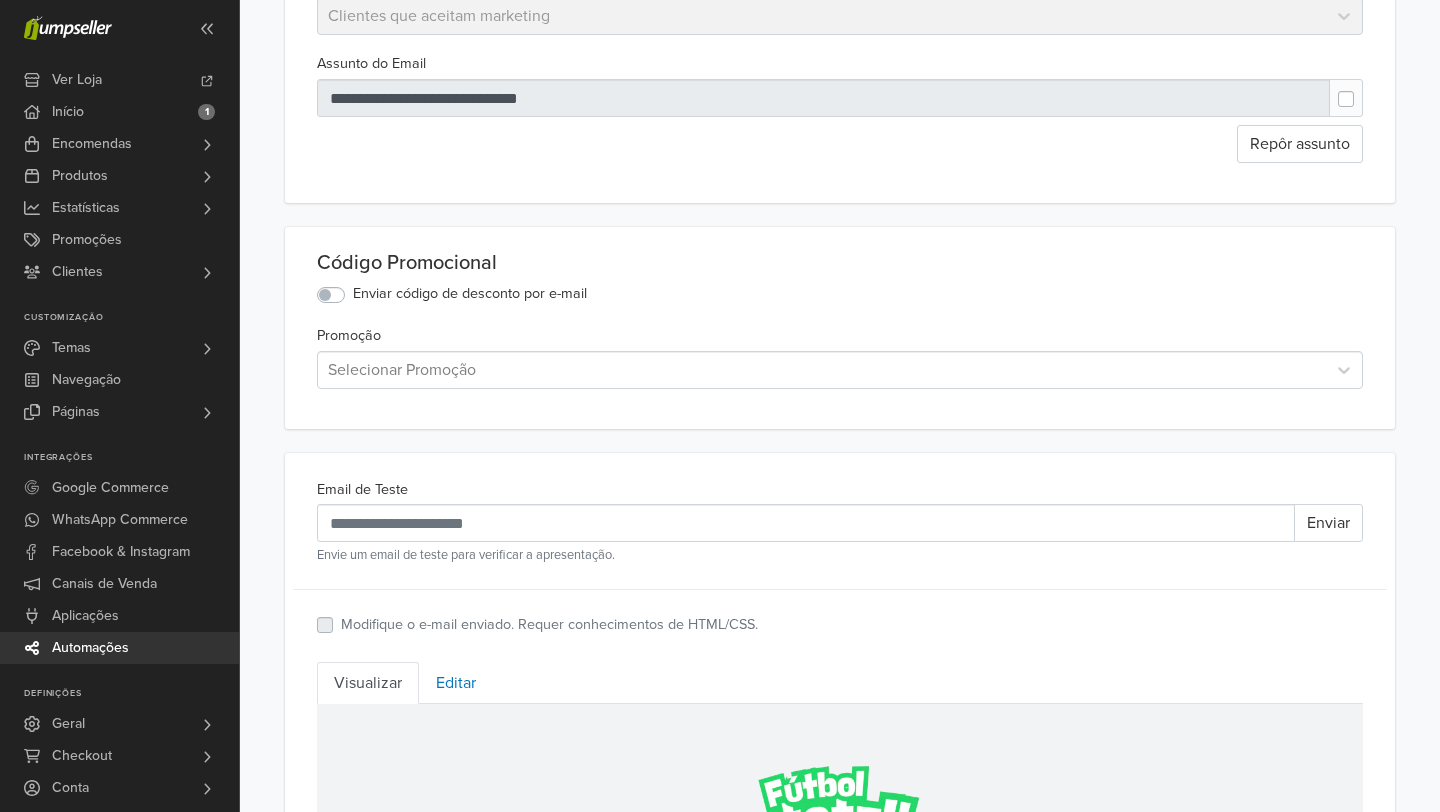 click at bounding box center (822, 370) 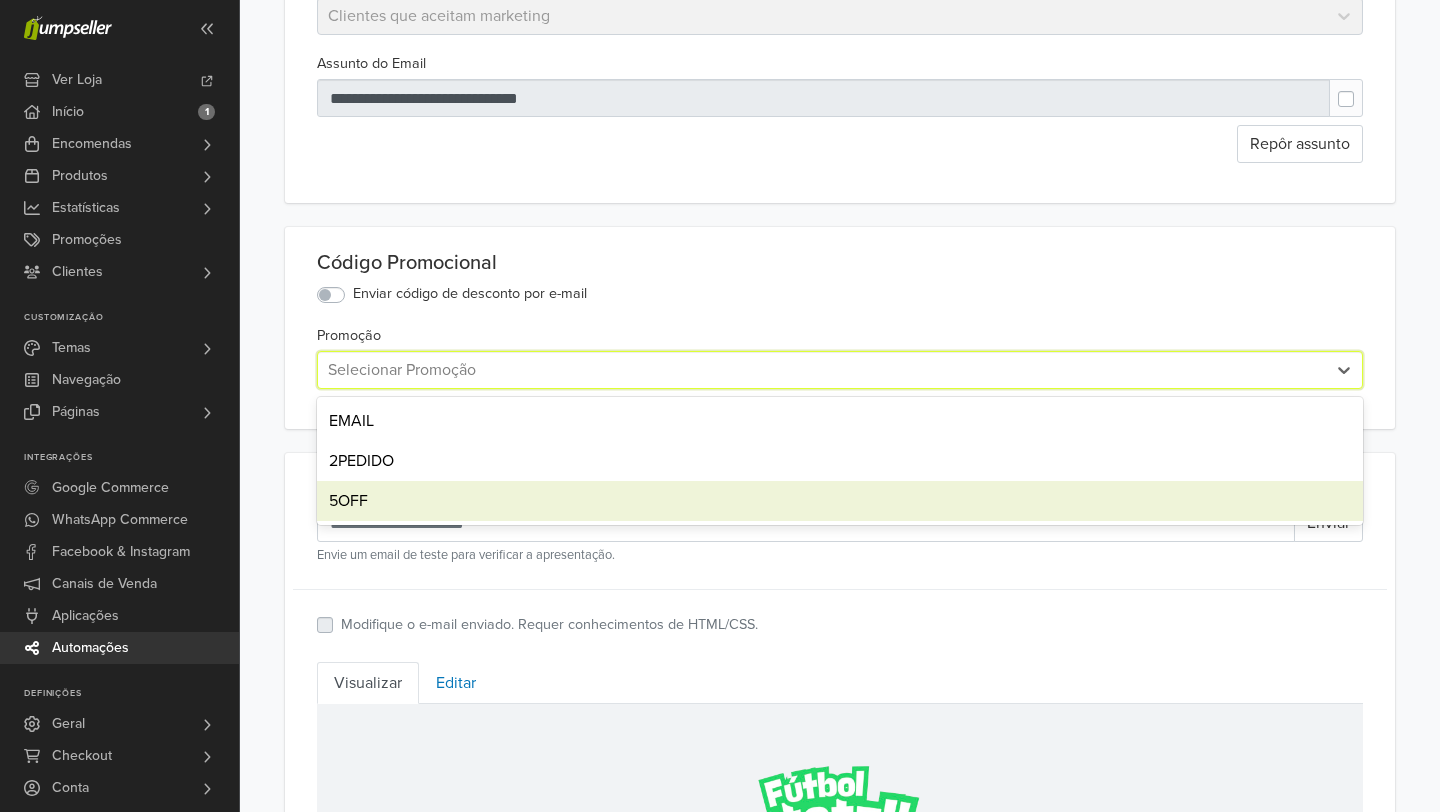 click on "5OFF" at bounding box center (840, 501) 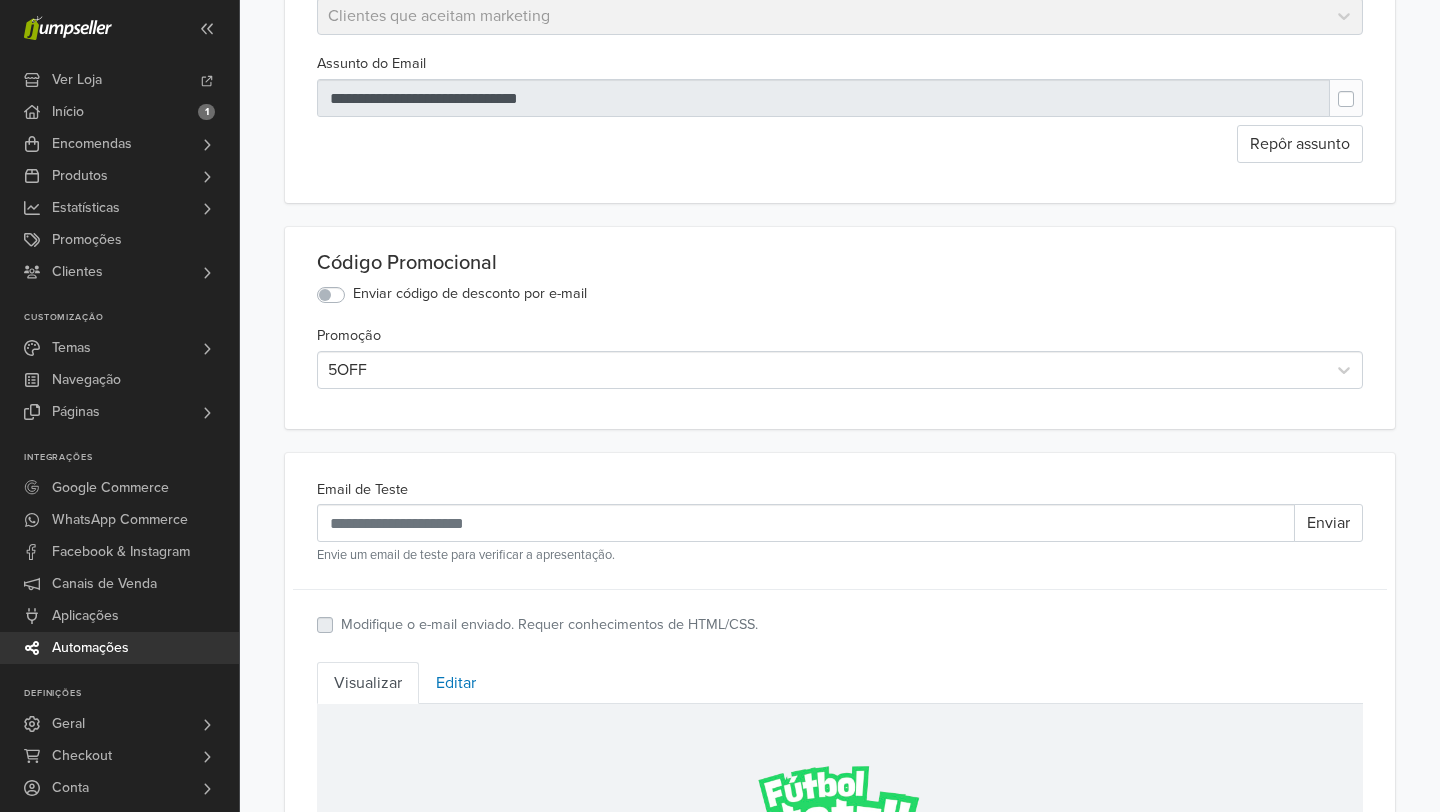 click on "Enviar código de desconto por e-mail" at bounding box center [840, 295] 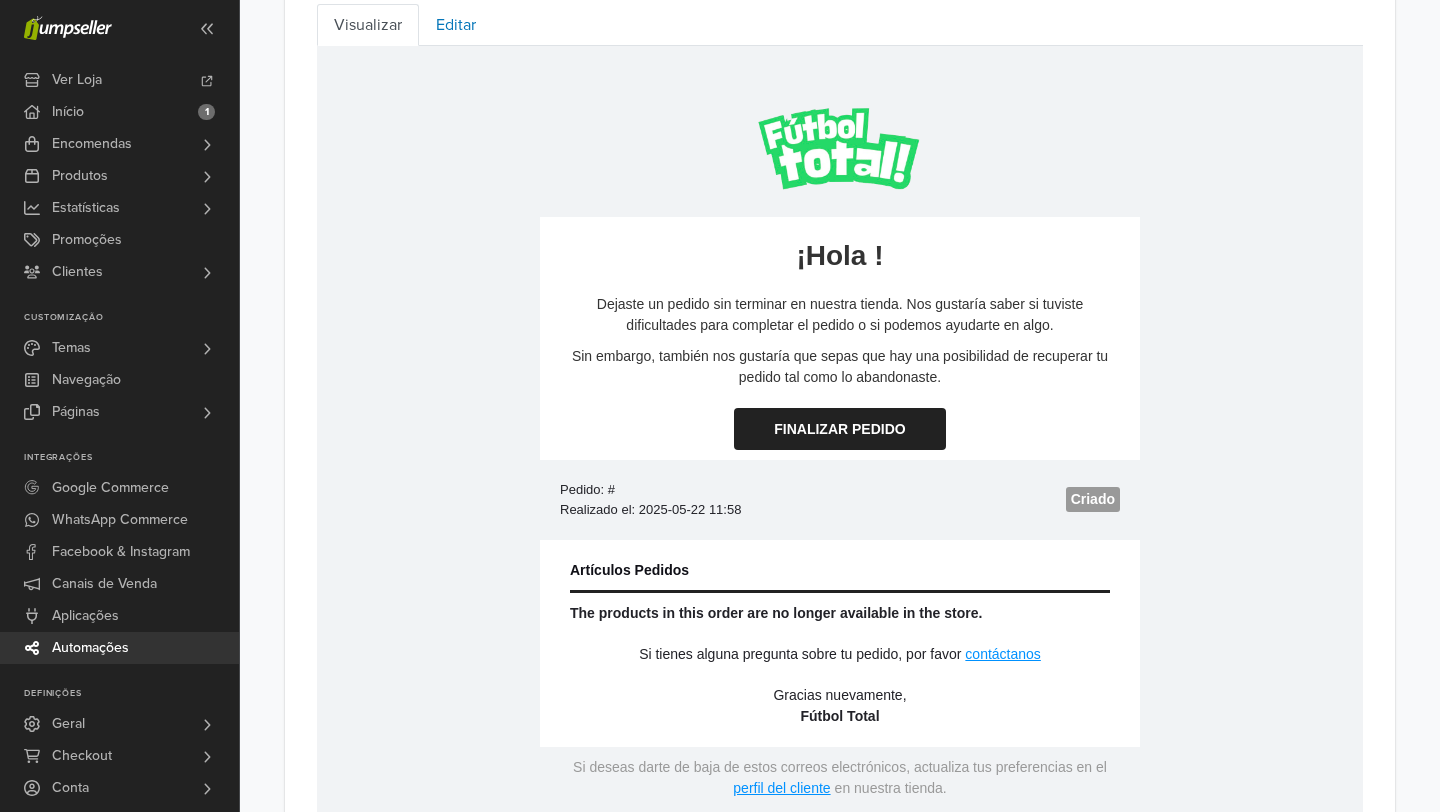 scroll, scrollTop: 956, scrollLeft: 0, axis: vertical 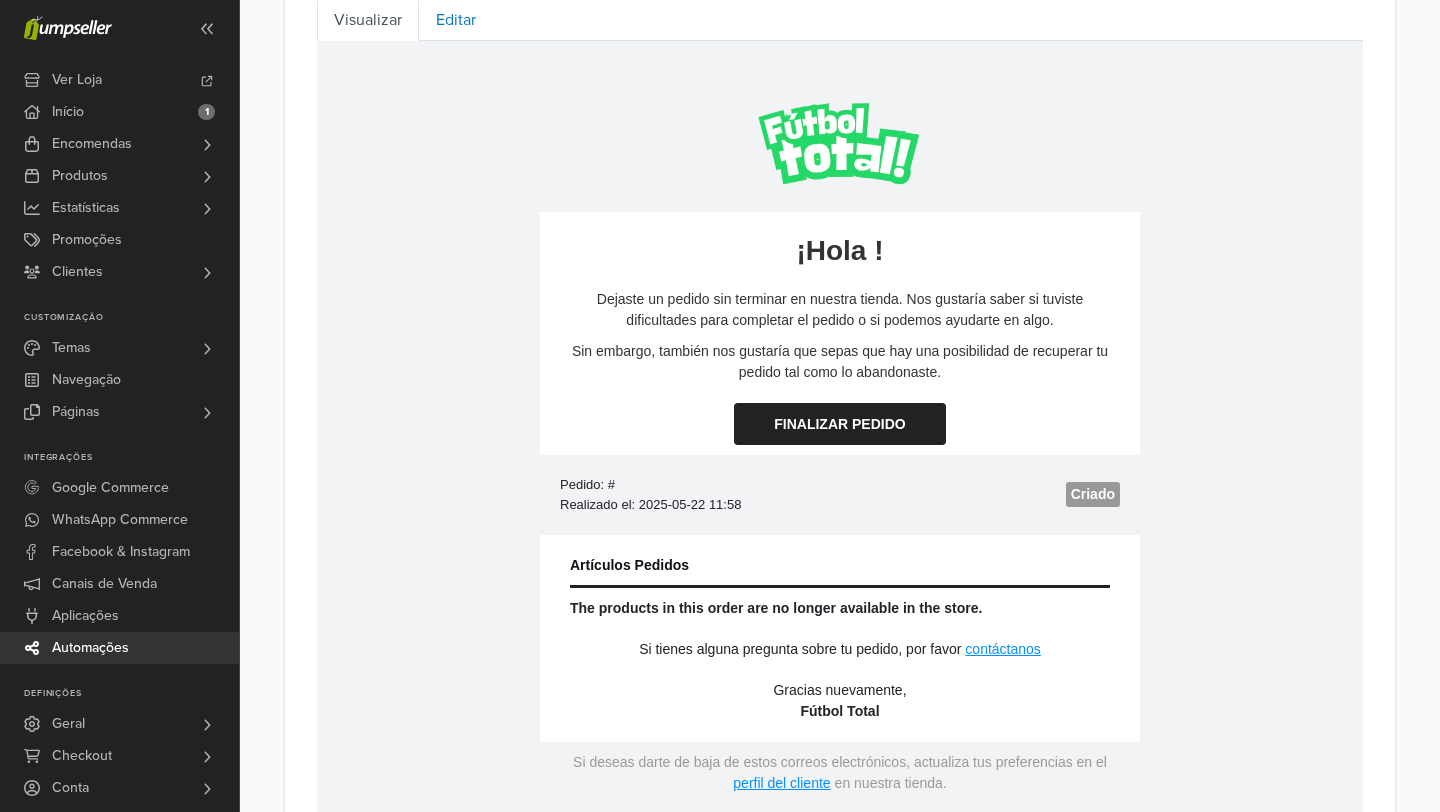 click on "Dejaste un pedido sin terminar en nuestra tienda. Nos gustaría saber si tuviste dificultades para completar el pedido o si podemos ayudarte en algo." at bounding box center (840, 310) 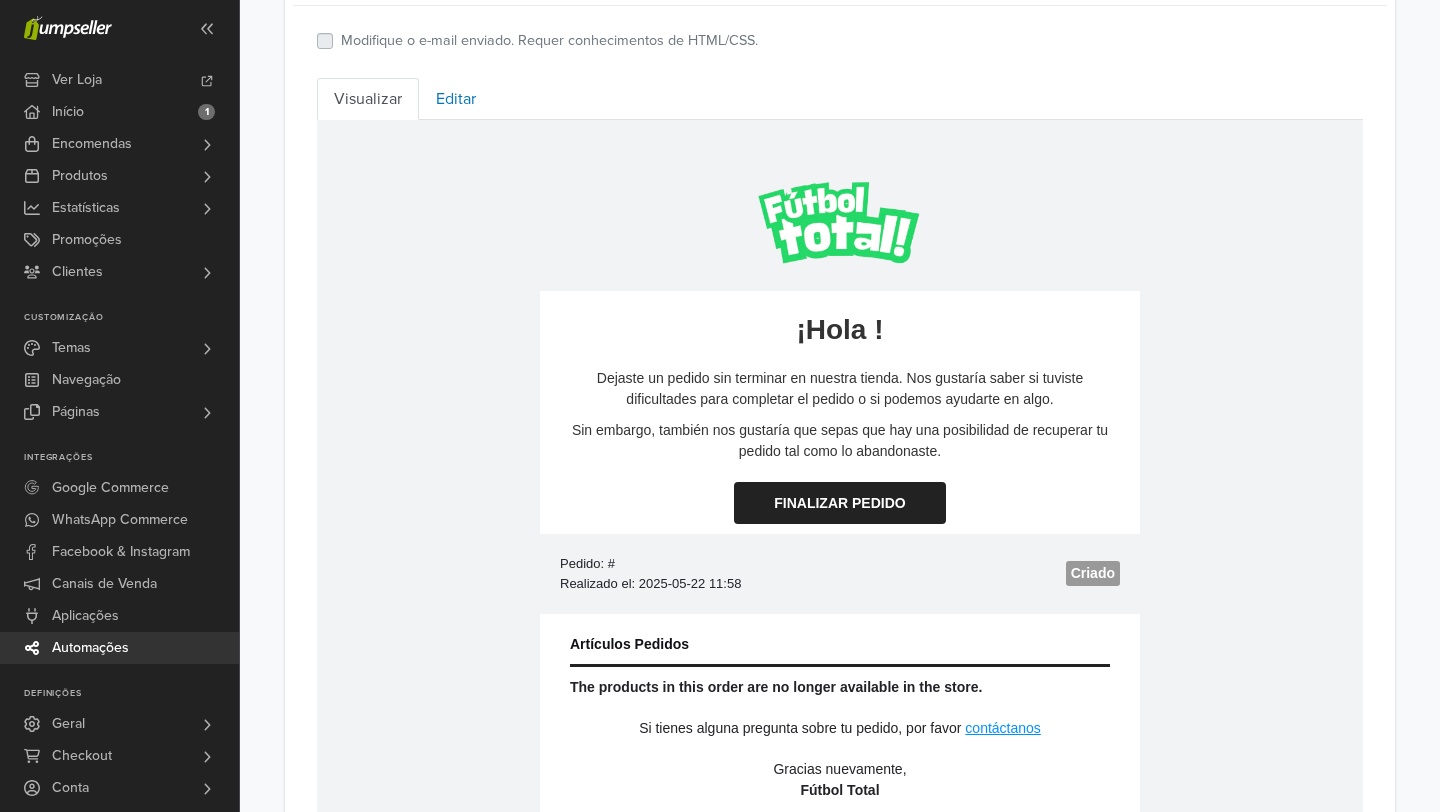scroll, scrollTop: 870, scrollLeft: 0, axis: vertical 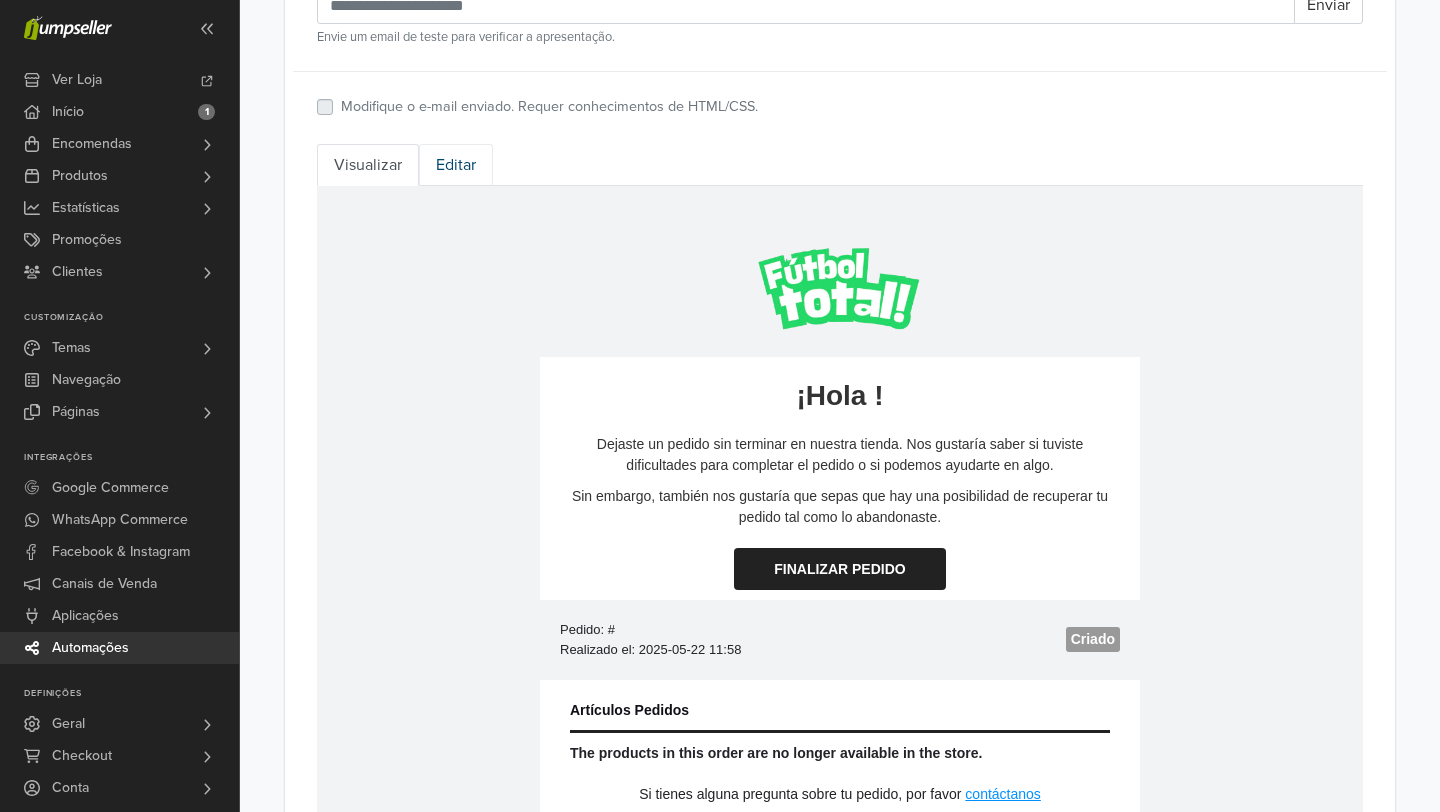 click on "Editar" at bounding box center [456, 165] 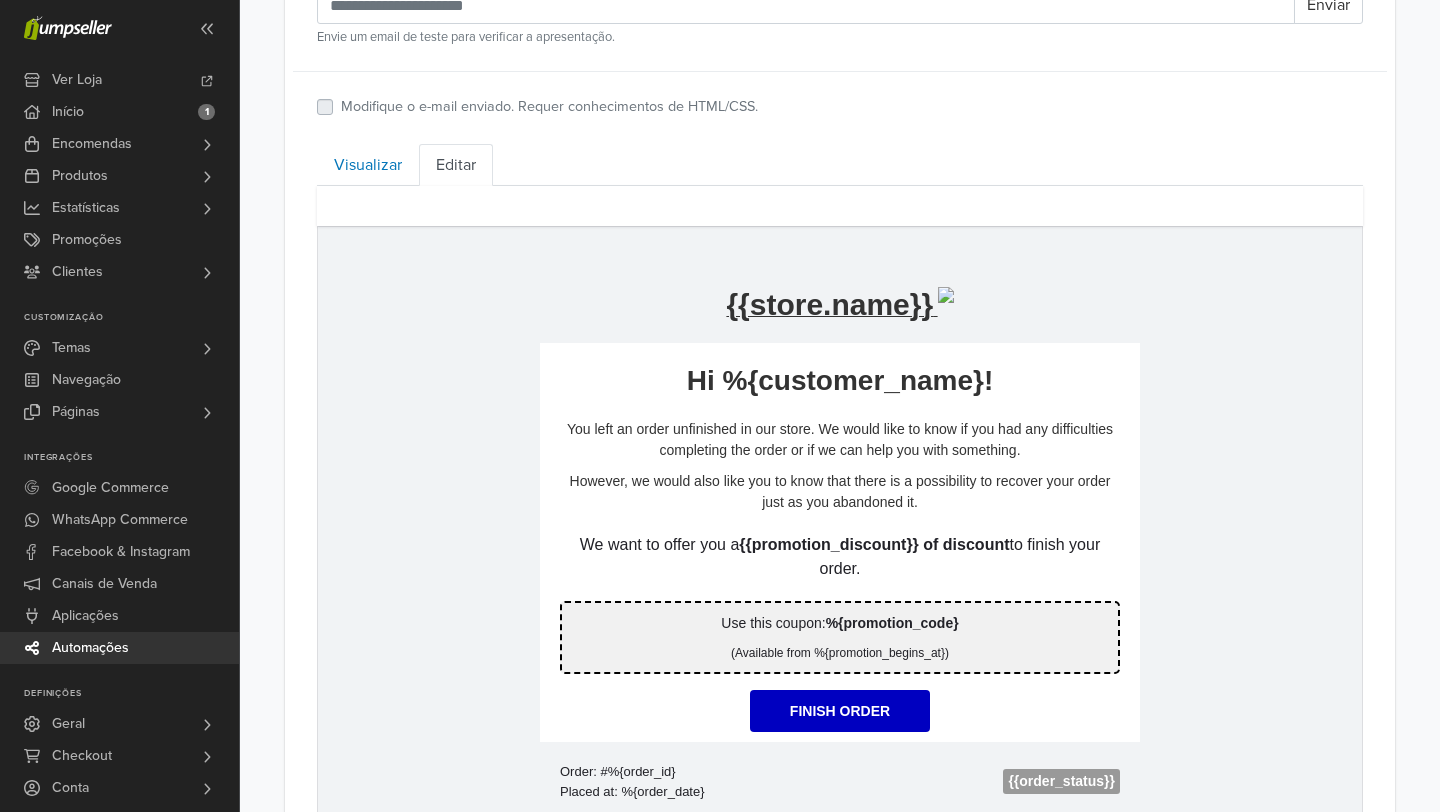 scroll, scrollTop: 828, scrollLeft: 0, axis: vertical 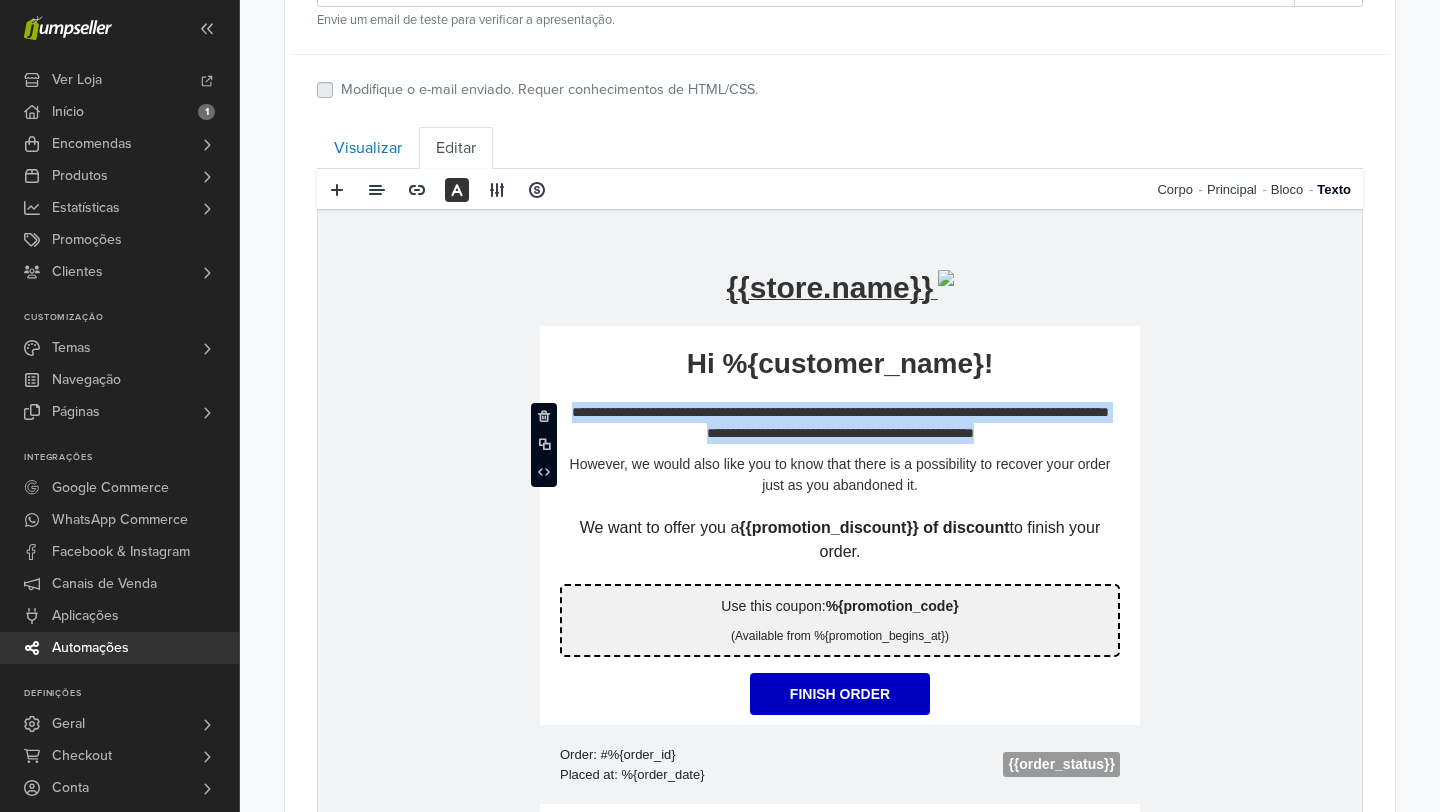 drag, startPoint x: 568, startPoint y: 411, endPoint x: 1023, endPoint y: 433, distance: 455.53156 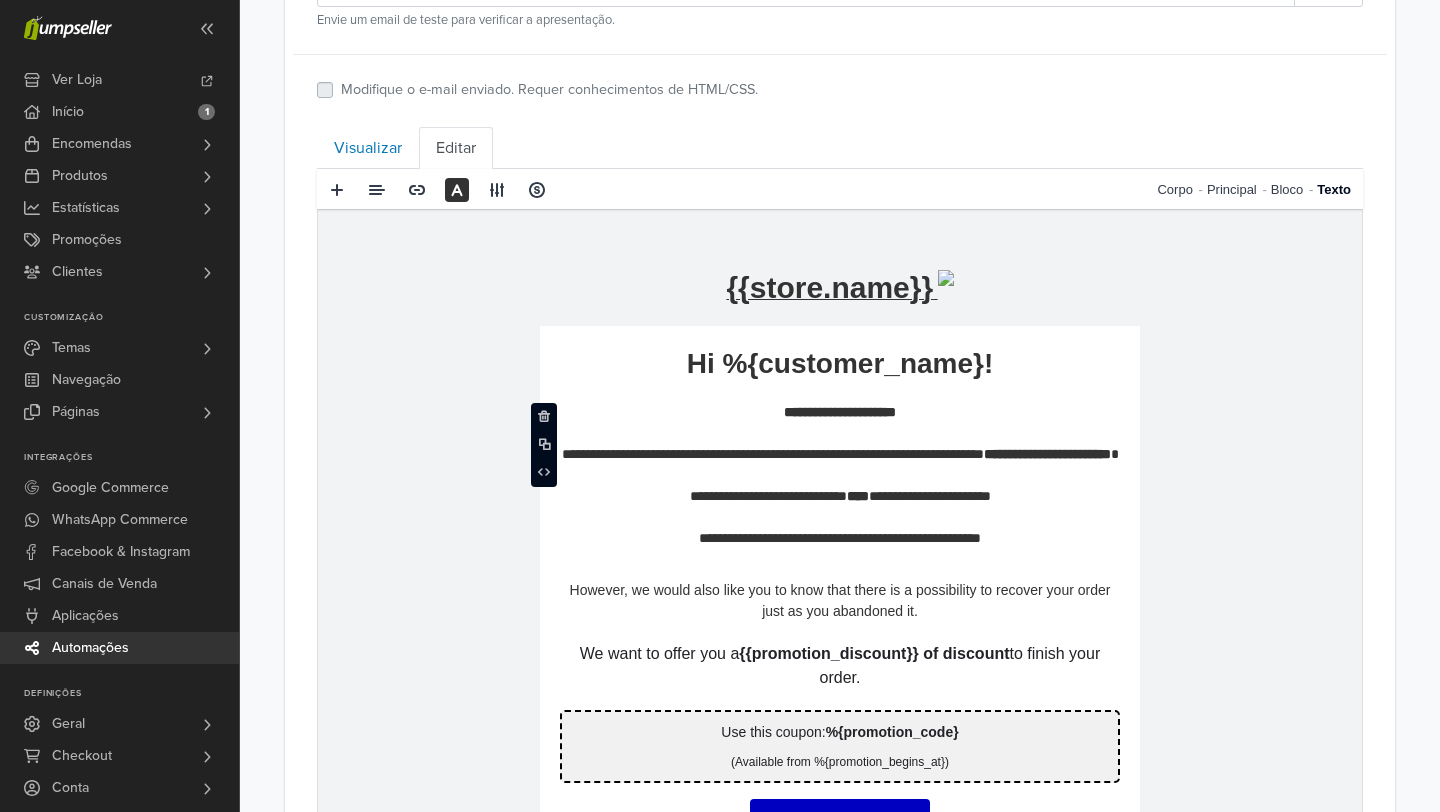 click on "**********" at bounding box center (840, 486) 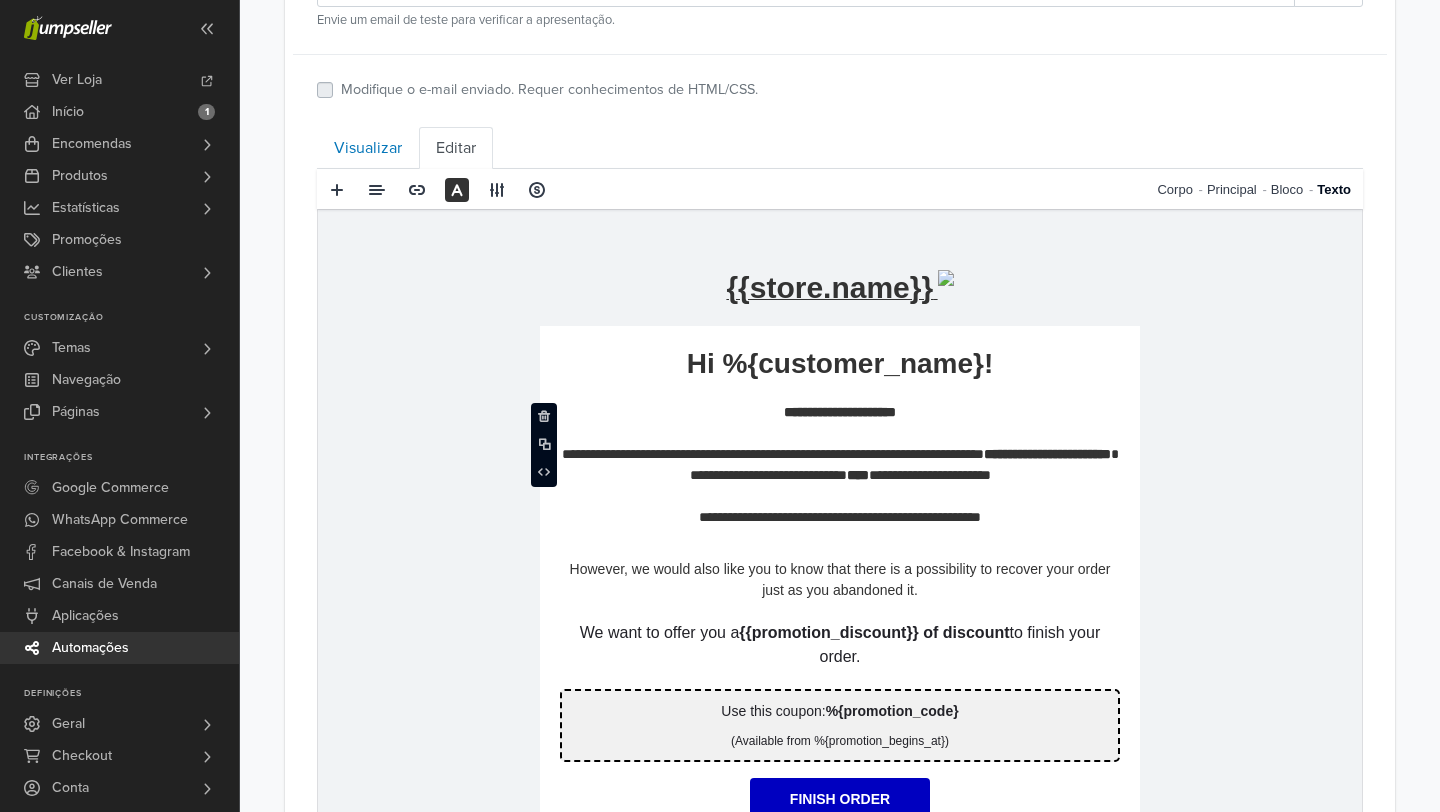 click on "**********" at bounding box center (840, 475) 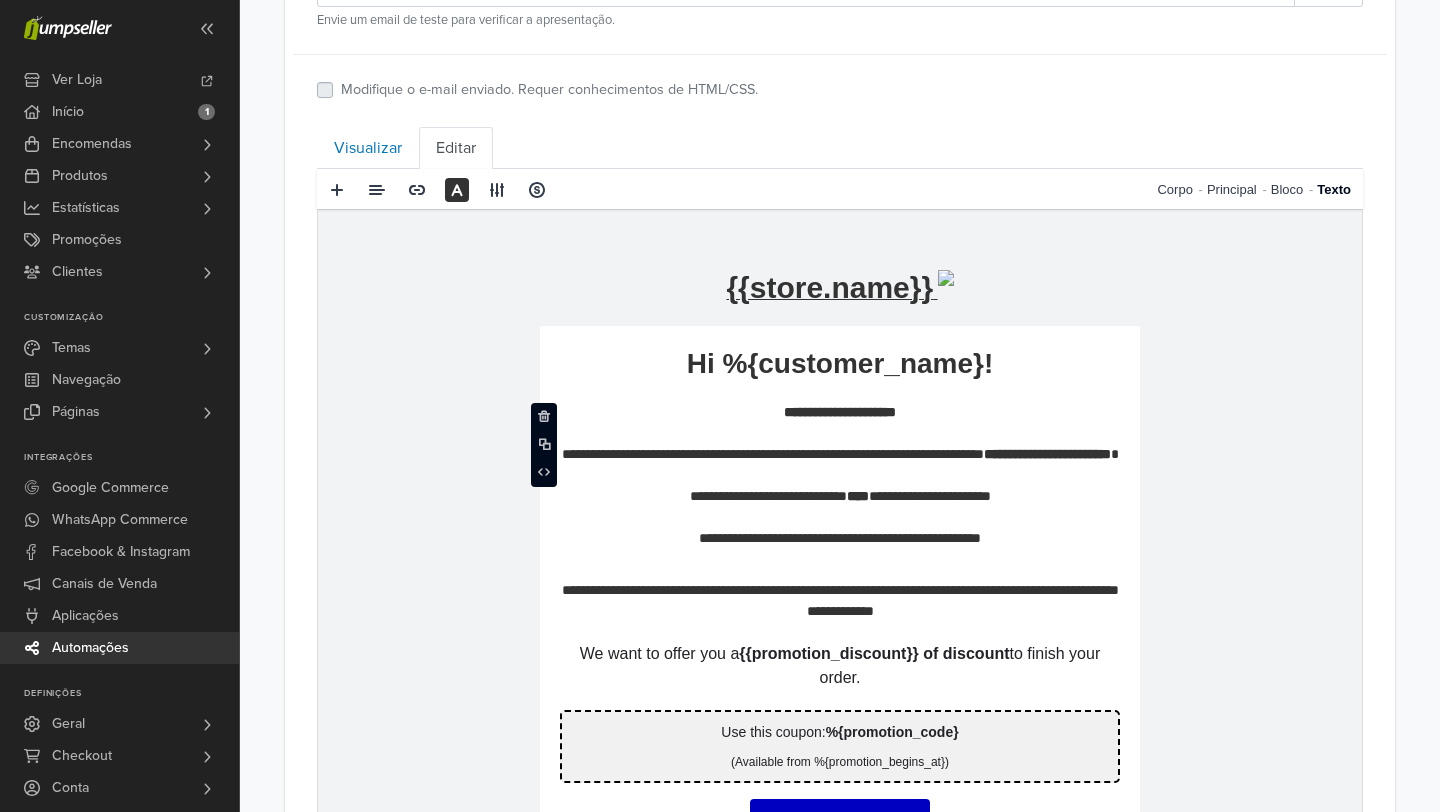 click on "**********" at bounding box center (840, 601) 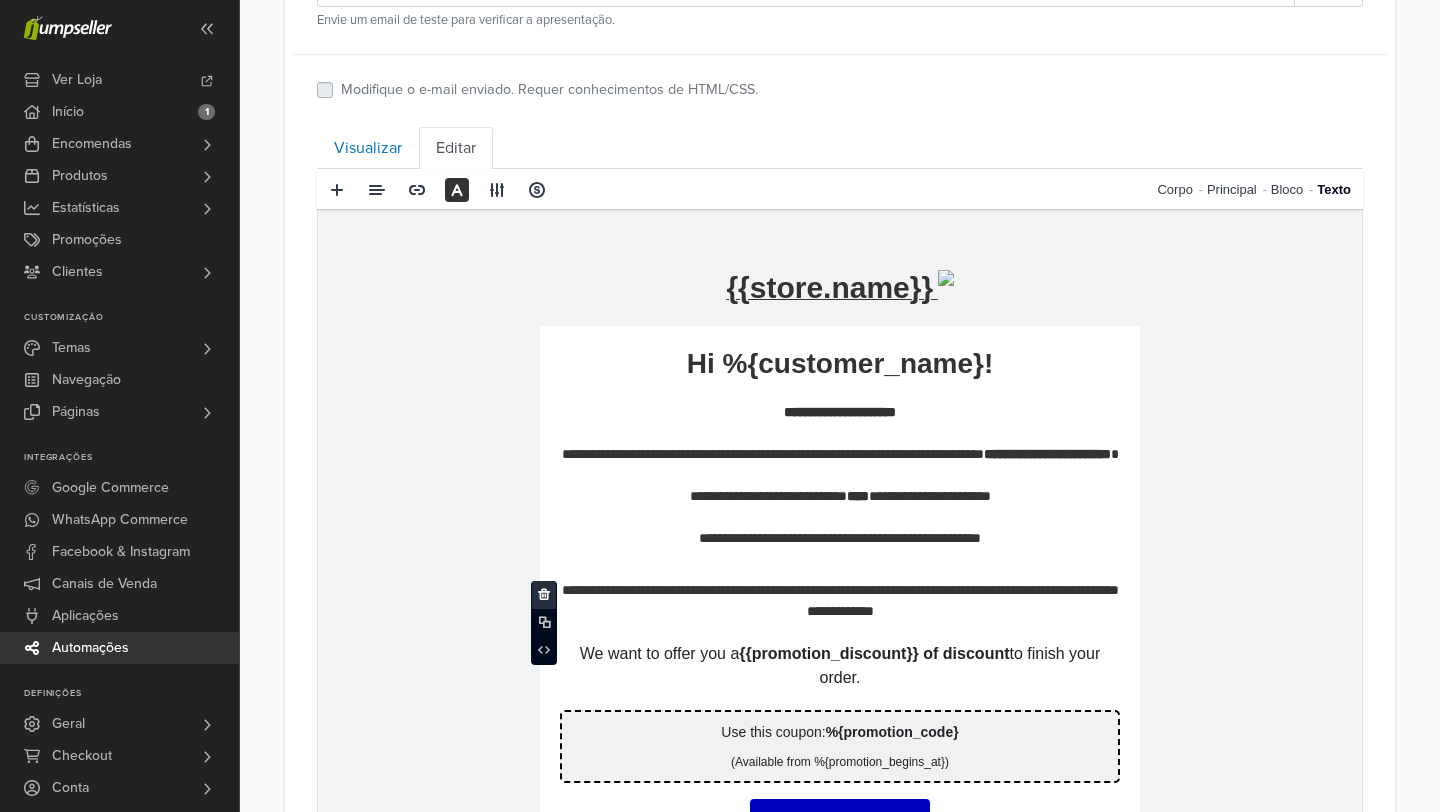 click at bounding box center (544, 594) 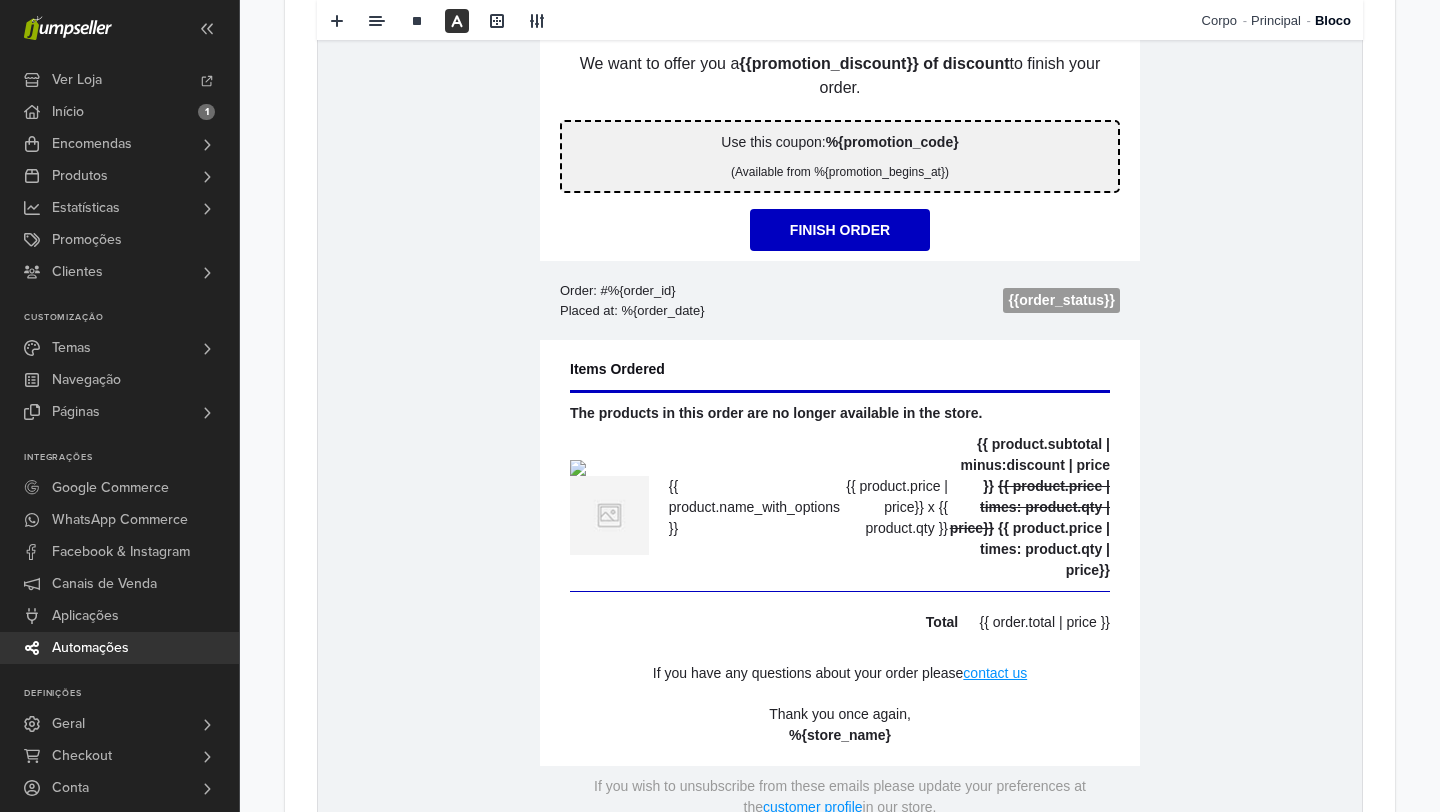 scroll, scrollTop: 1593, scrollLeft: 0, axis: vertical 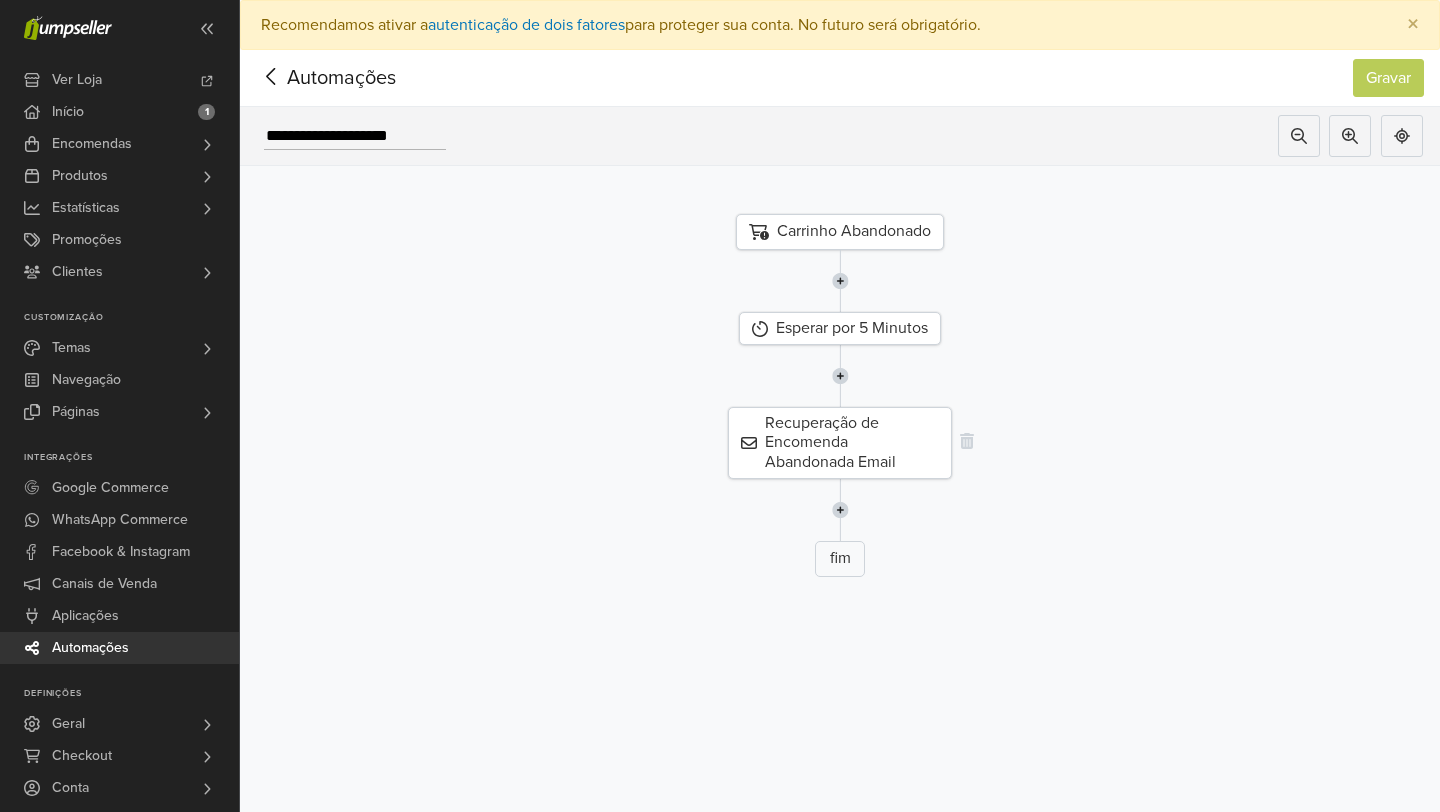 click on "Recuperação de Encomenda Abandonada Email" at bounding box center [840, 443] 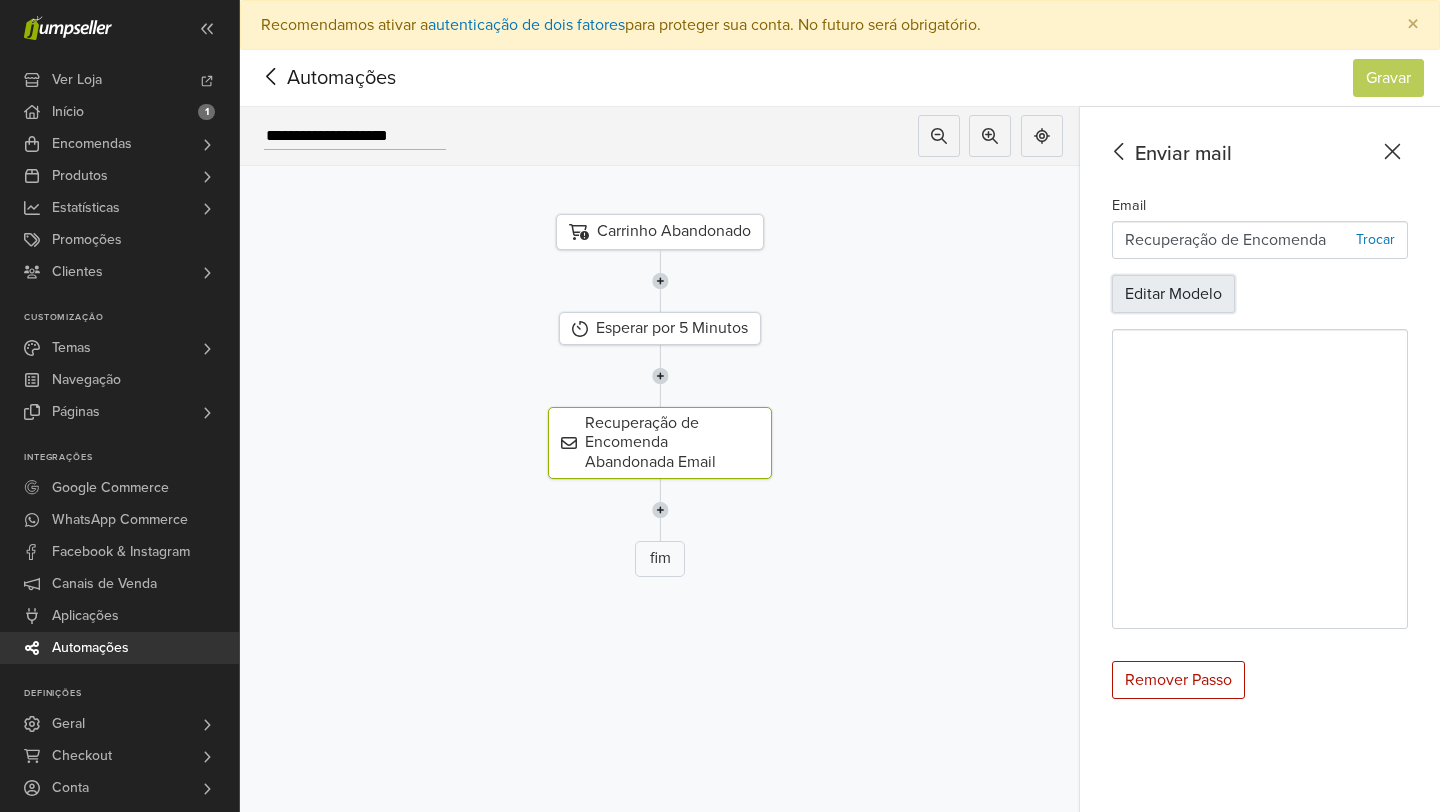 click on "Editar Modelo" at bounding box center [1173, 294] 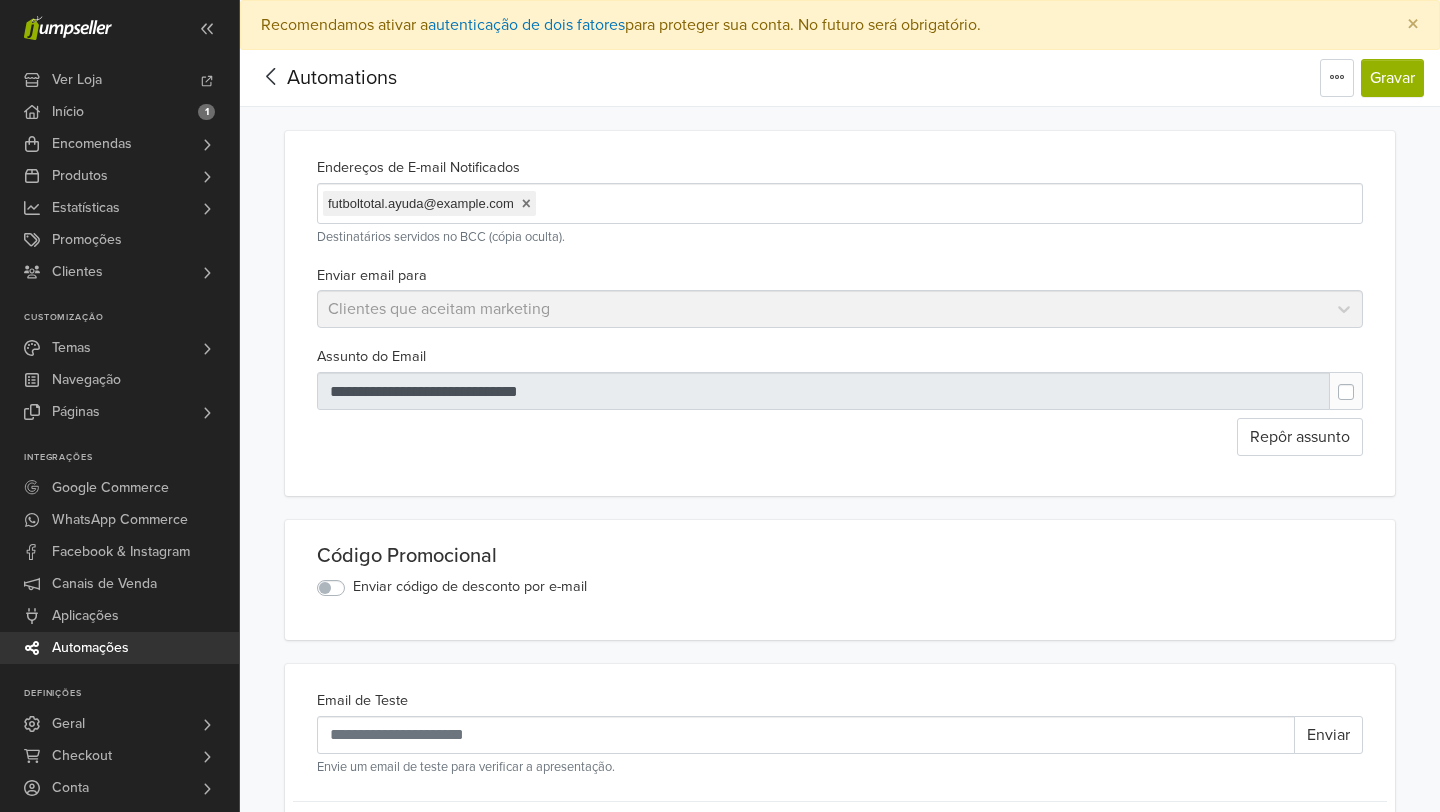 scroll, scrollTop: 97, scrollLeft: 0, axis: vertical 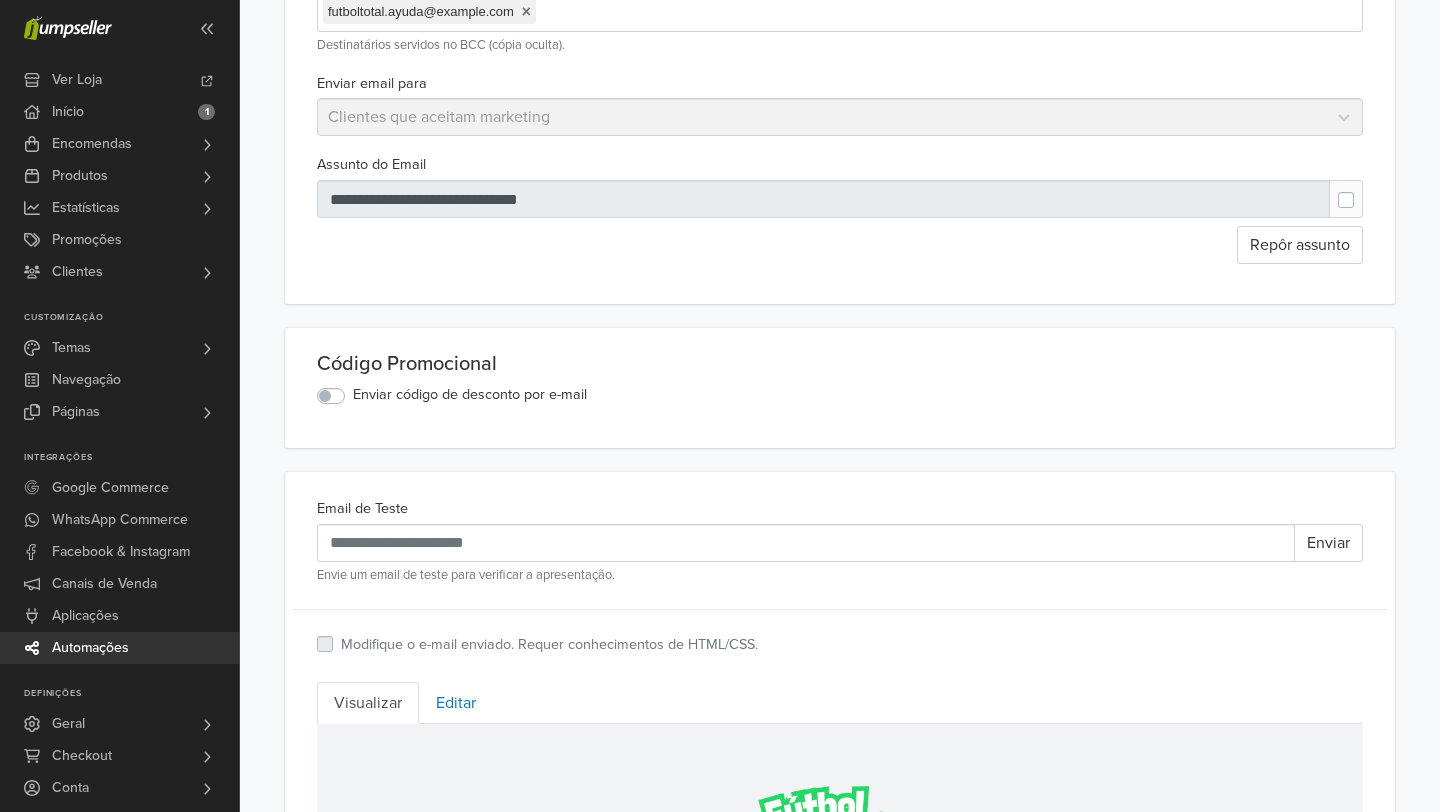 click on "Enviar código de desconto por e-mail" at bounding box center [470, 395] 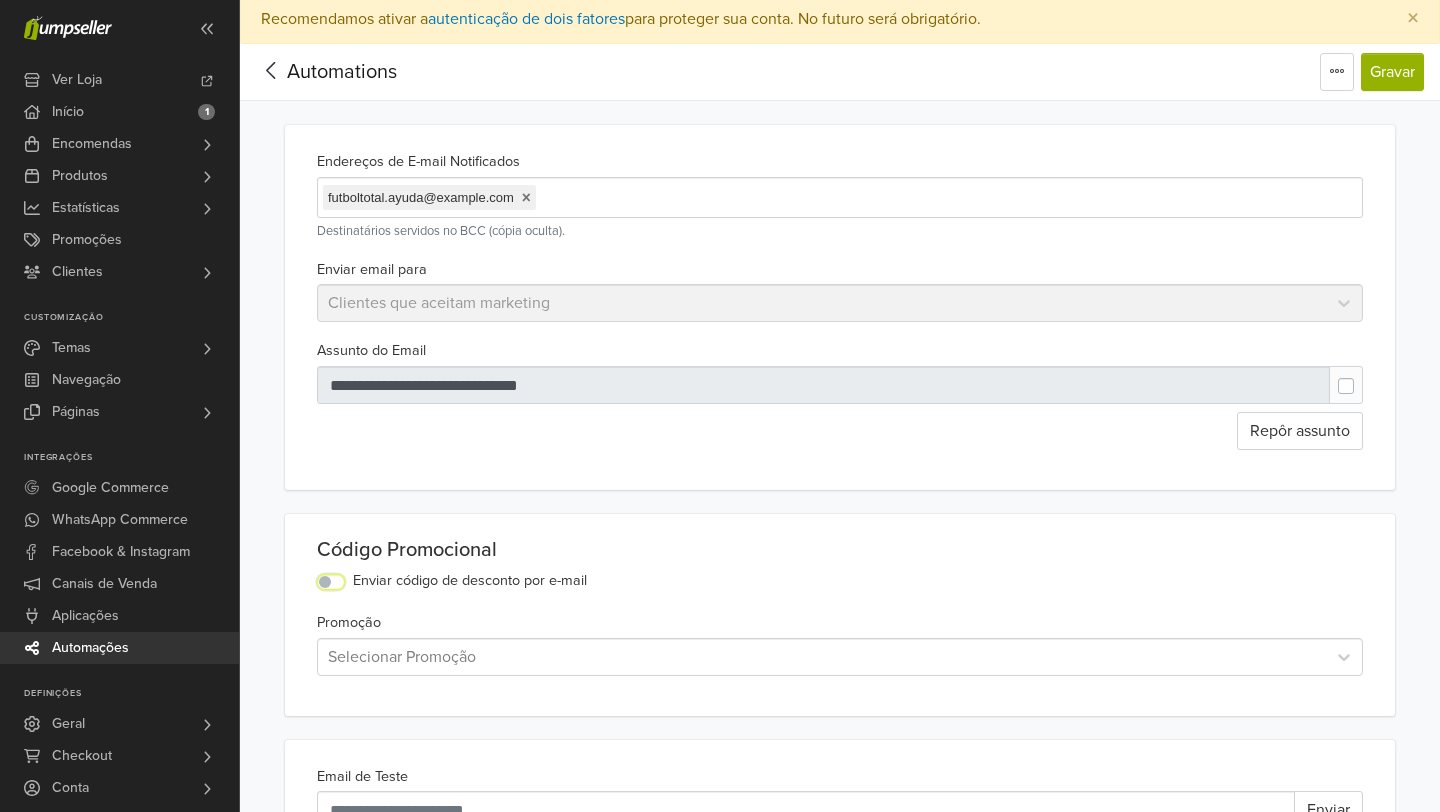scroll, scrollTop: 0, scrollLeft: 0, axis: both 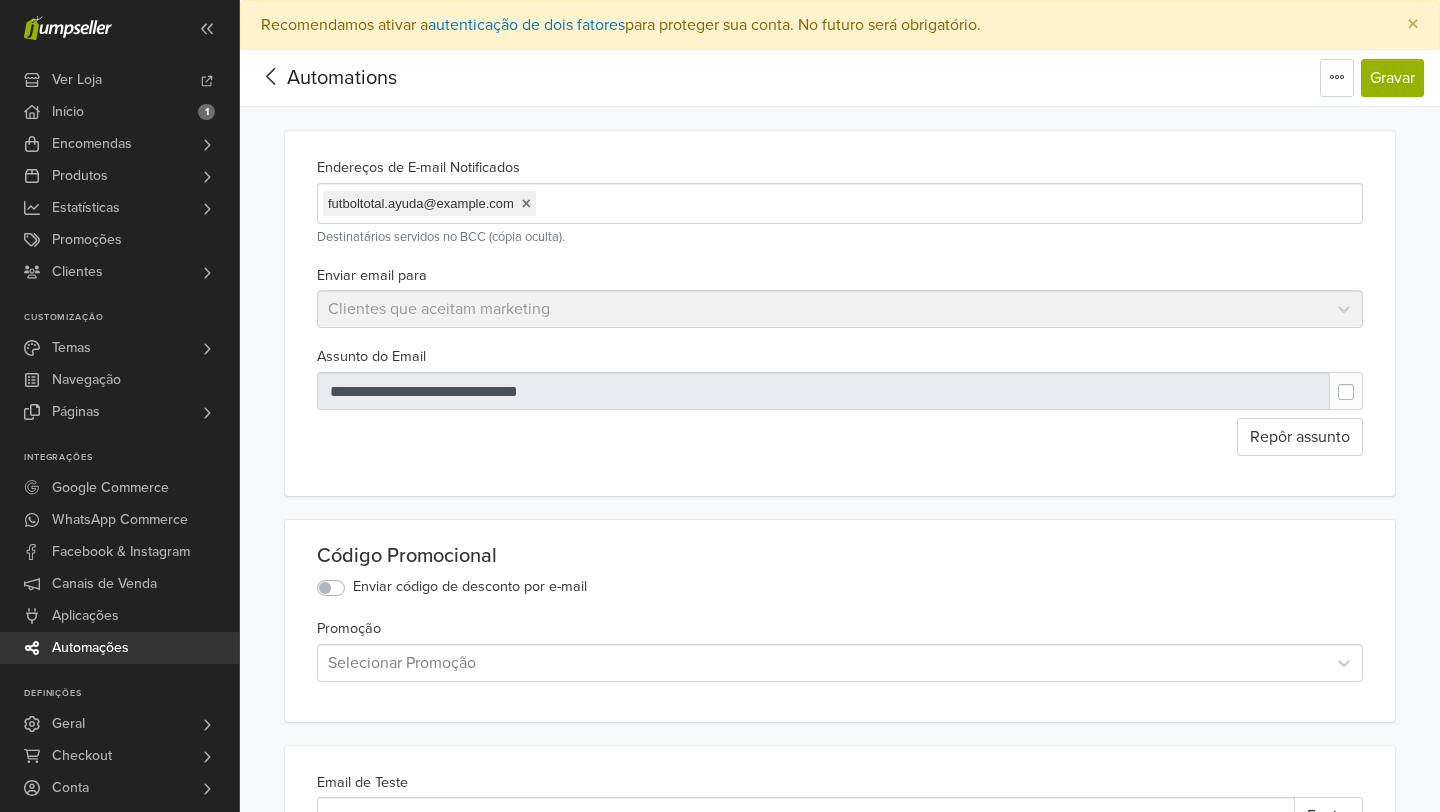 click at bounding box center [824, 391] 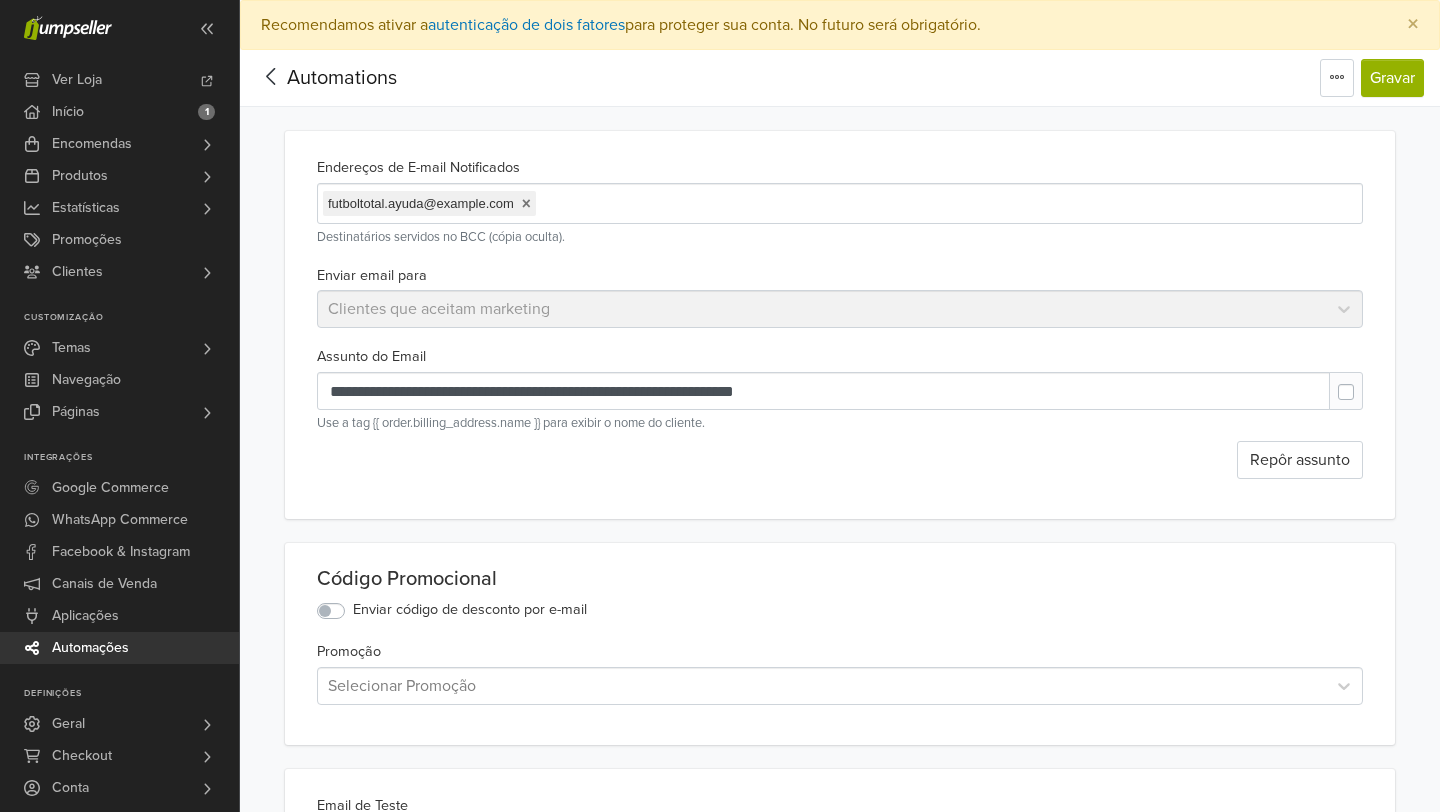 click at bounding box center [1362, 382] 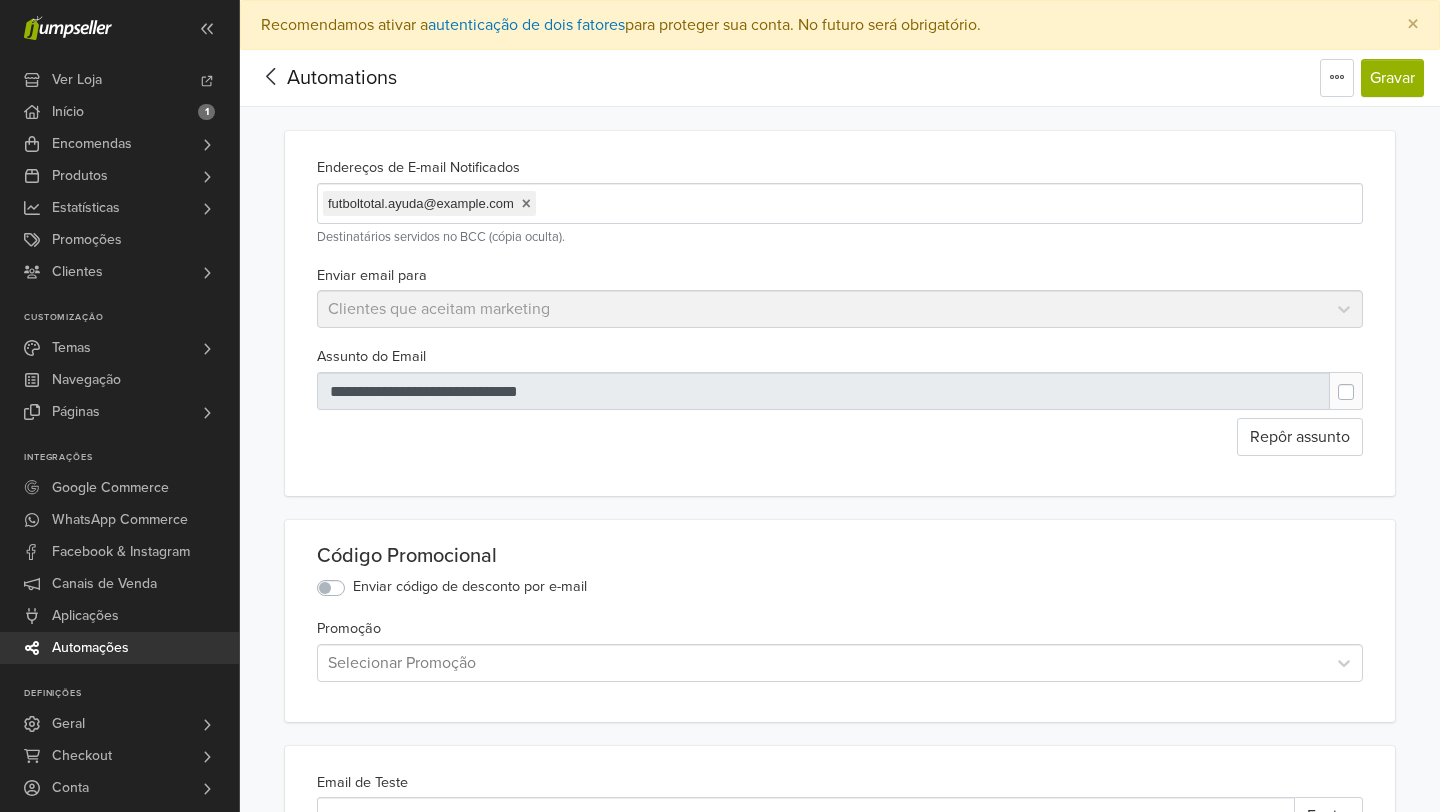 click at bounding box center [1362, 382] 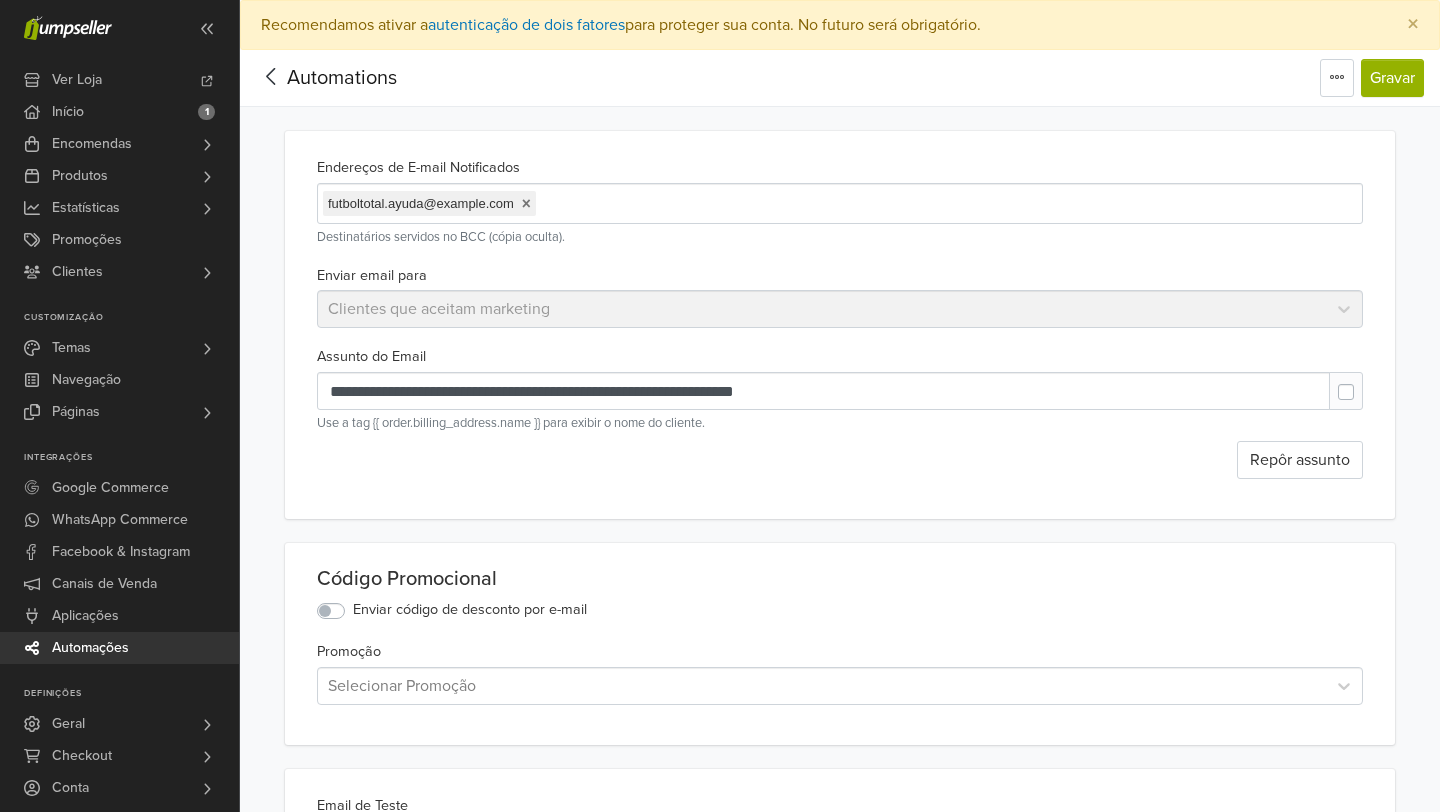 click at bounding box center [1362, 382] 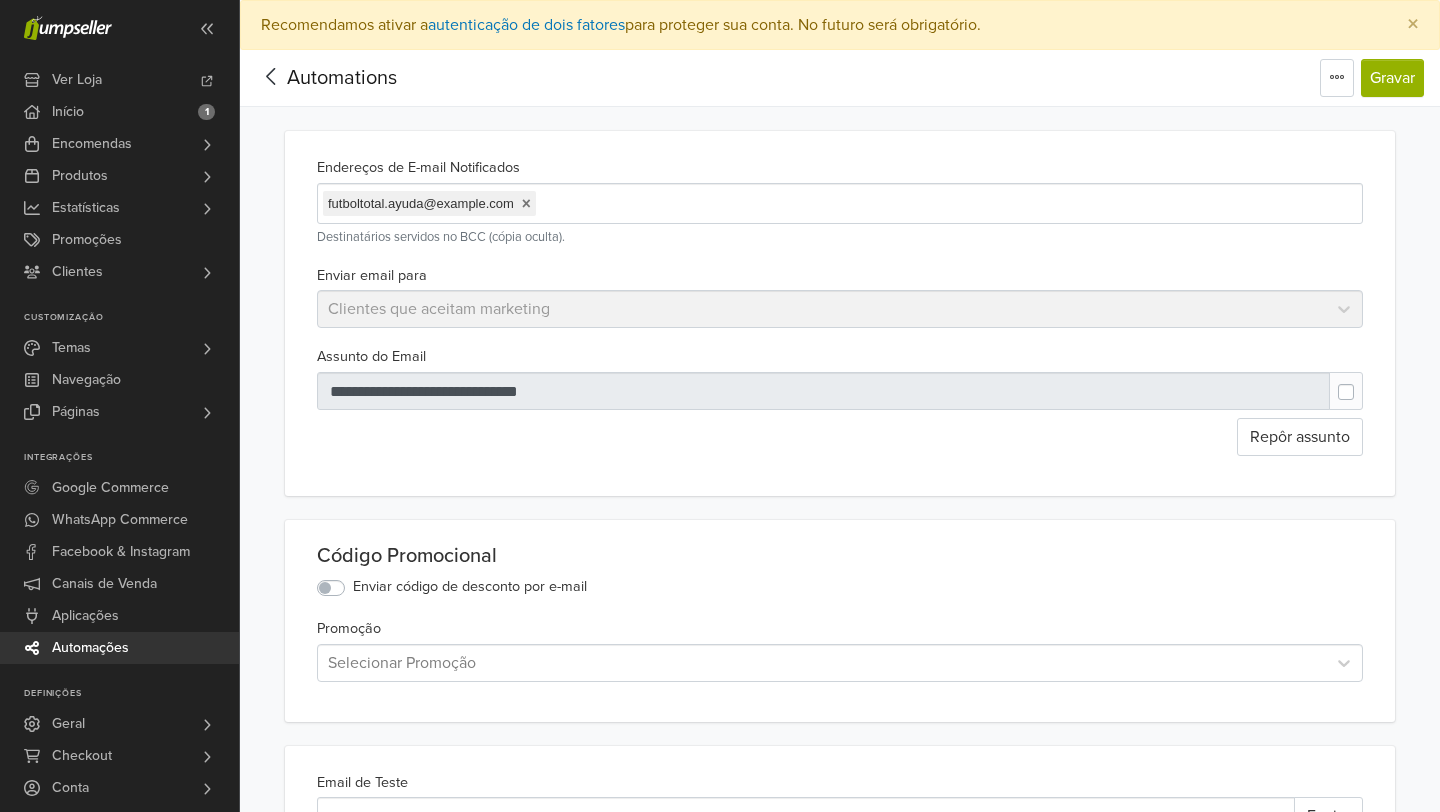 click at bounding box center (1362, 382) 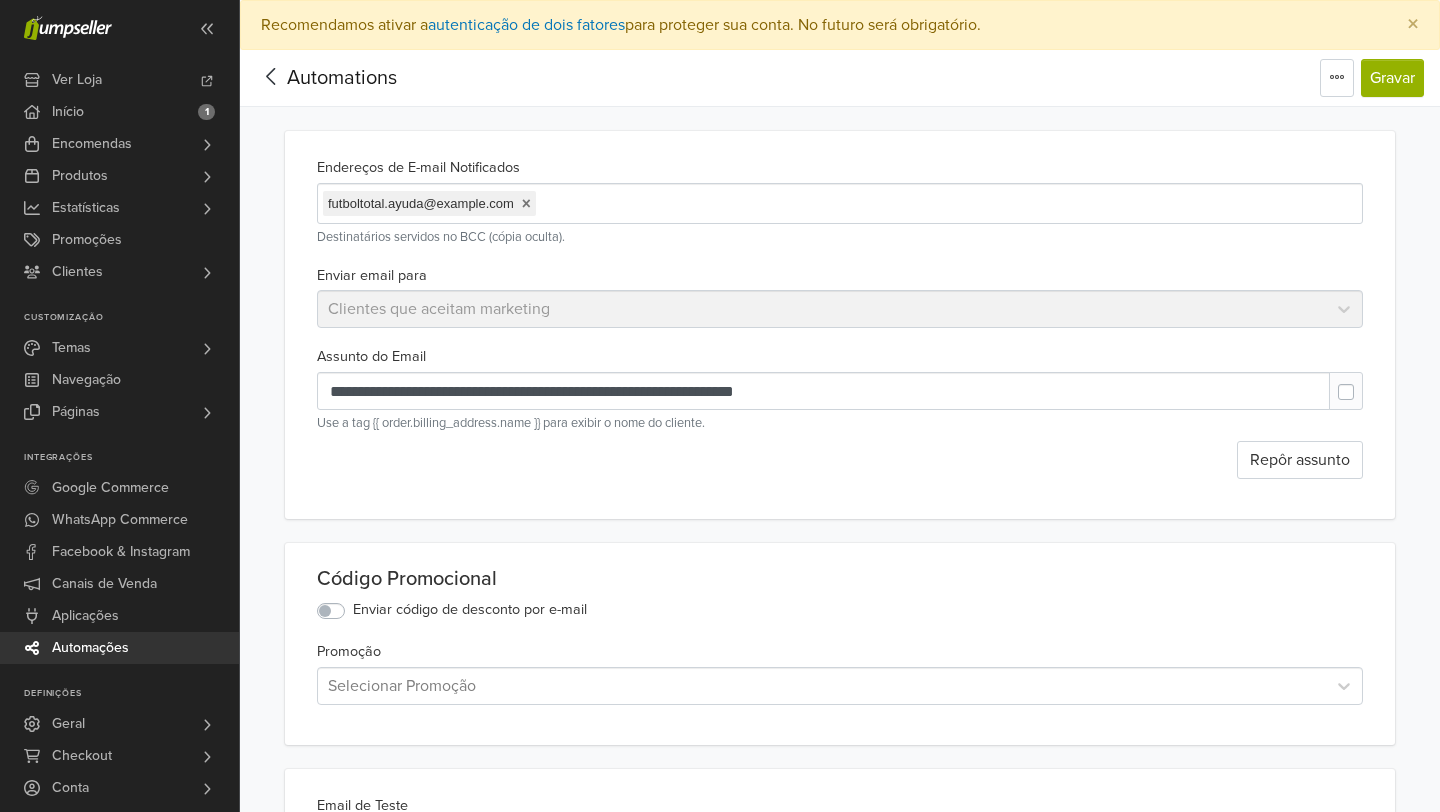 click at bounding box center [1362, 382] 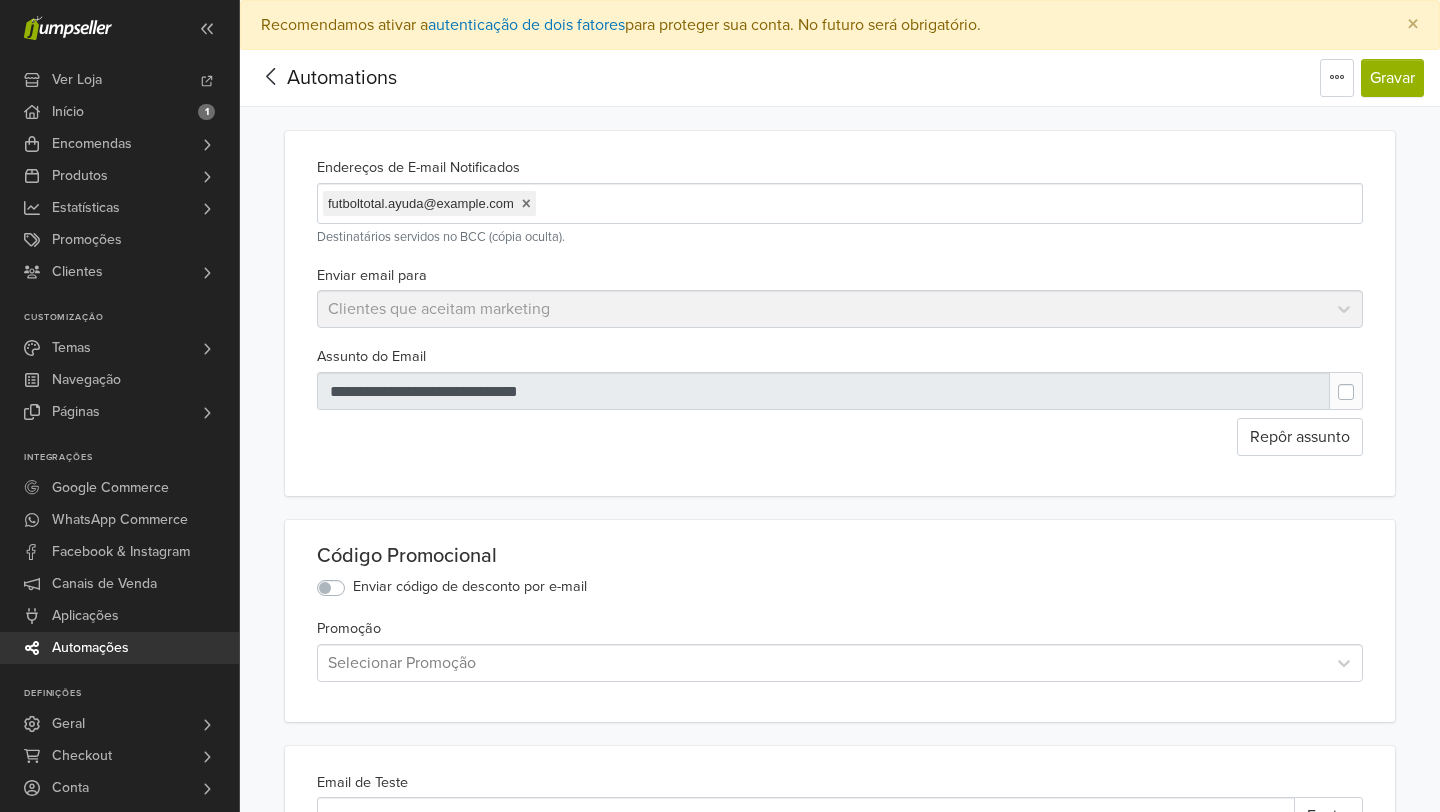 click at bounding box center (1362, 382) 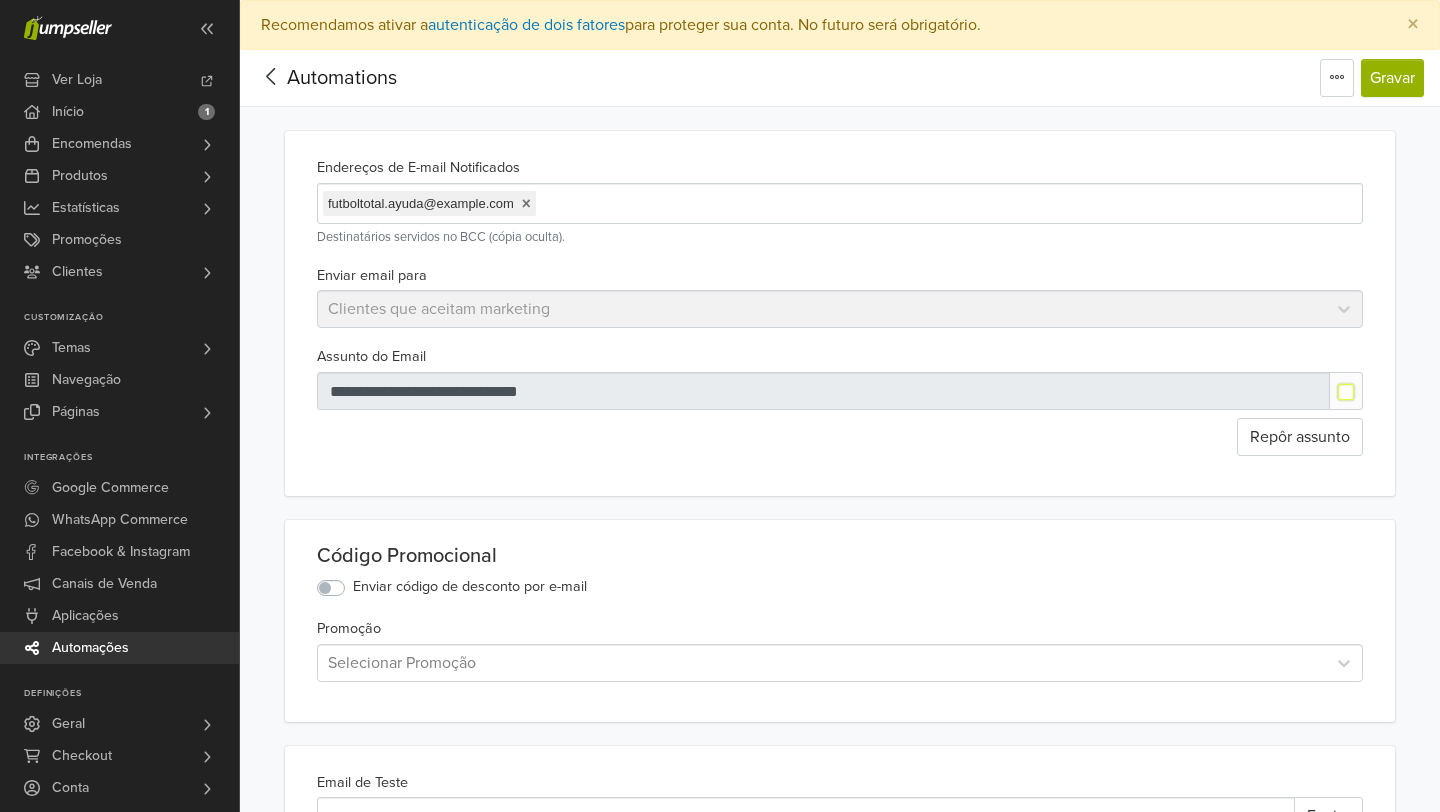 type on "**********" 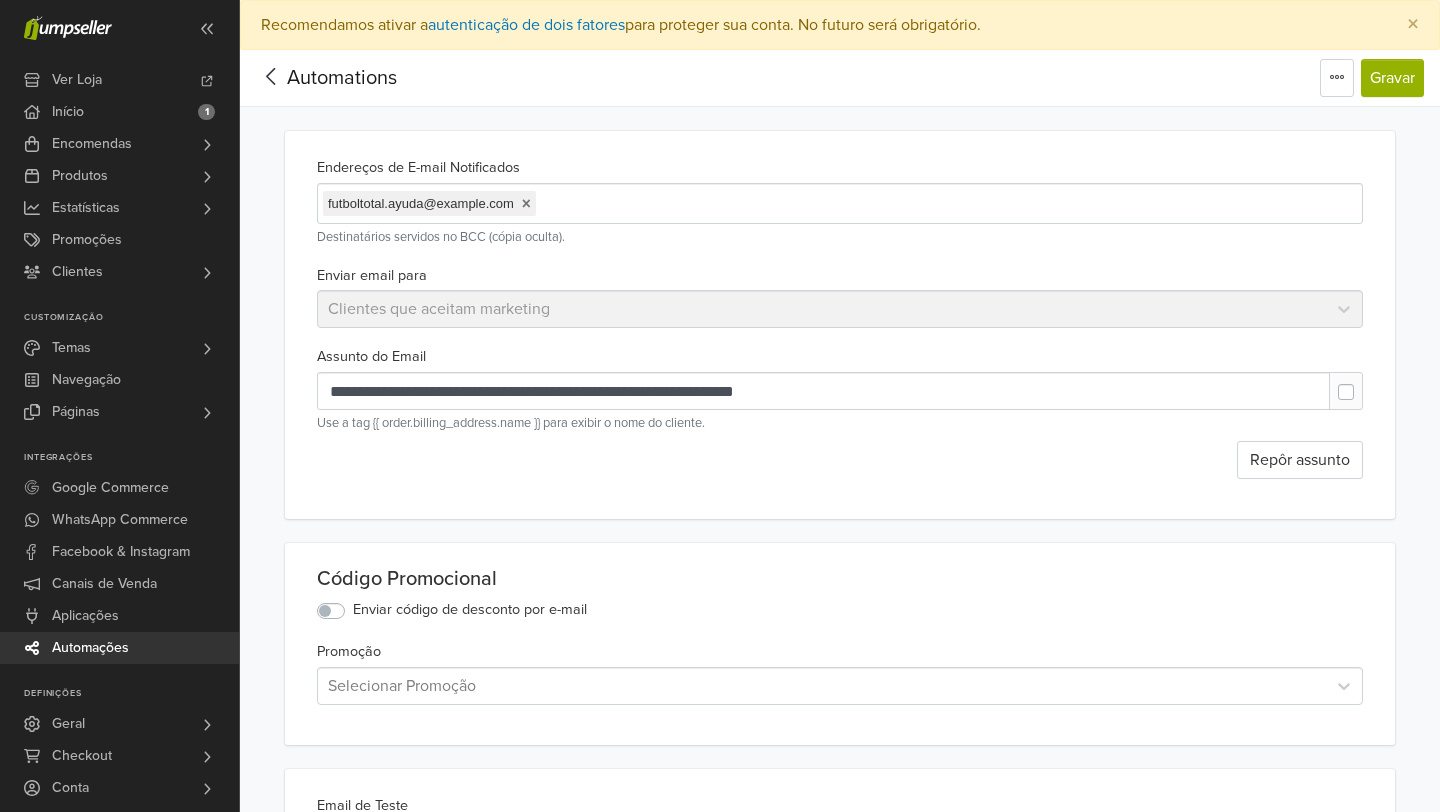 click on "**********" at bounding box center (840, 325) 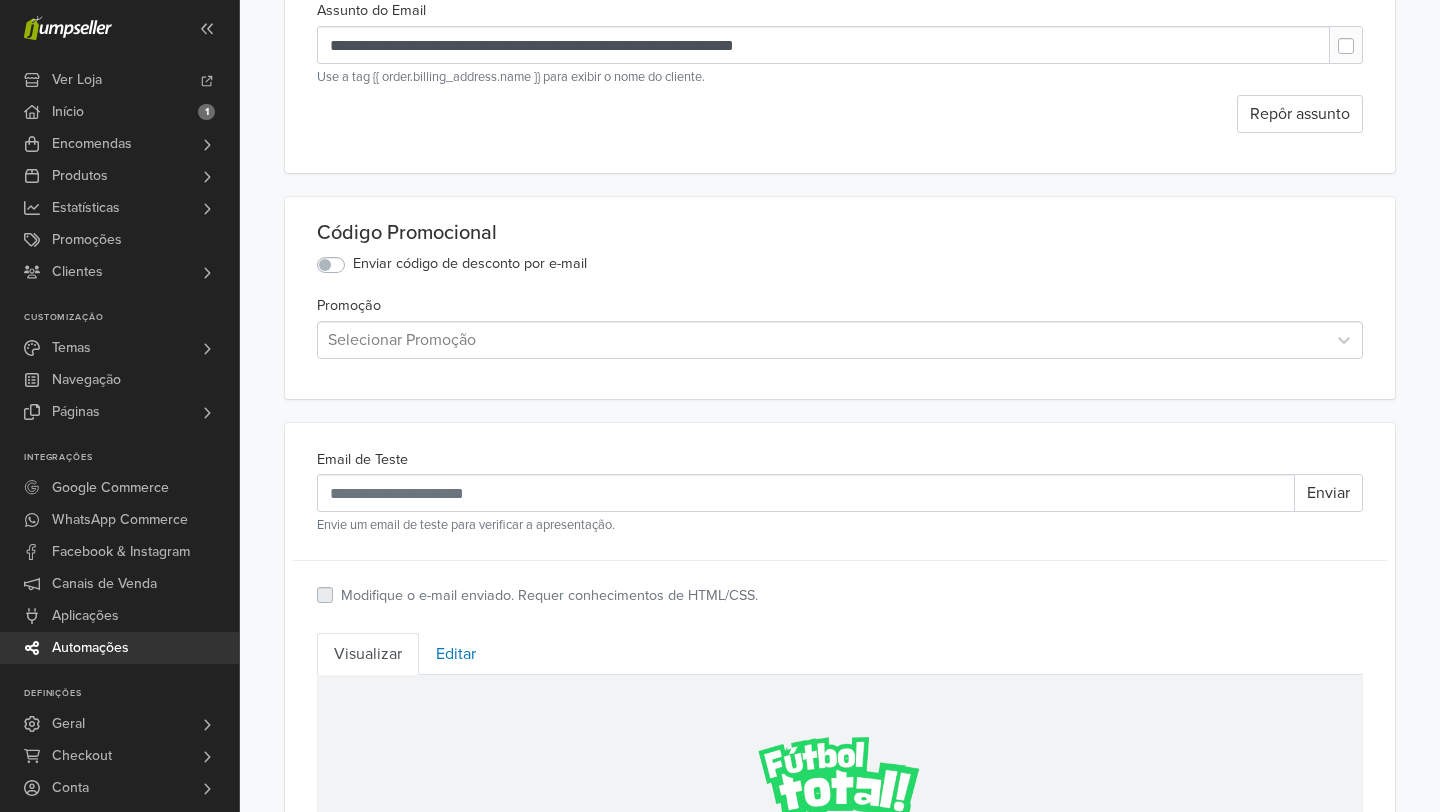 scroll, scrollTop: 370, scrollLeft: 0, axis: vertical 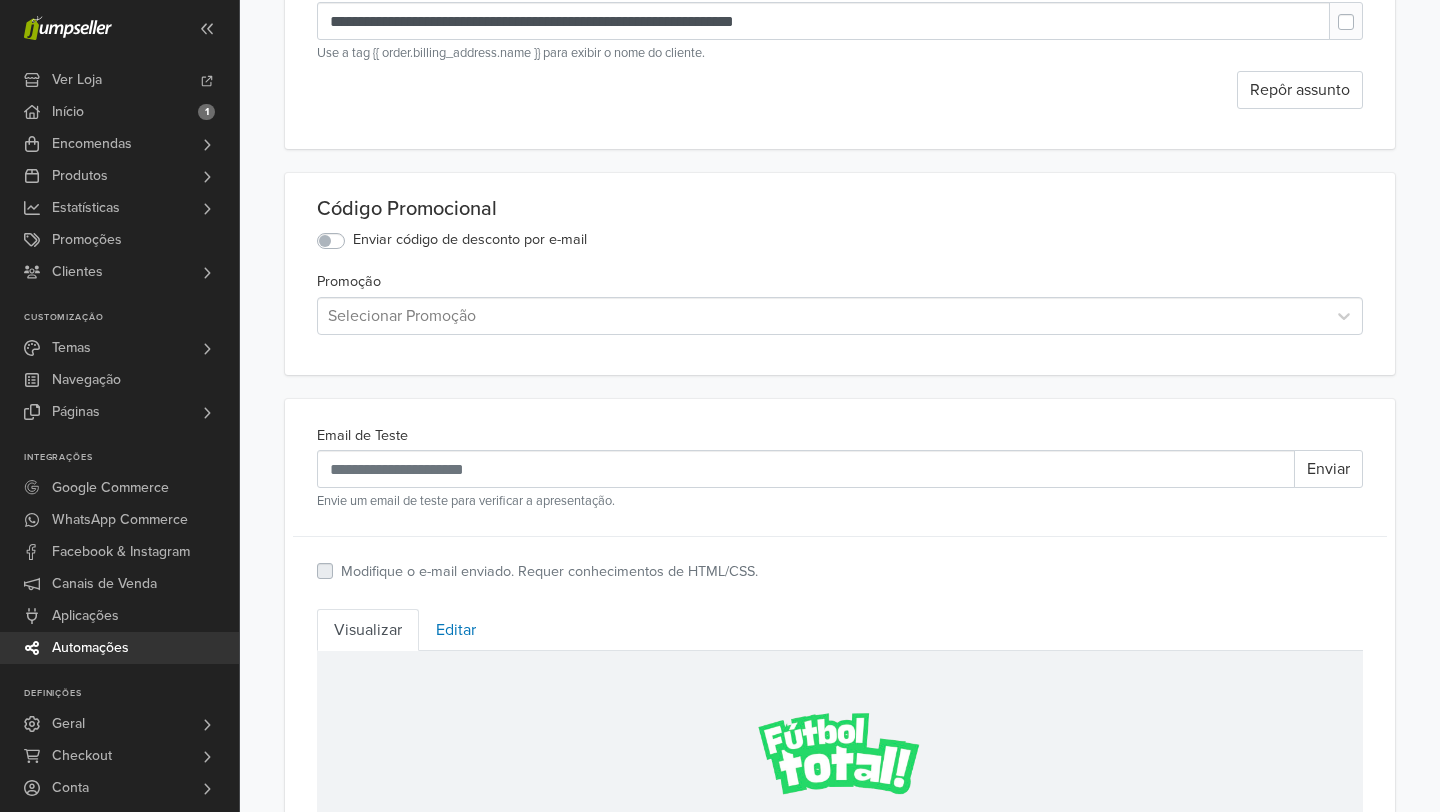 click at bounding box center [822, 316] 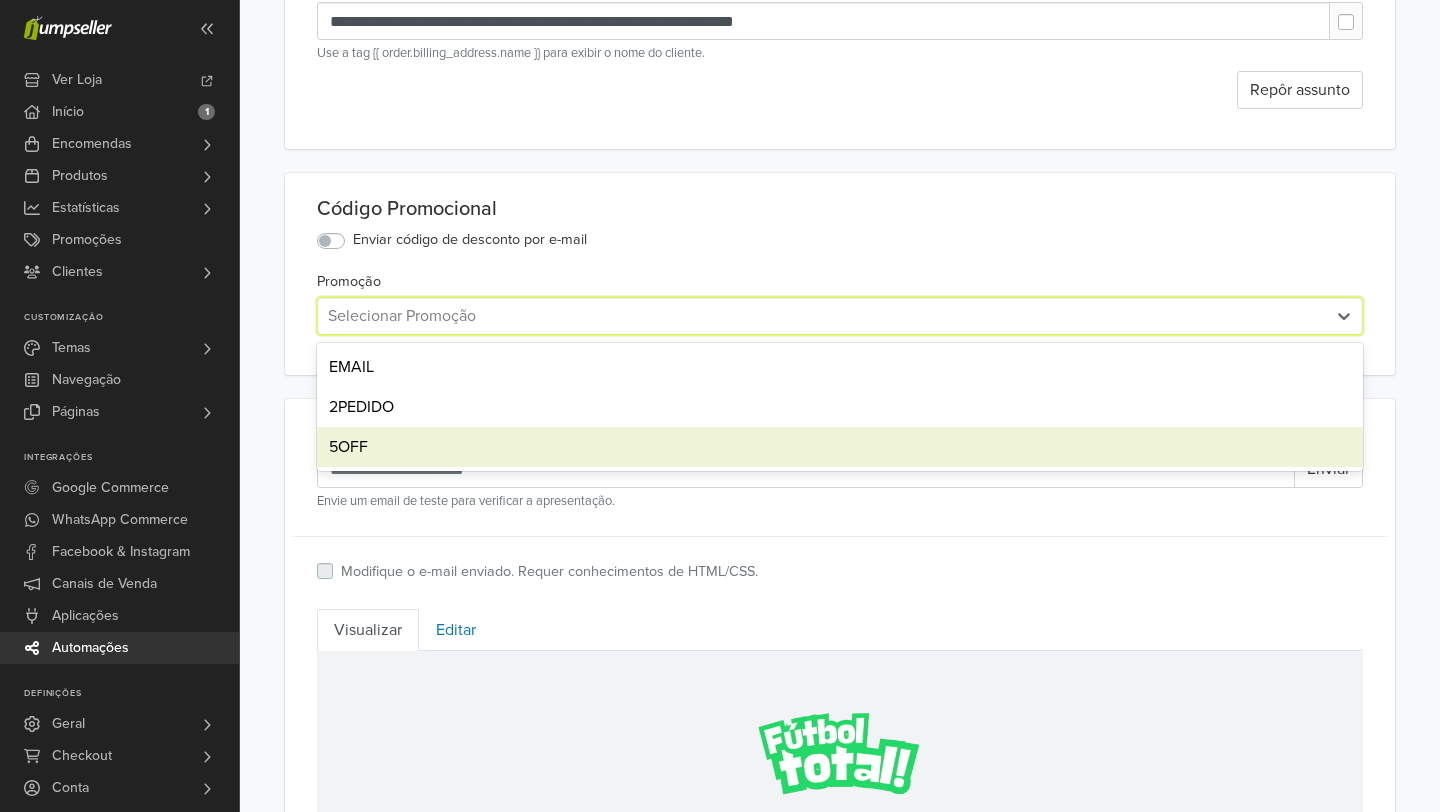 click on "5OFF" at bounding box center (840, 447) 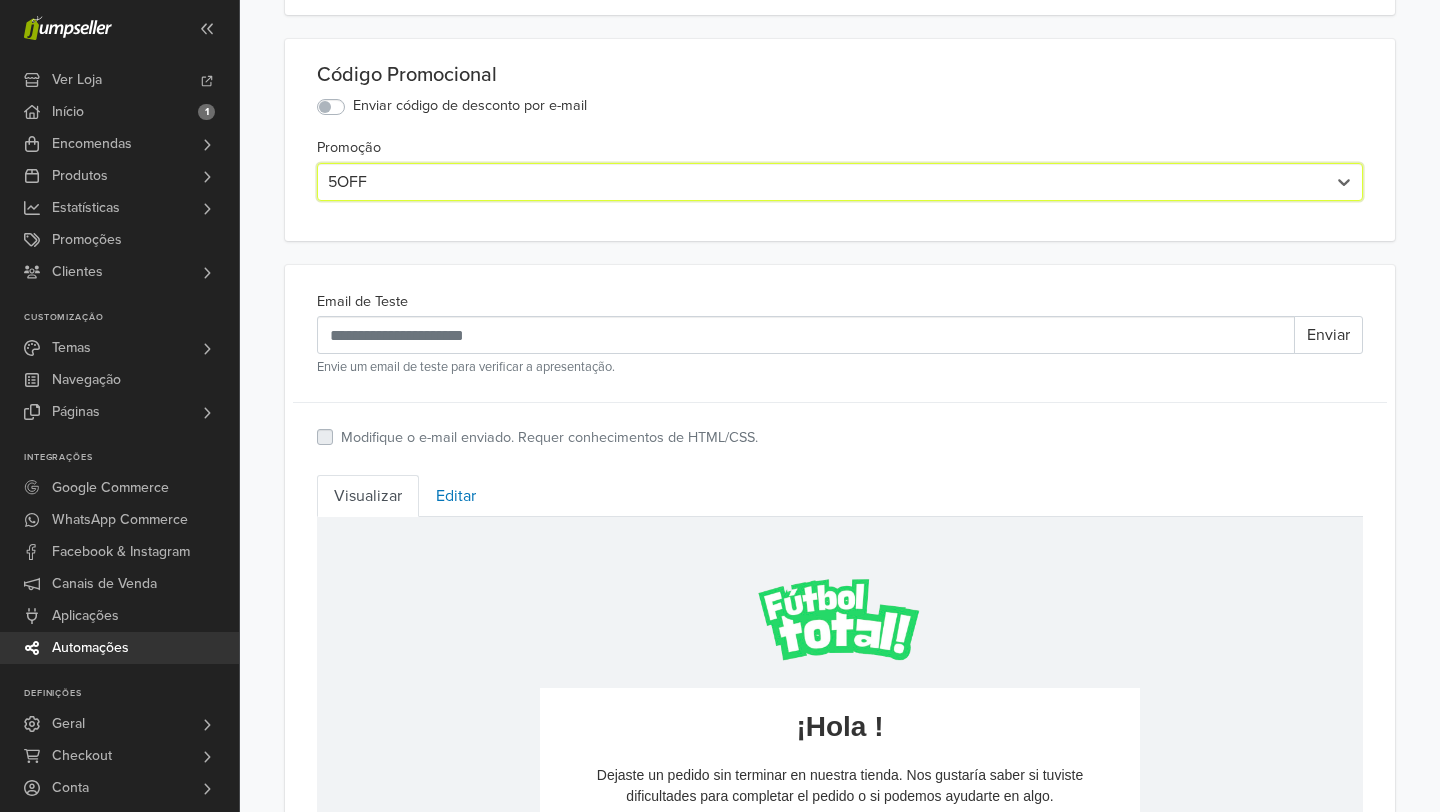 scroll, scrollTop: 565, scrollLeft: 0, axis: vertical 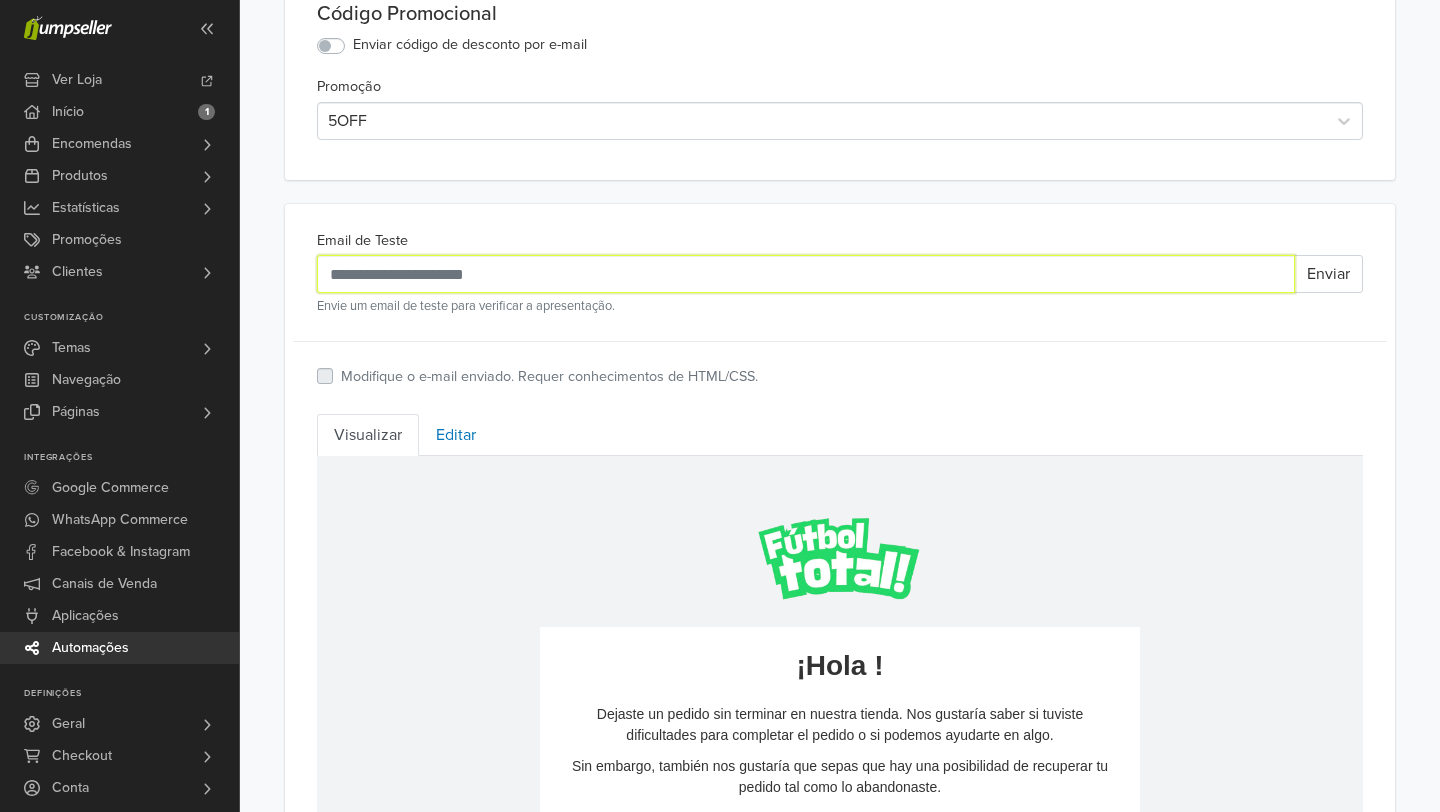 click on "Email de Teste" at bounding box center (806, 274) 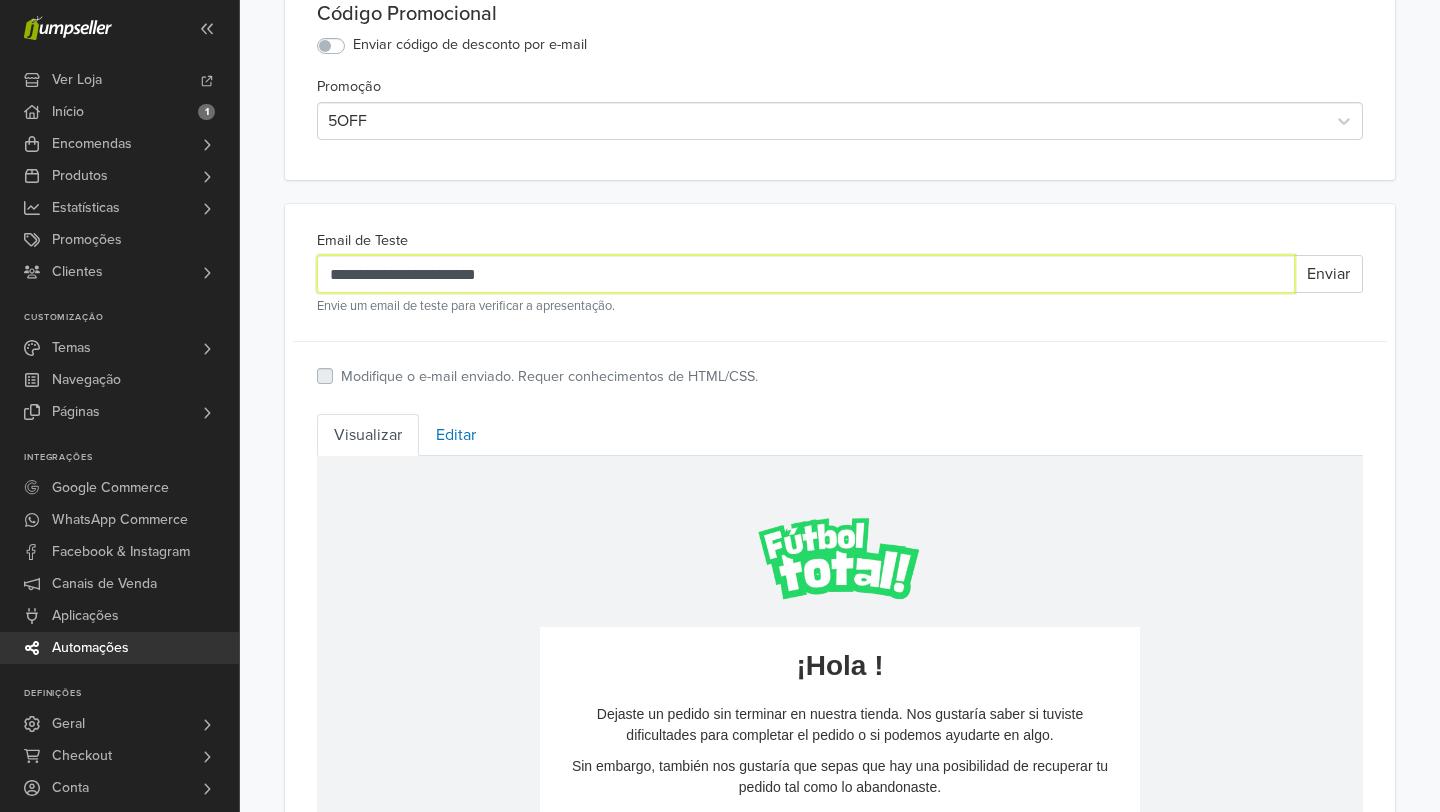 type on "**********" 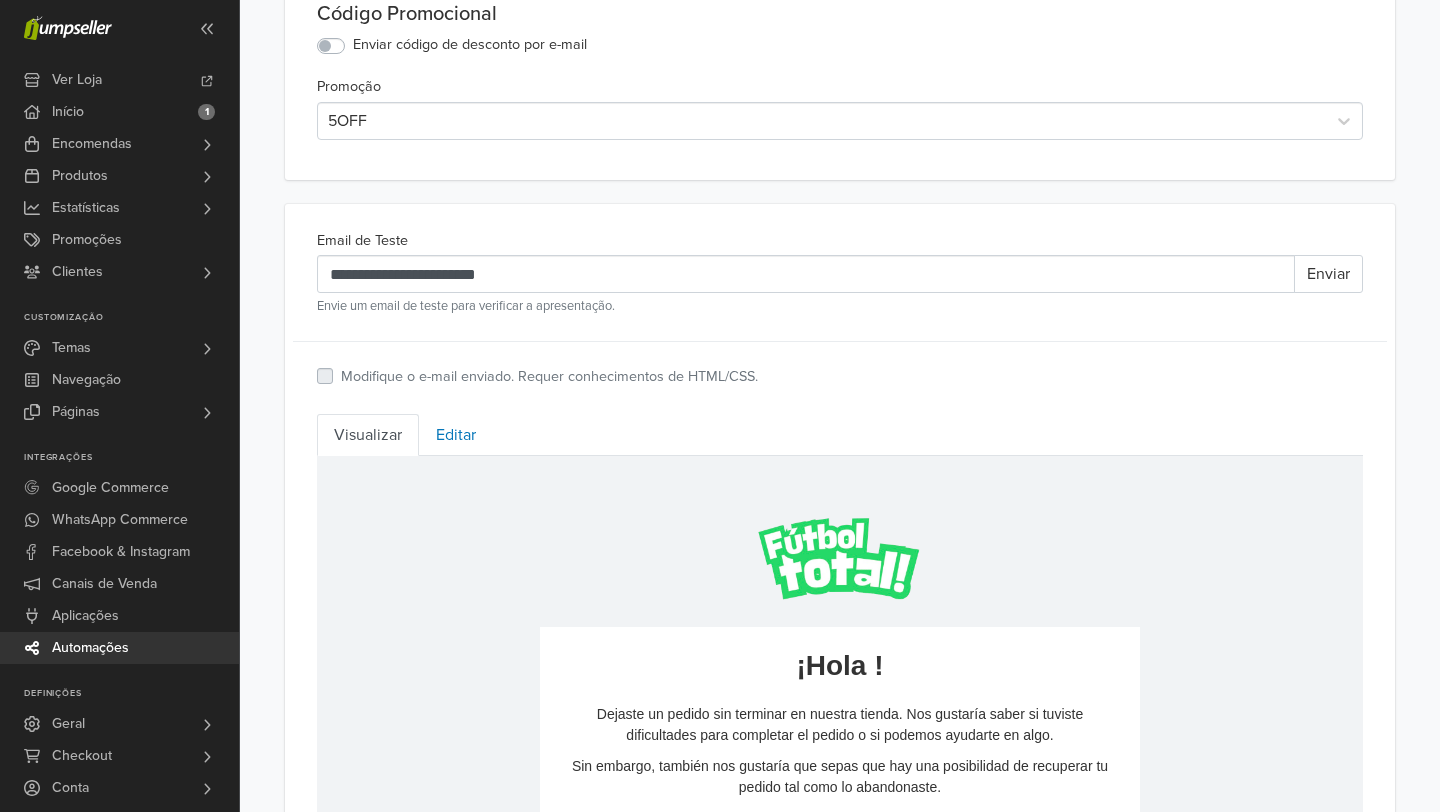 click on "**********" at bounding box center (840, 309) 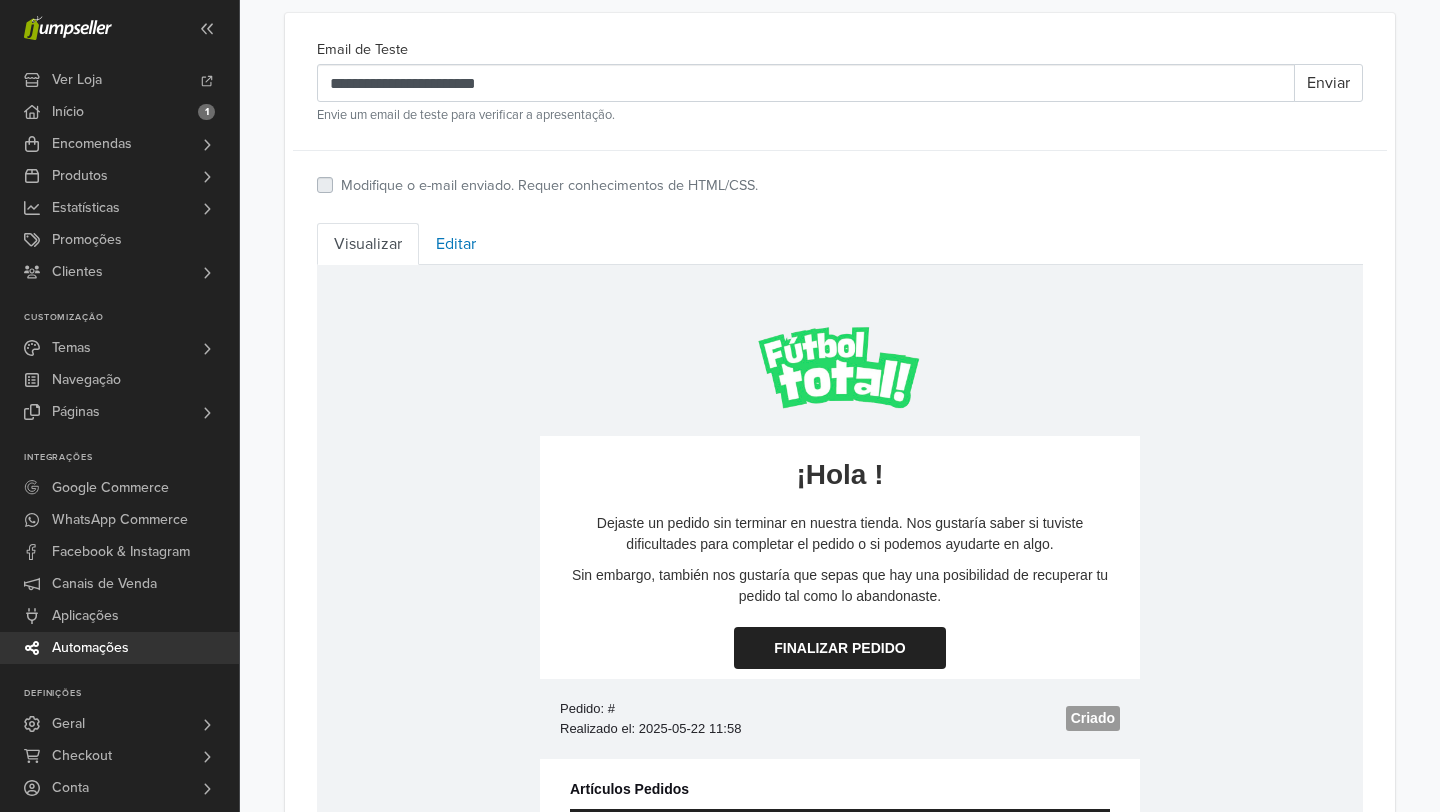 scroll, scrollTop: 843, scrollLeft: 0, axis: vertical 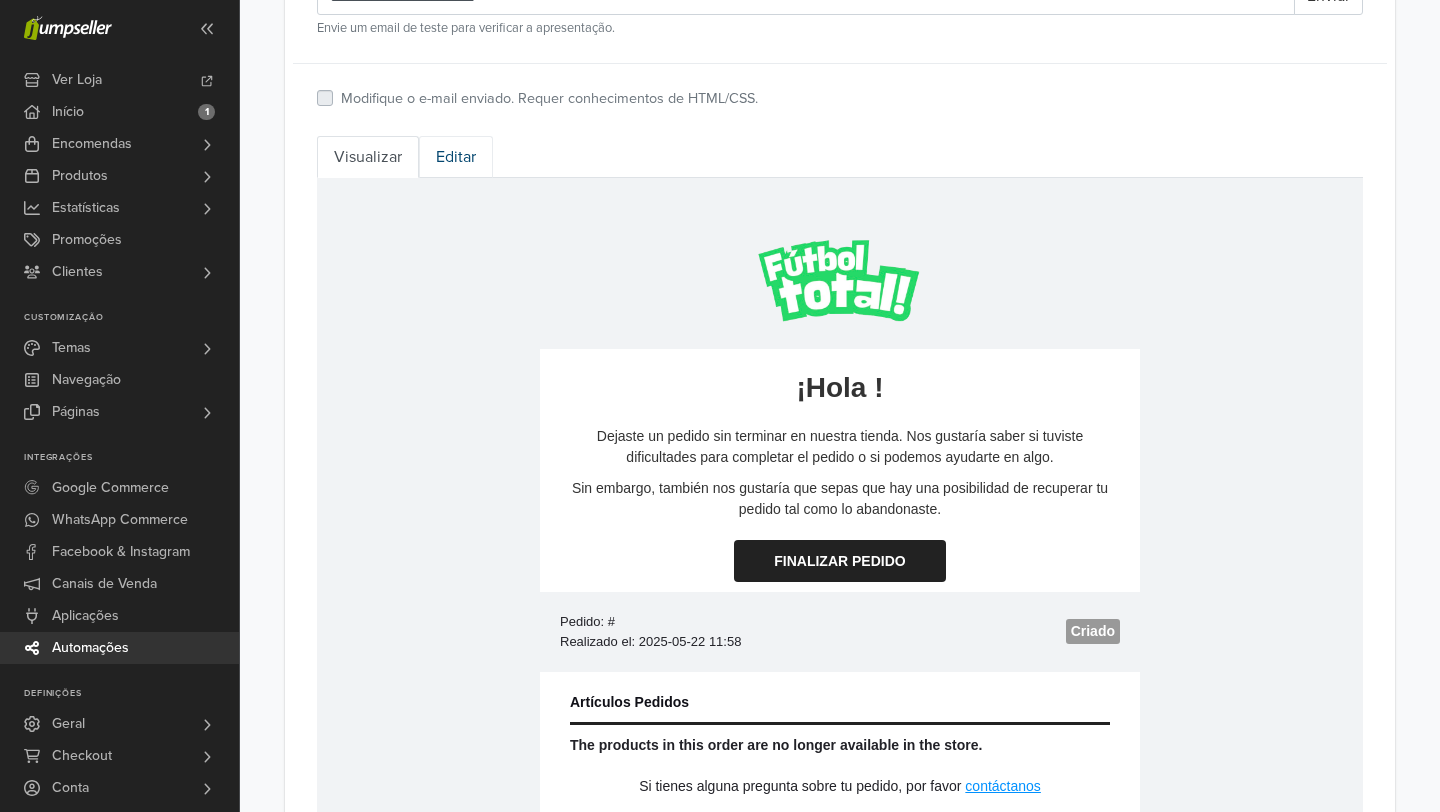 click on "Editar" at bounding box center [456, 157] 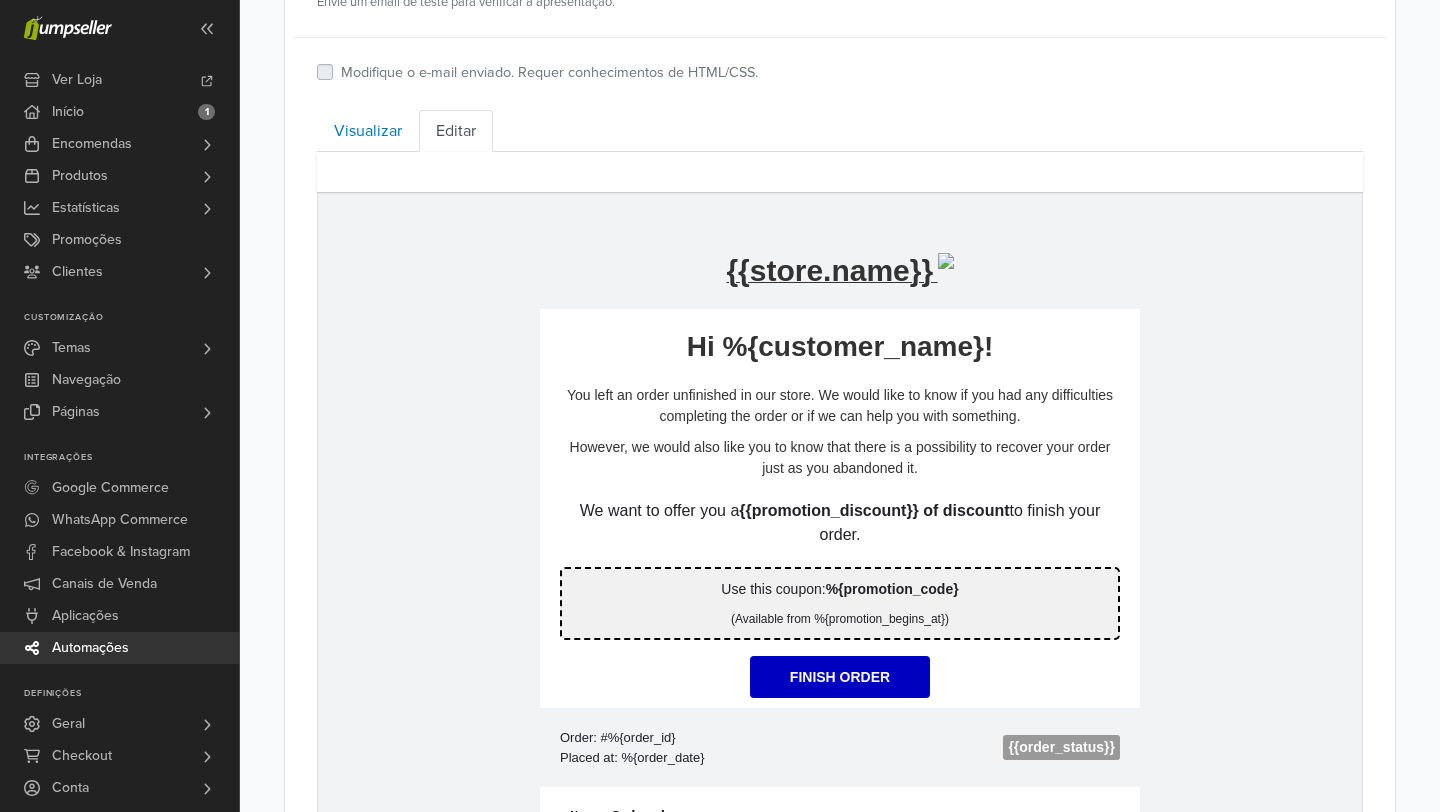 scroll, scrollTop: 874, scrollLeft: 0, axis: vertical 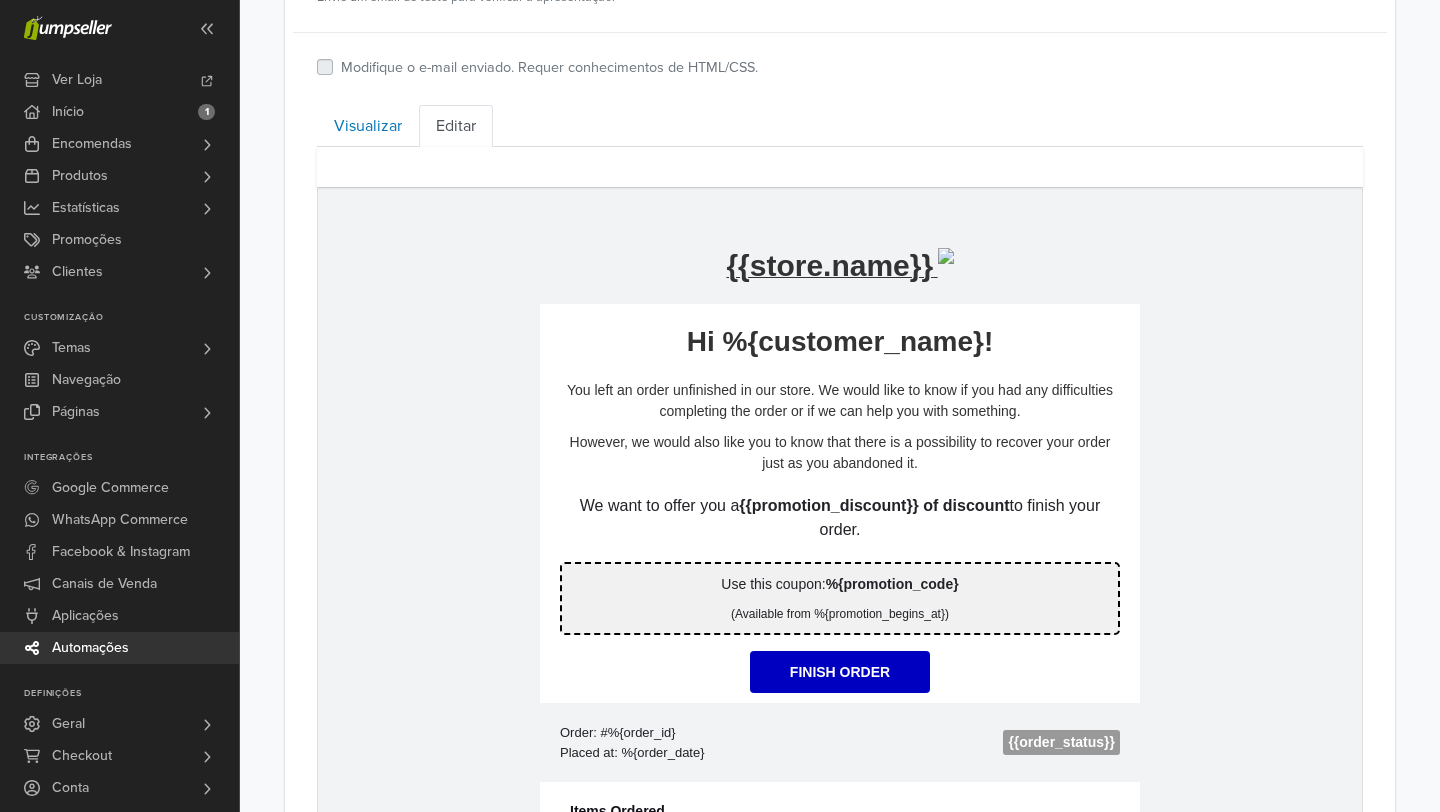 click on "You left an order unfinished in our store. We would like to know if you had any difficulties completing the
order or if we can help you with something." at bounding box center [840, 400] 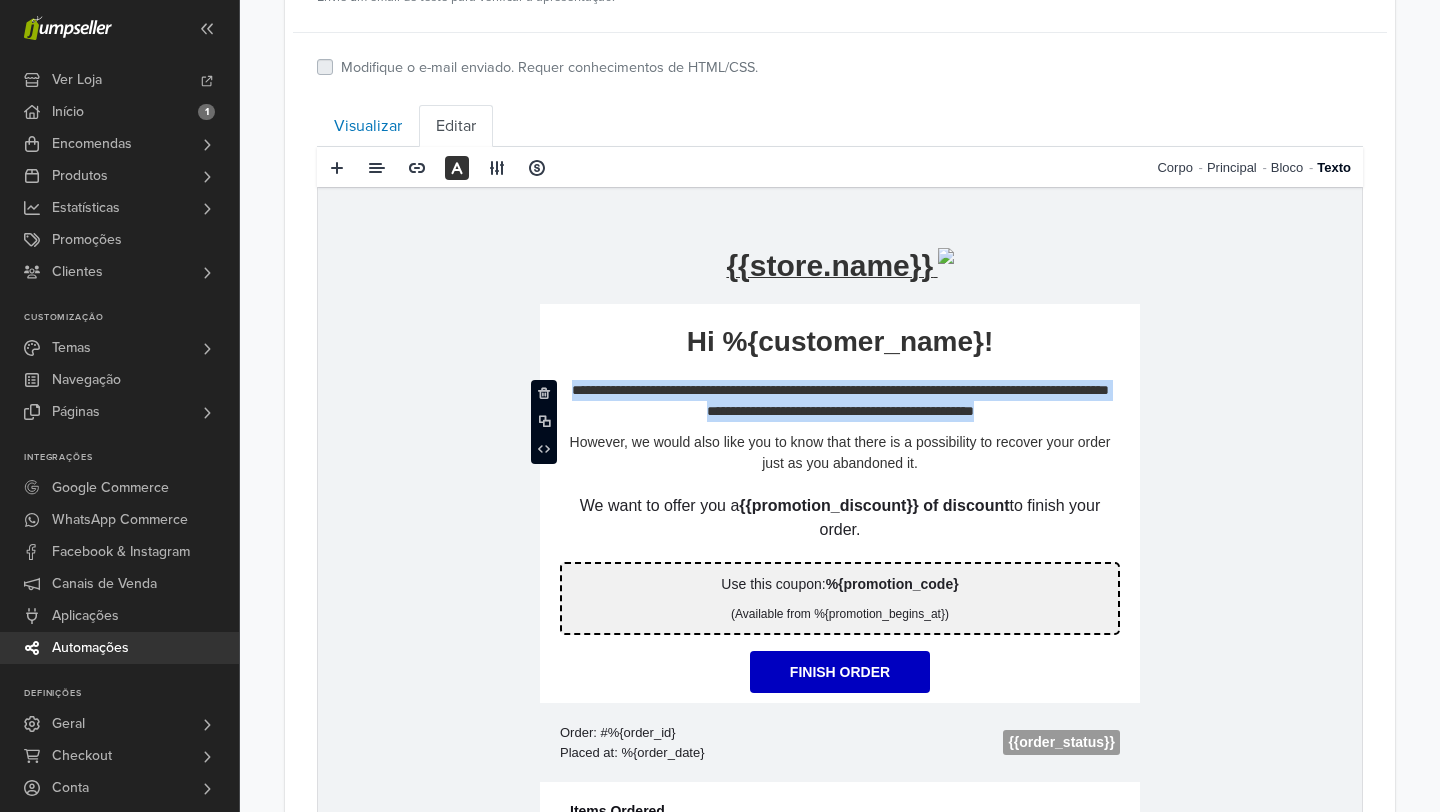 drag, startPoint x: 566, startPoint y: 391, endPoint x: 1040, endPoint y: 406, distance: 474.23727 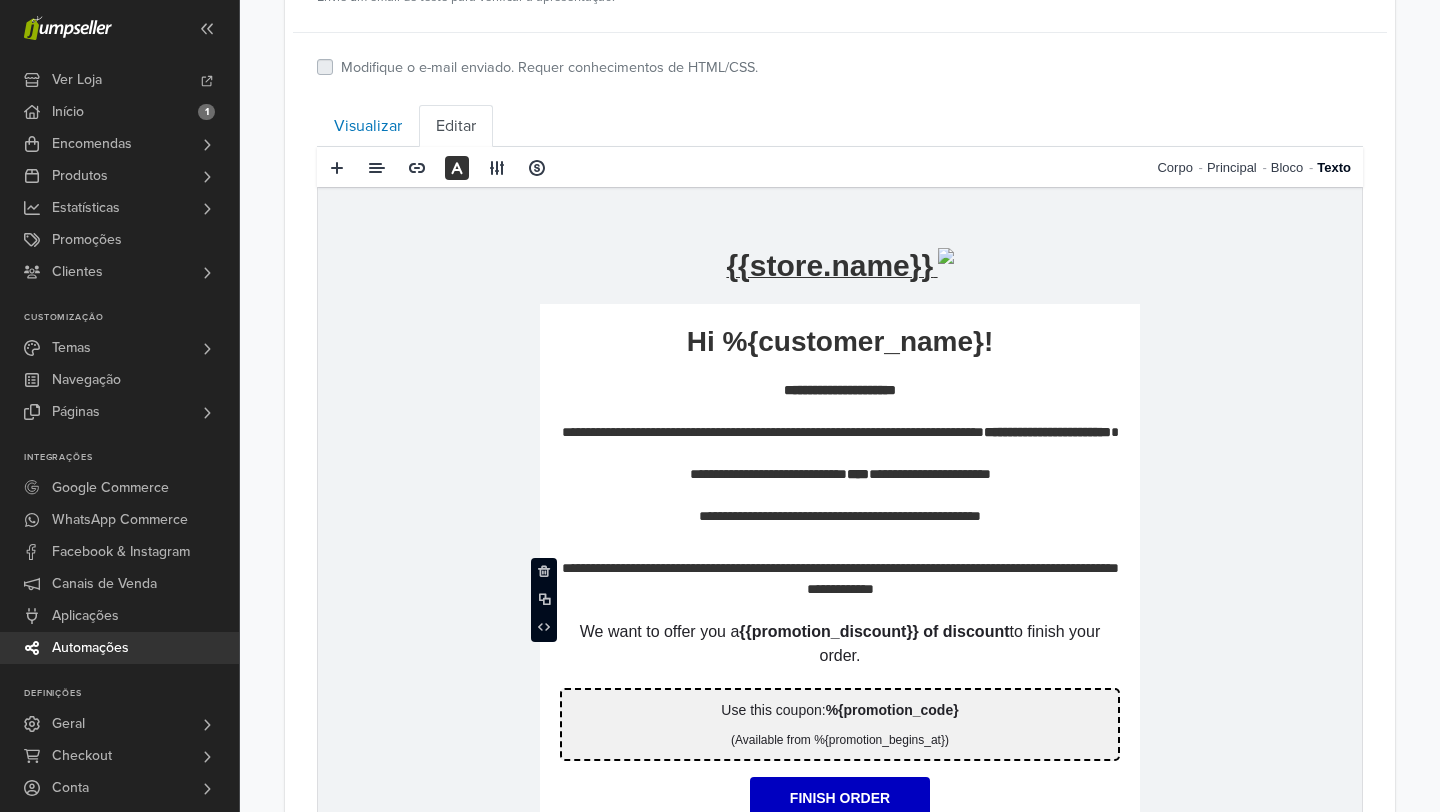 click on "**********" at bounding box center (840, 578) 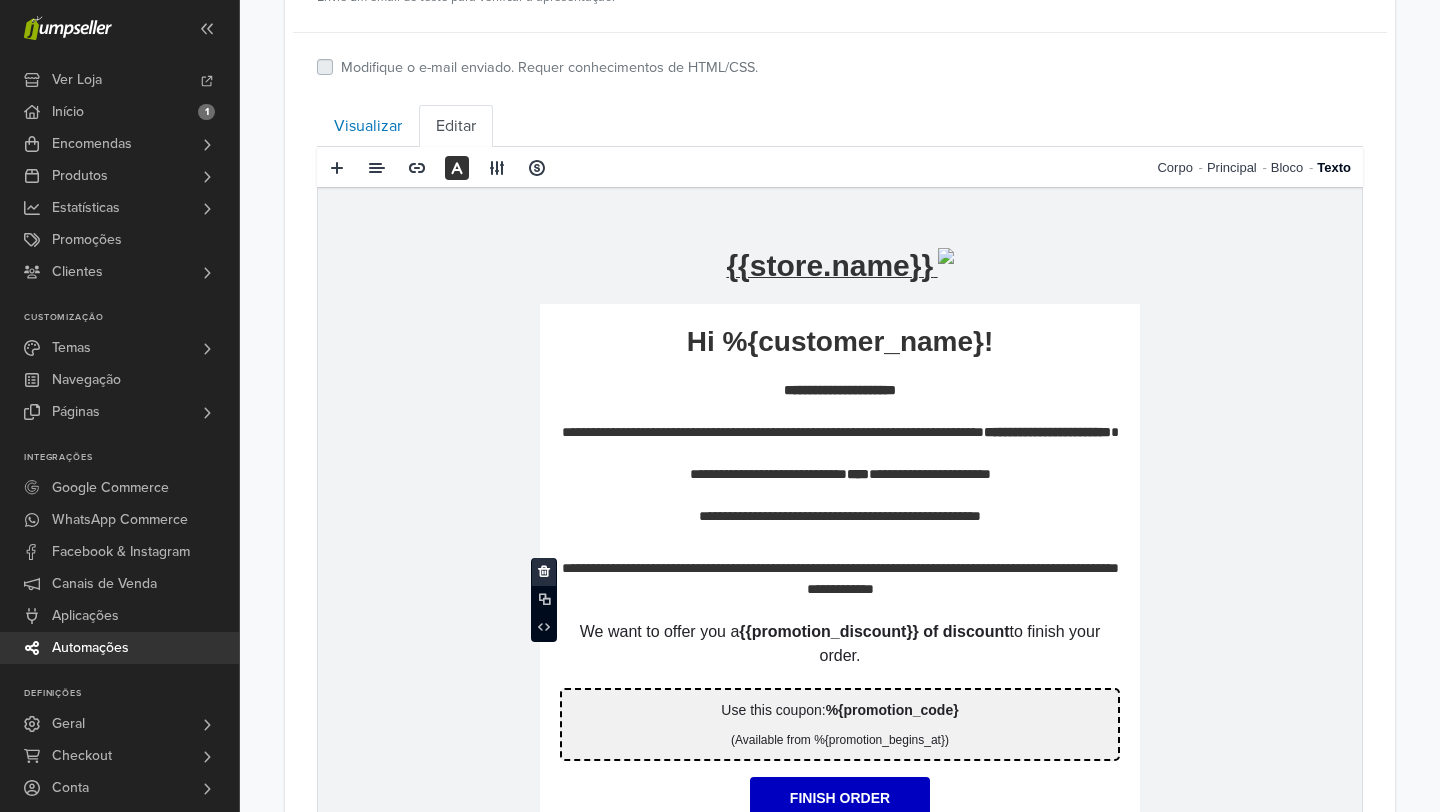 click at bounding box center [544, 571] 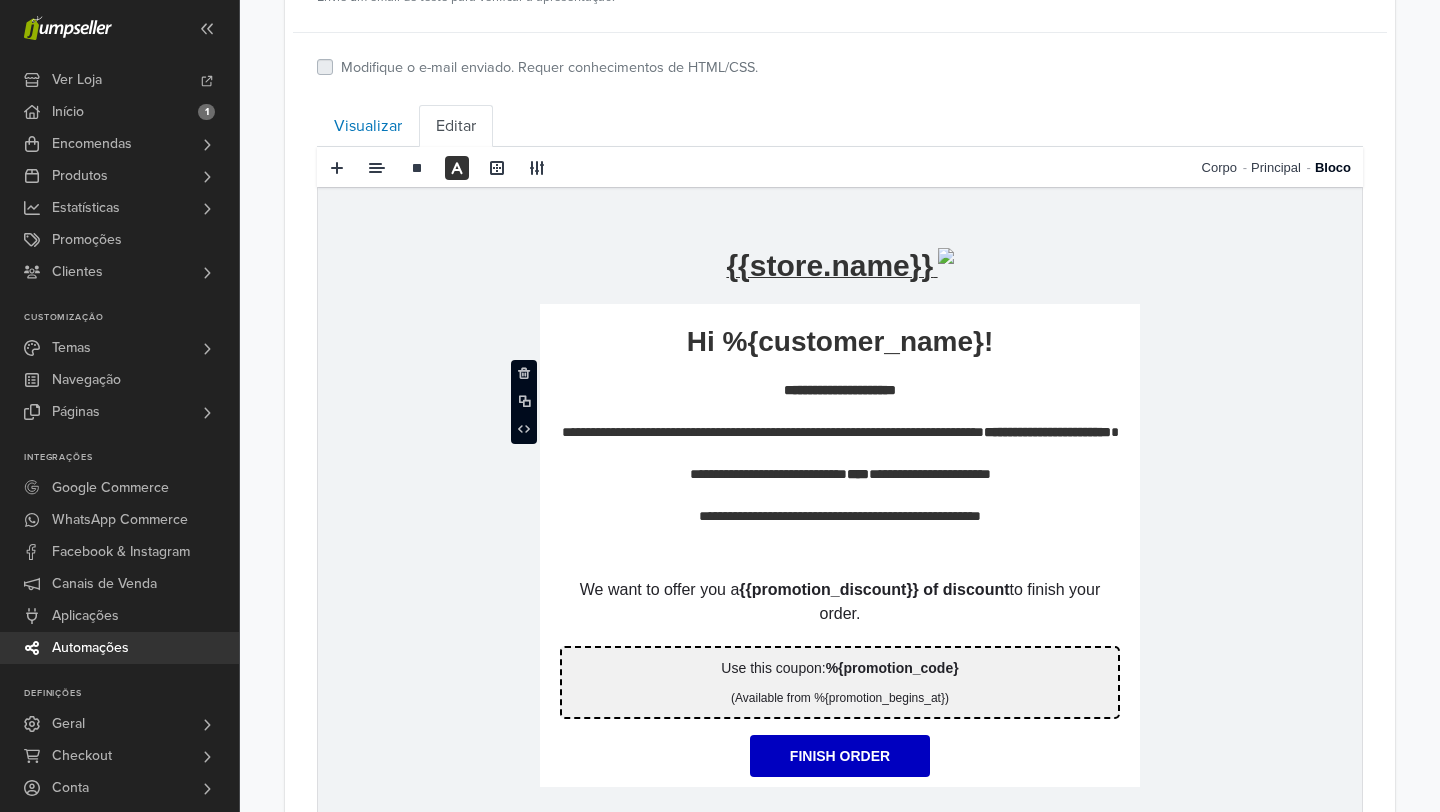 click on "**********" at bounding box center [840, 832] 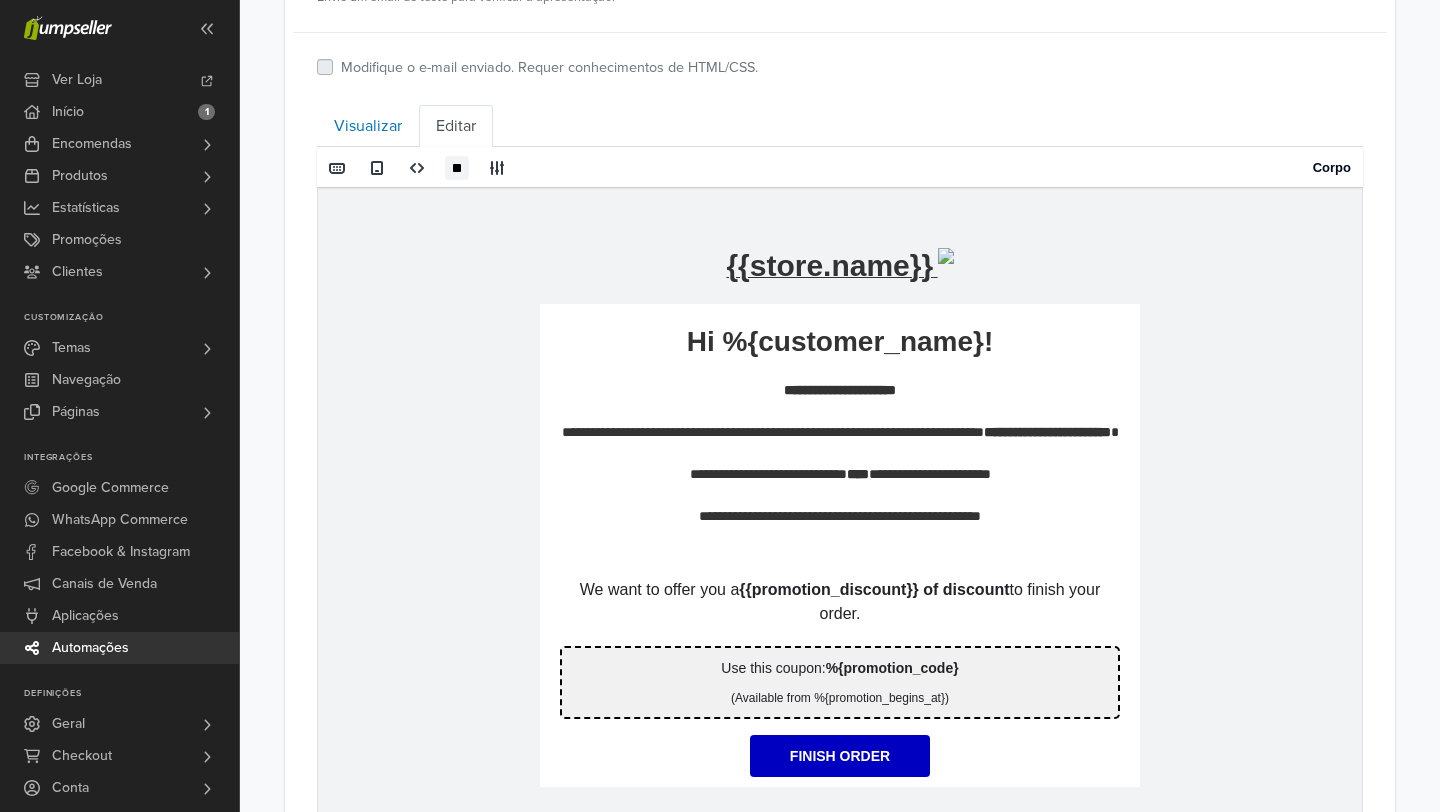 click on "**********" at bounding box center (840, 463) 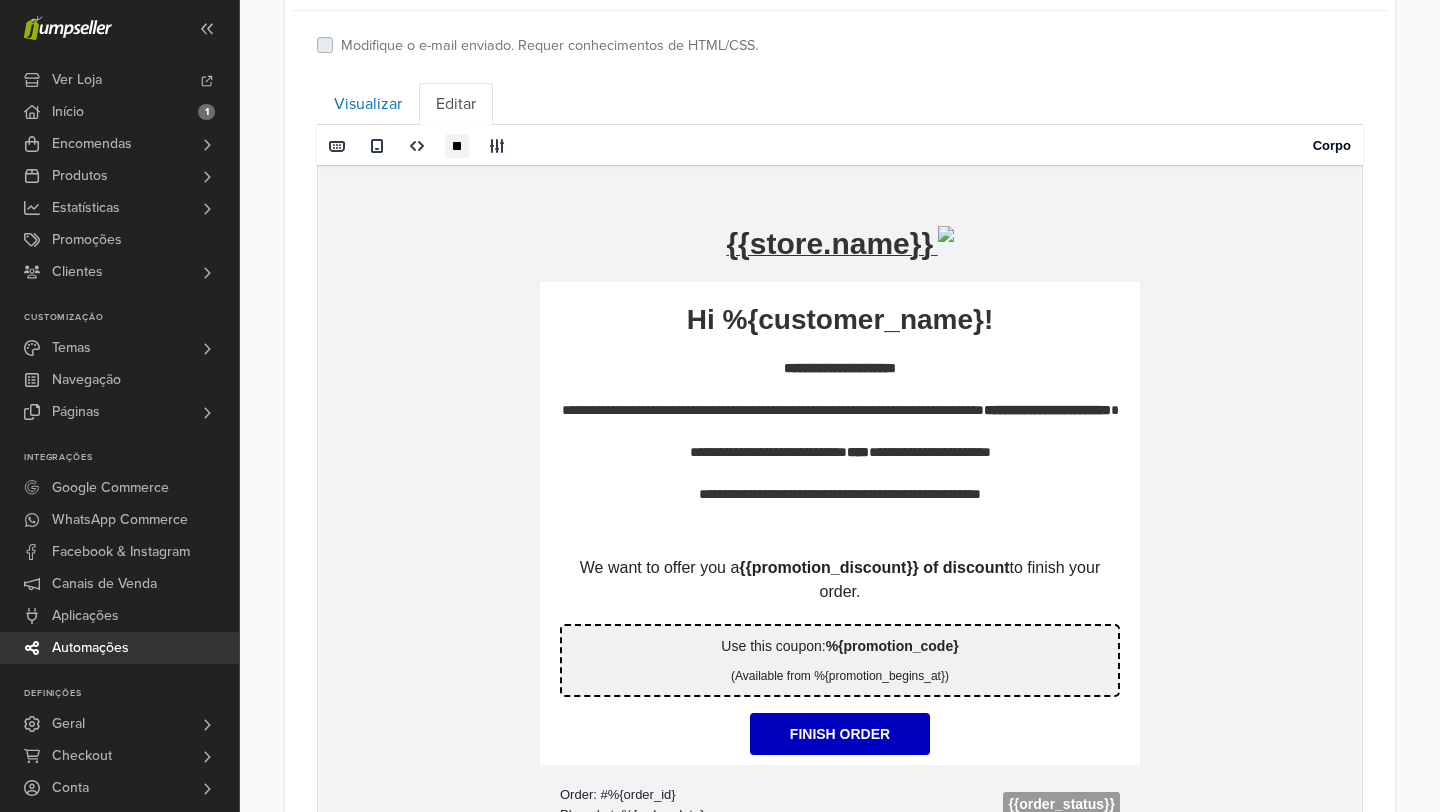 scroll, scrollTop: 911, scrollLeft: 0, axis: vertical 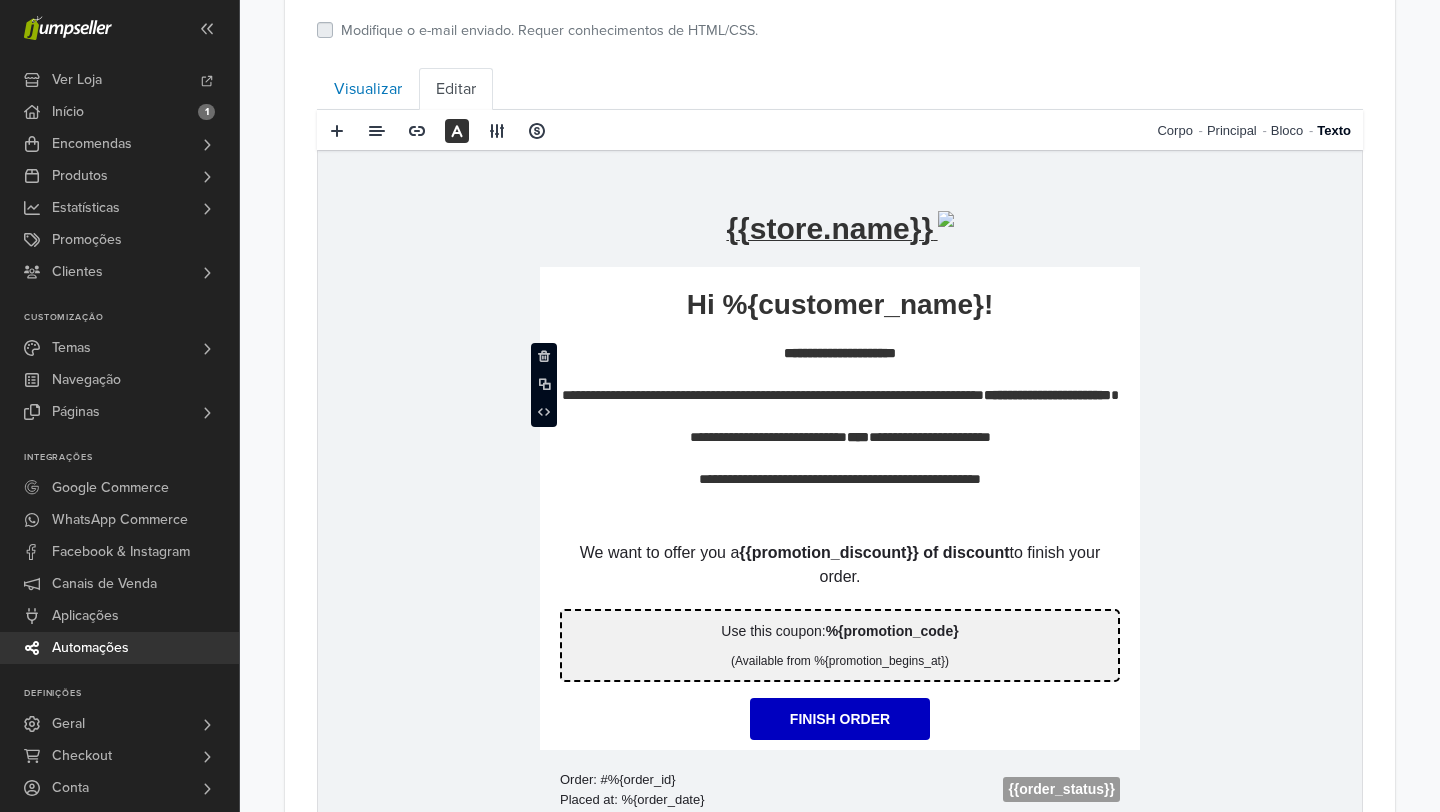 click on "****" at bounding box center [858, 436] 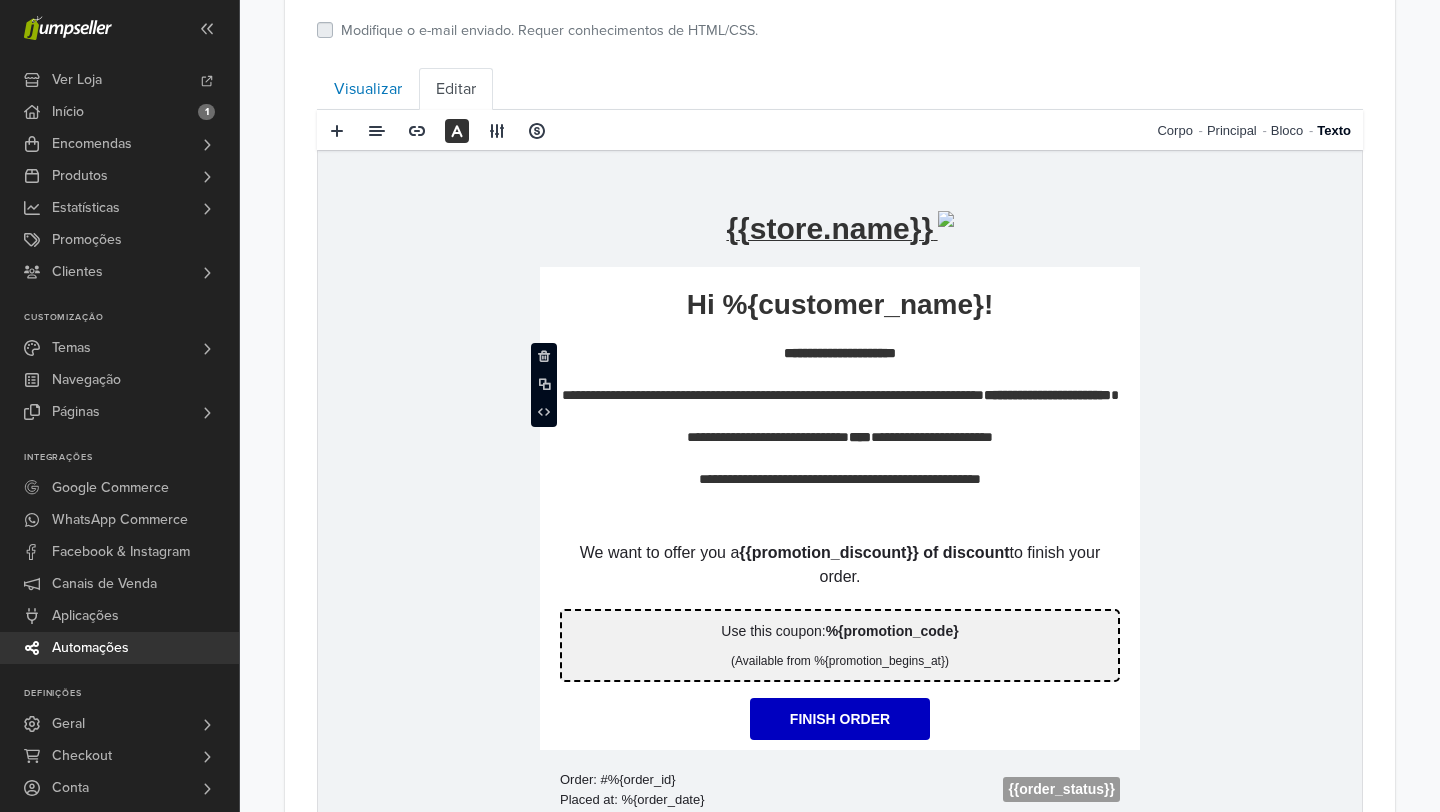click on "****" at bounding box center [860, 436] 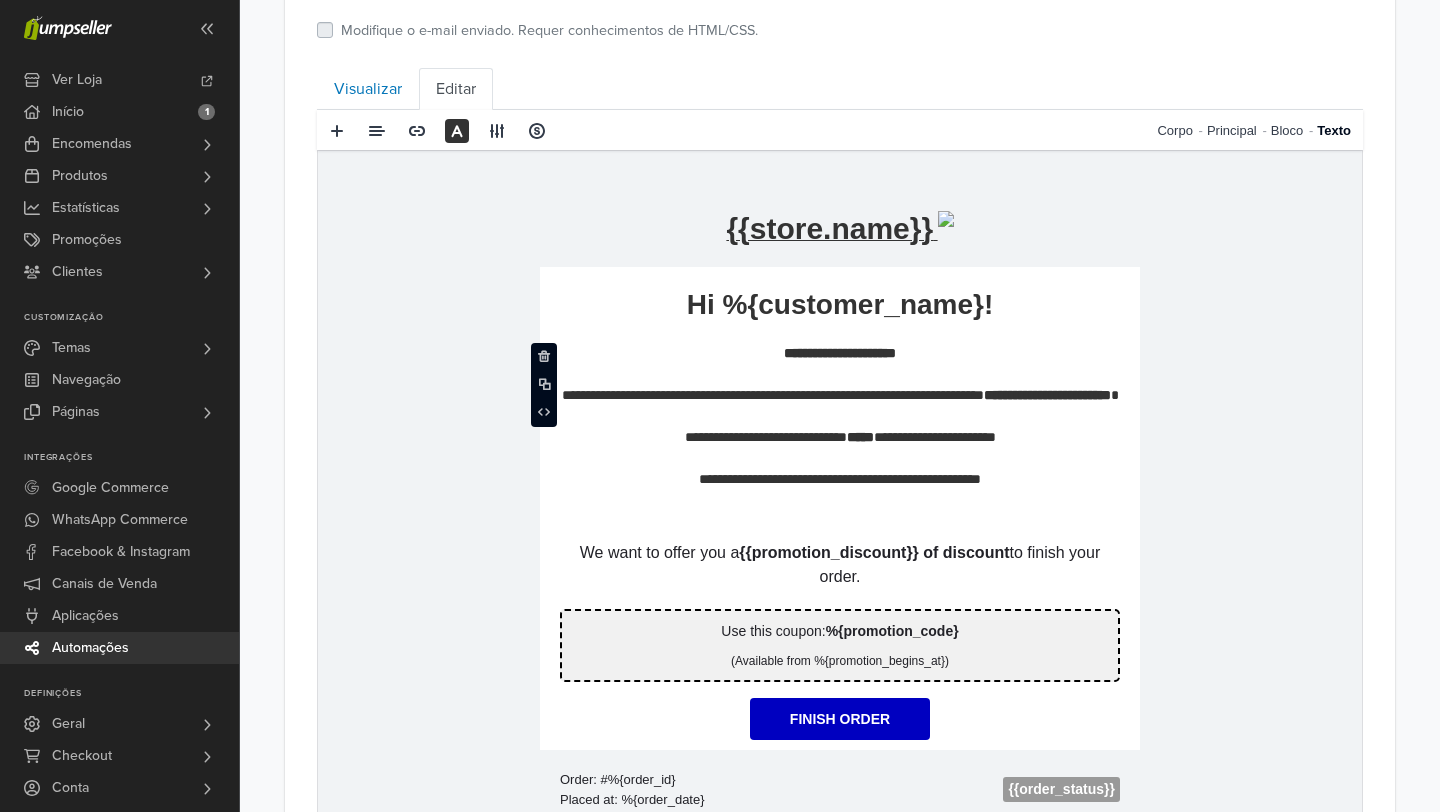 click on "**********" at bounding box center [840, 795] 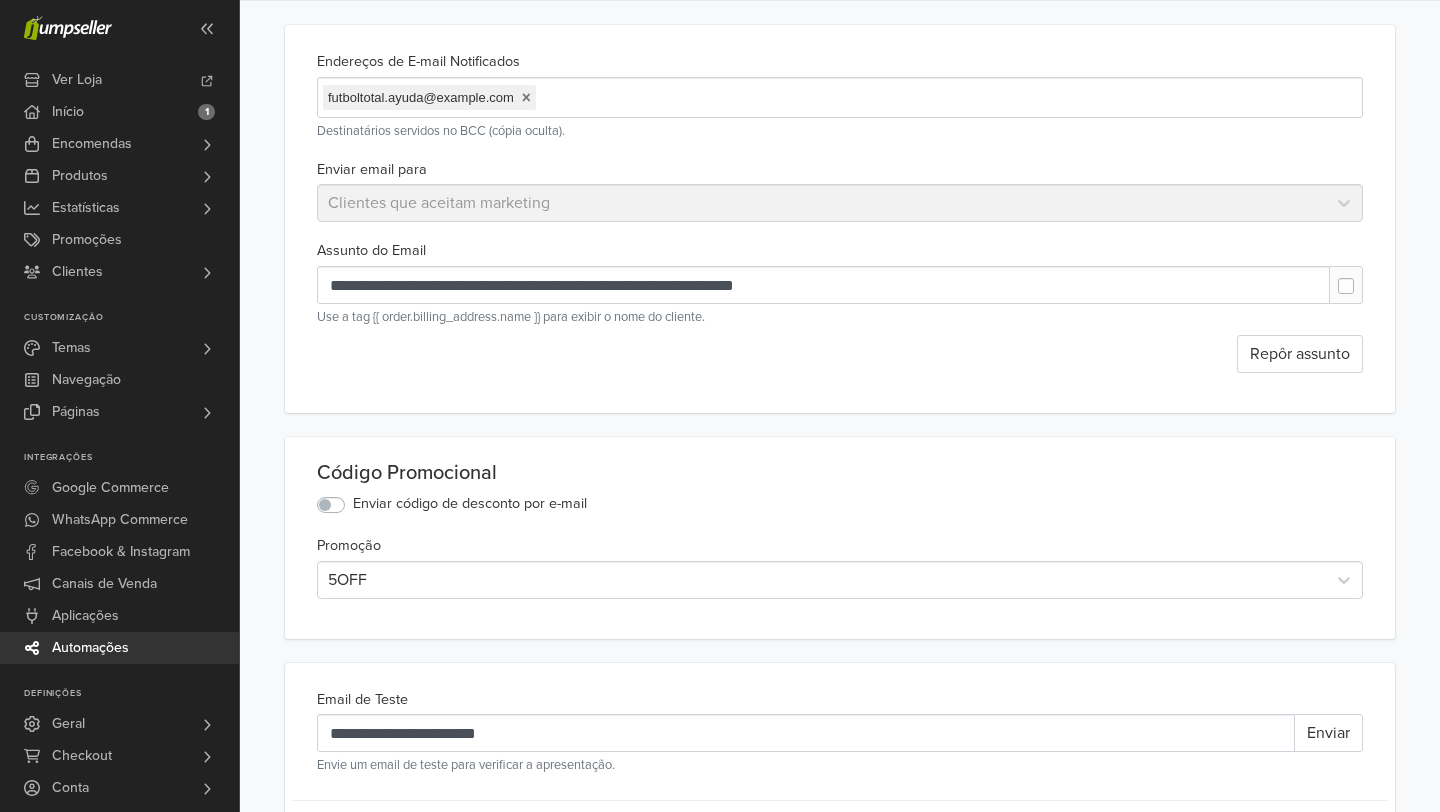 scroll, scrollTop: 0, scrollLeft: 0, axis: both 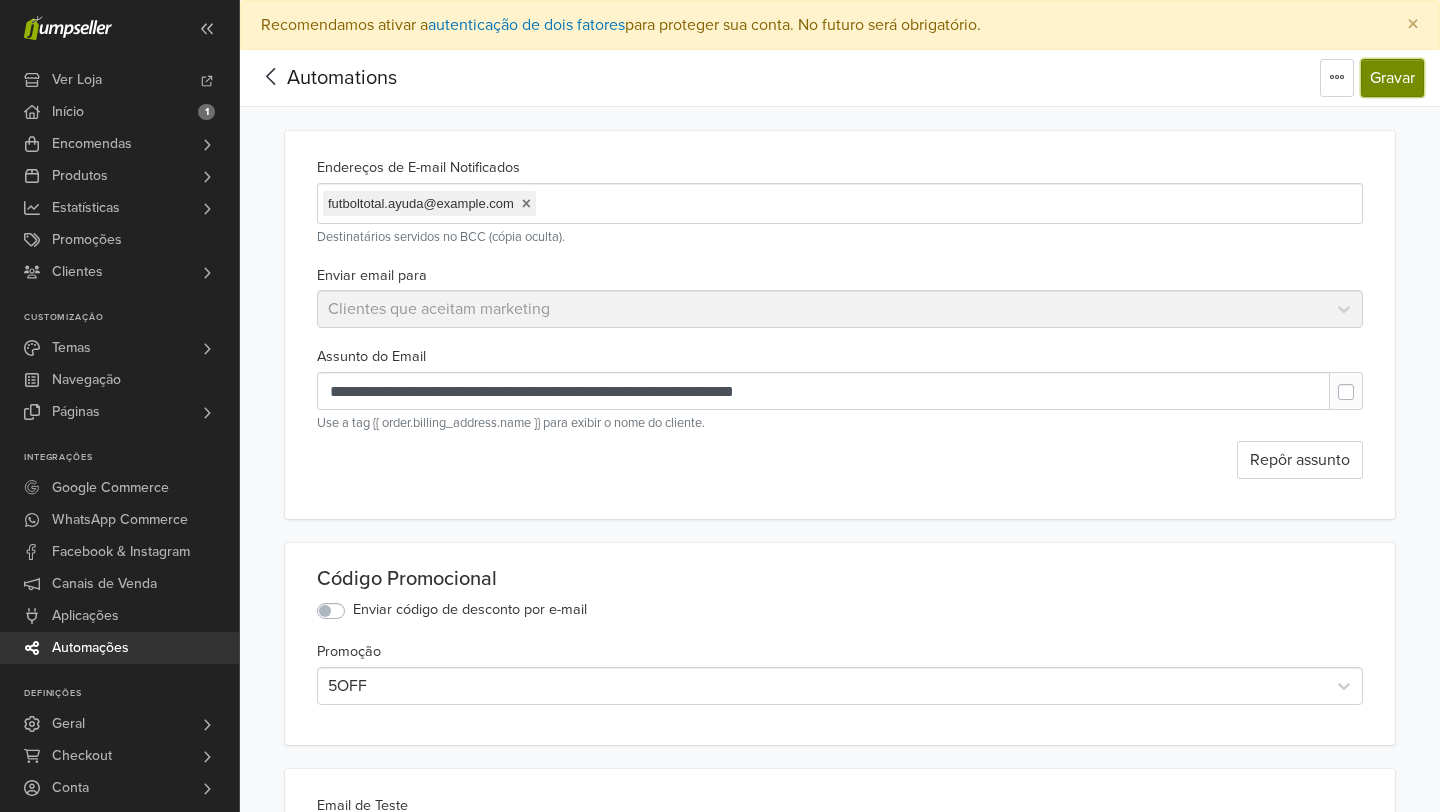 click on "Gravar" at bounding box center (1392, 78) 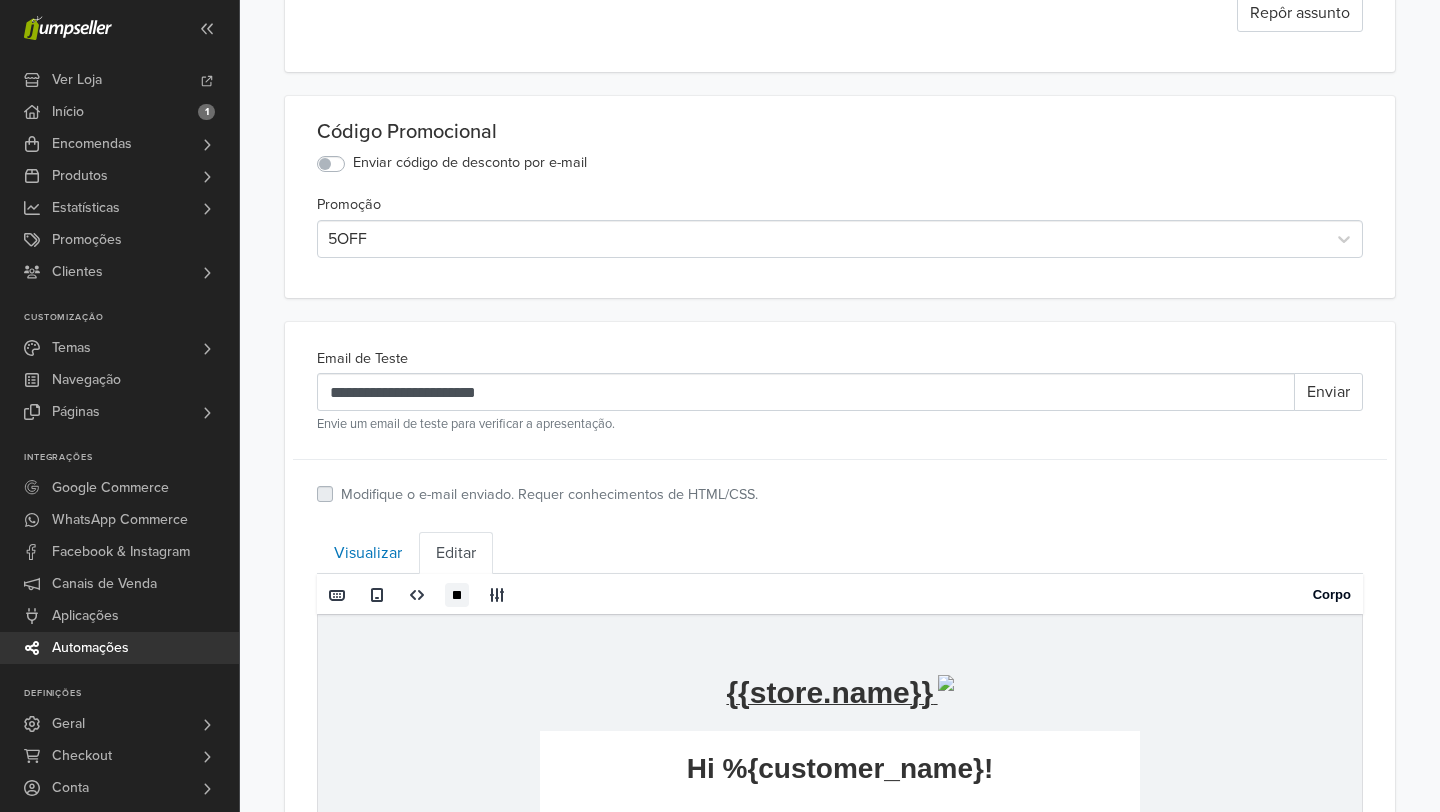 scroll, scrollTop: 559, scrollLeft: 0, axis: vertical 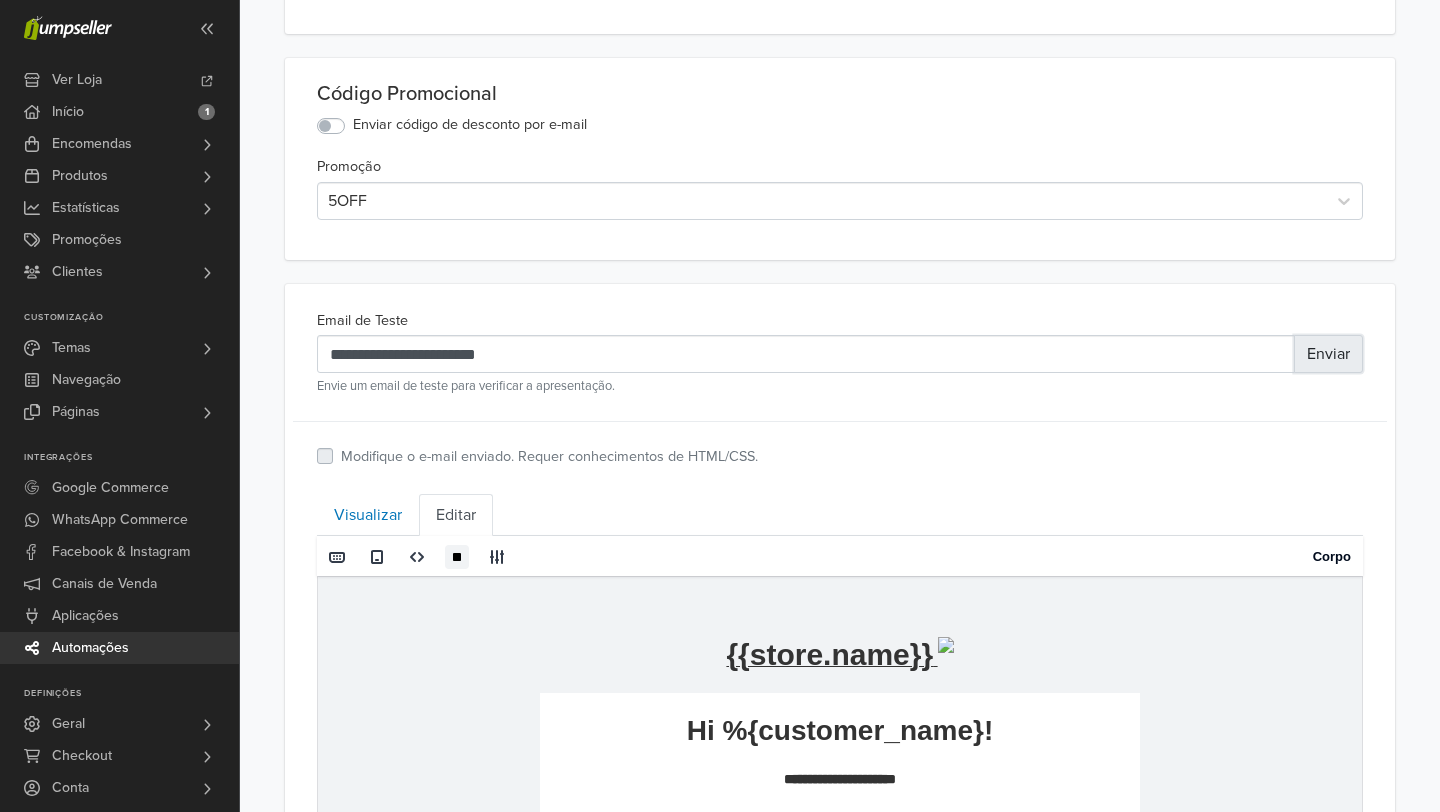 click on "Enviar" at bounding box center [1328, 354] 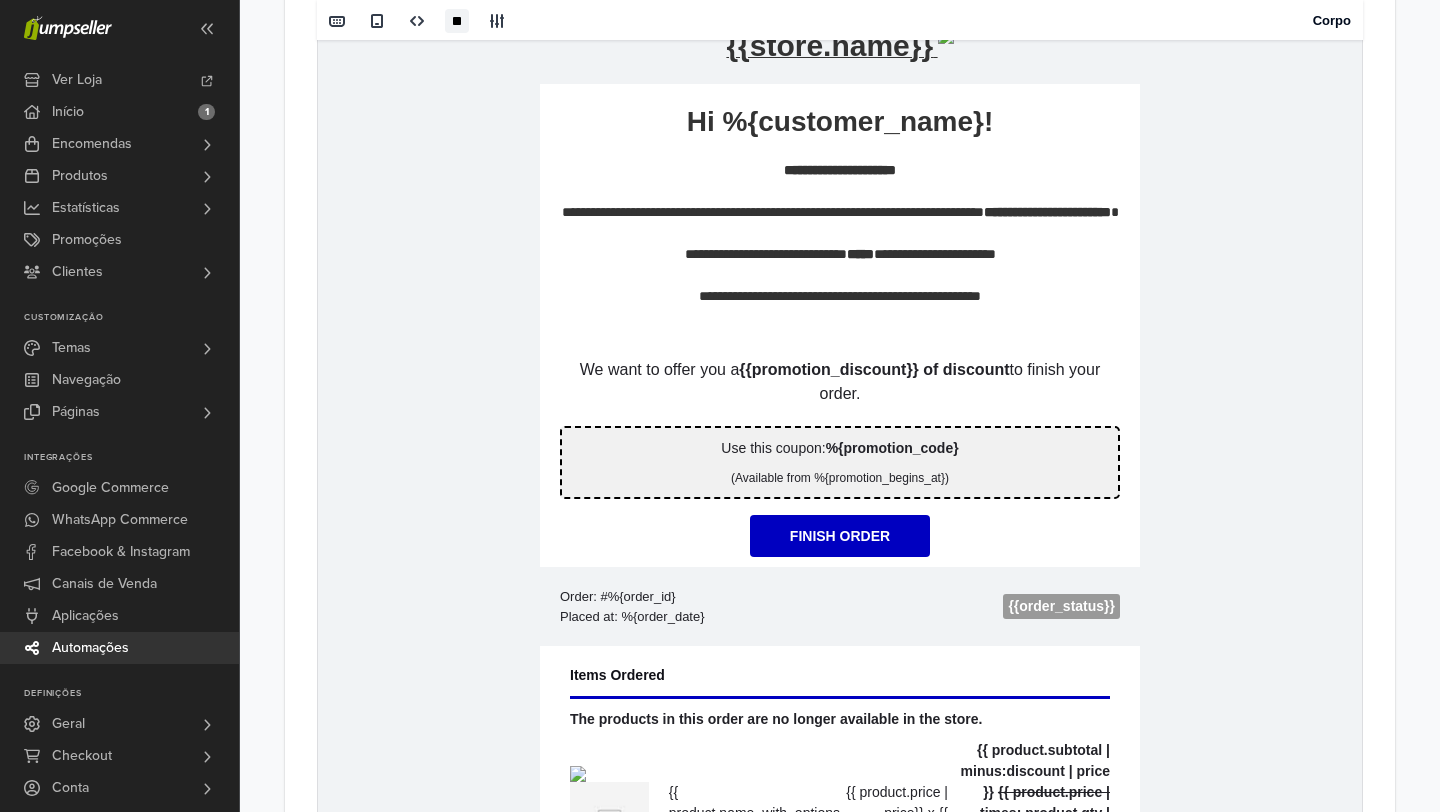 scroll, scrollTop: 1172, scrollLeft: 0, axis: vertical 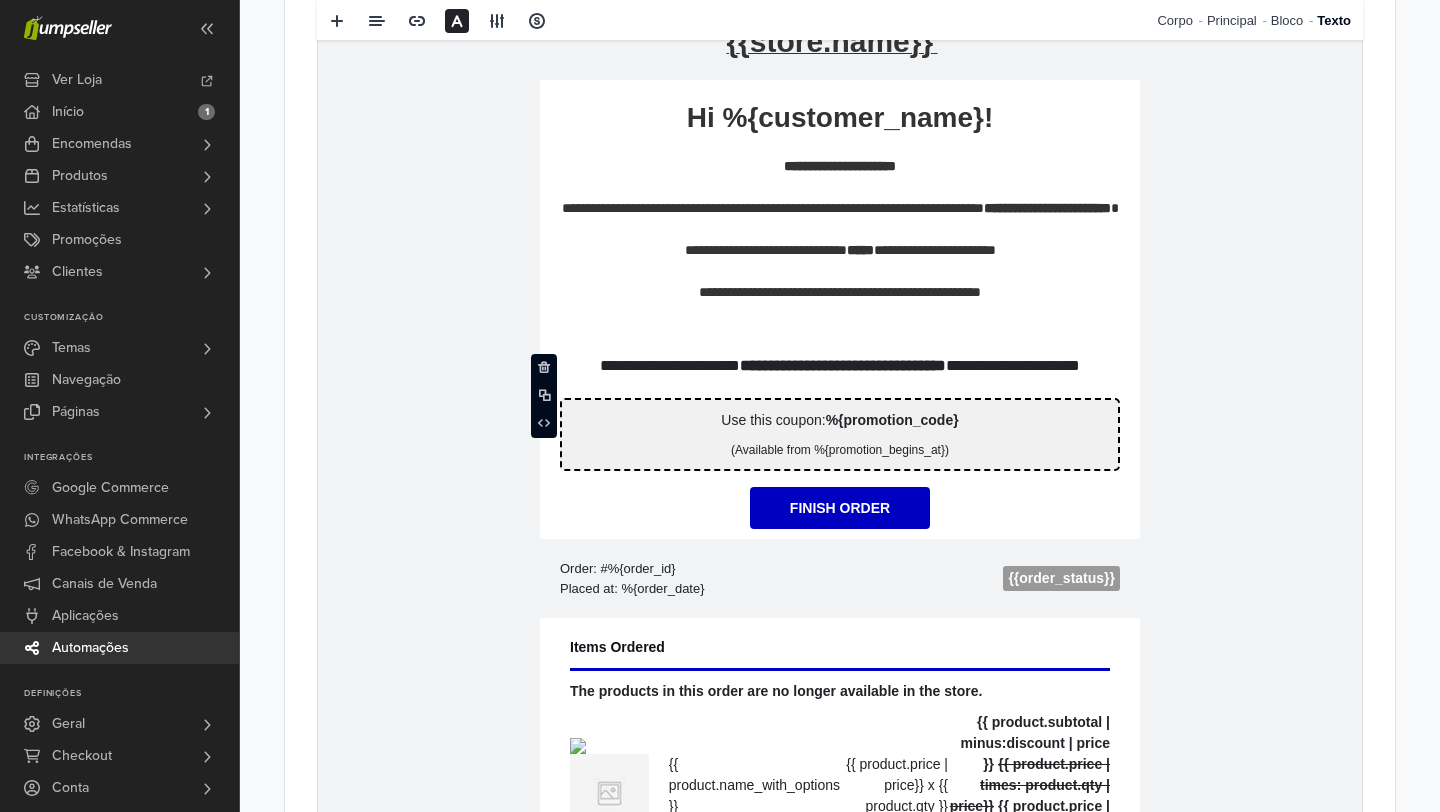 click on "**********" at bounding box center (840, 366) 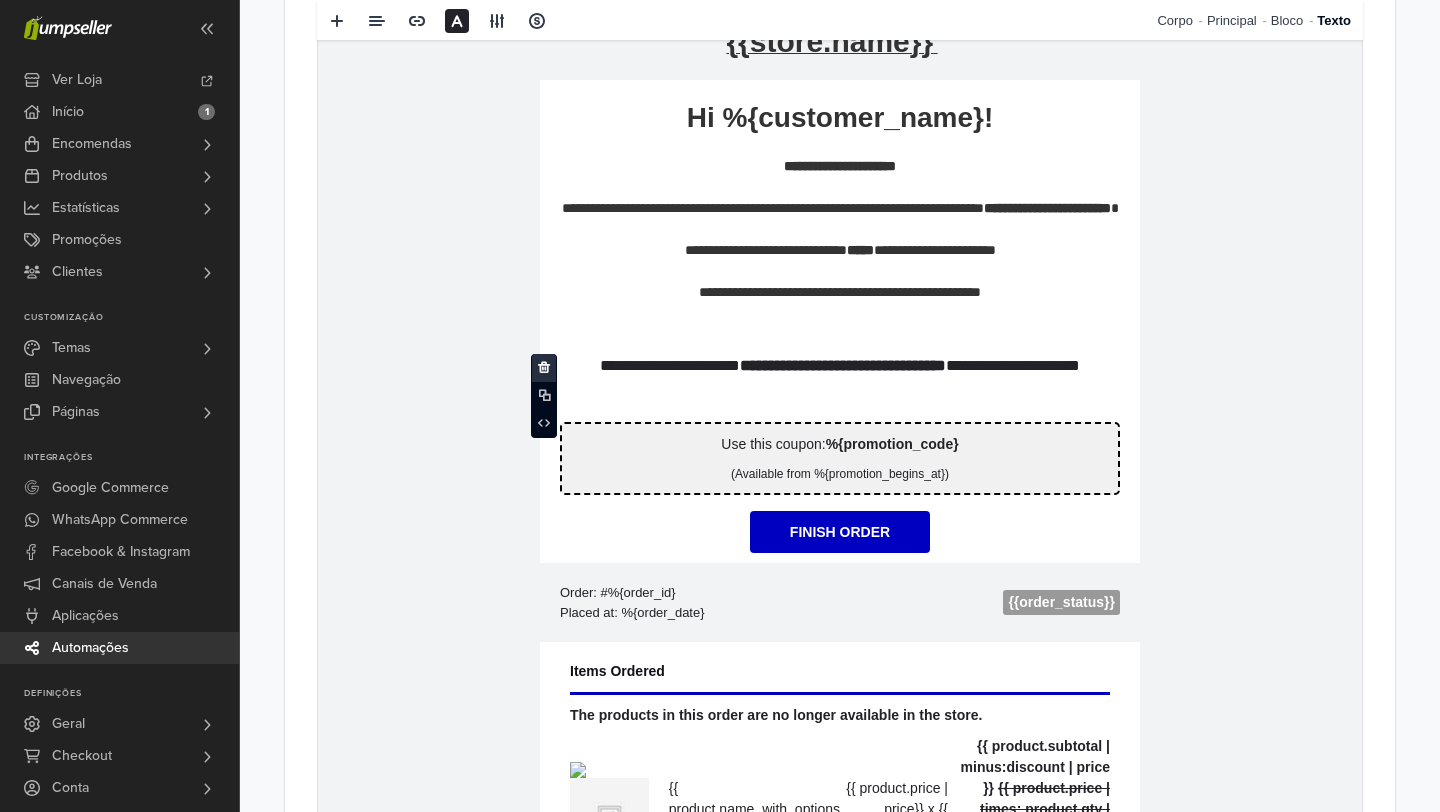 click at bounding box center [544, 367] 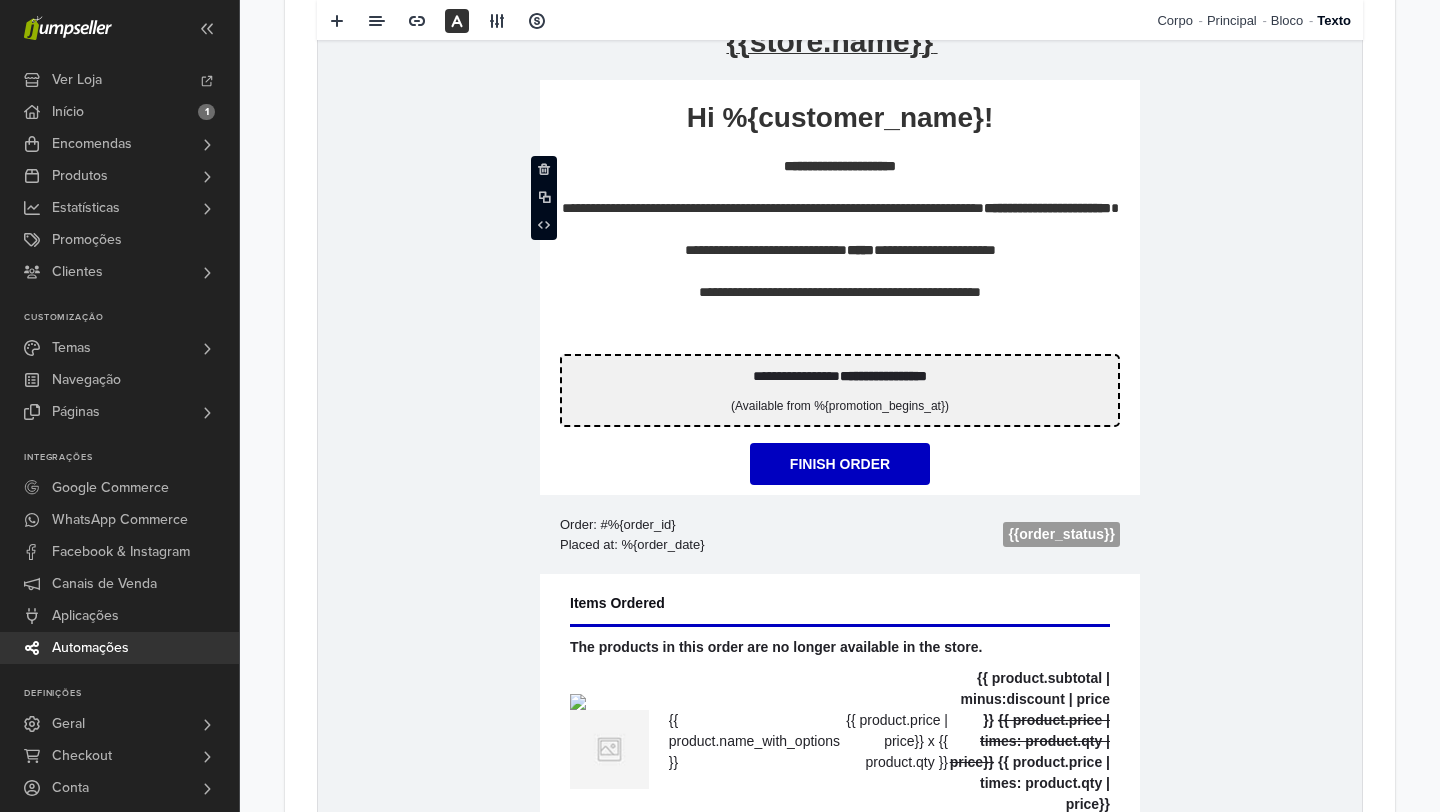 click on "**********" at bounding box center (840, 240) 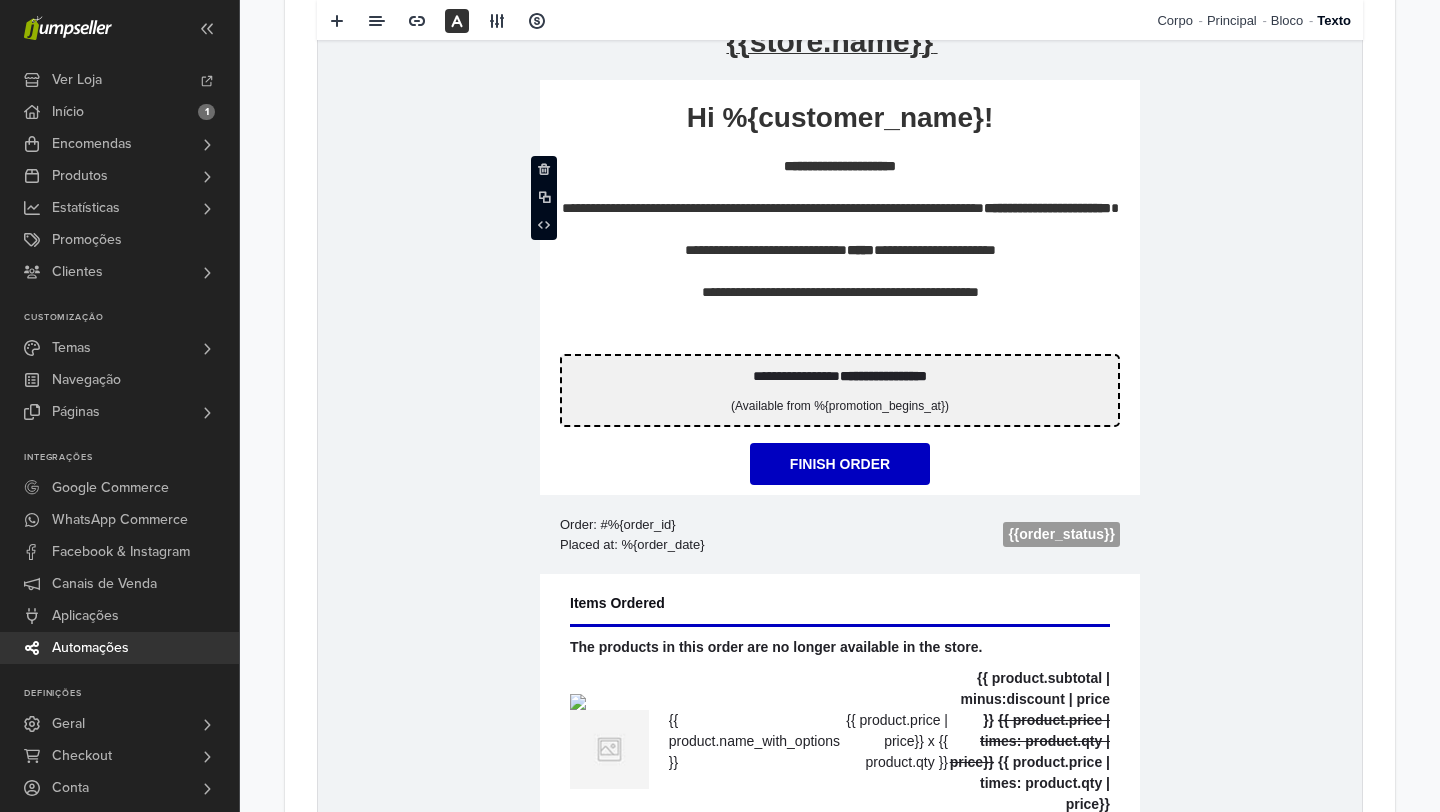 click on "**********" at bounding box center [840, 240] 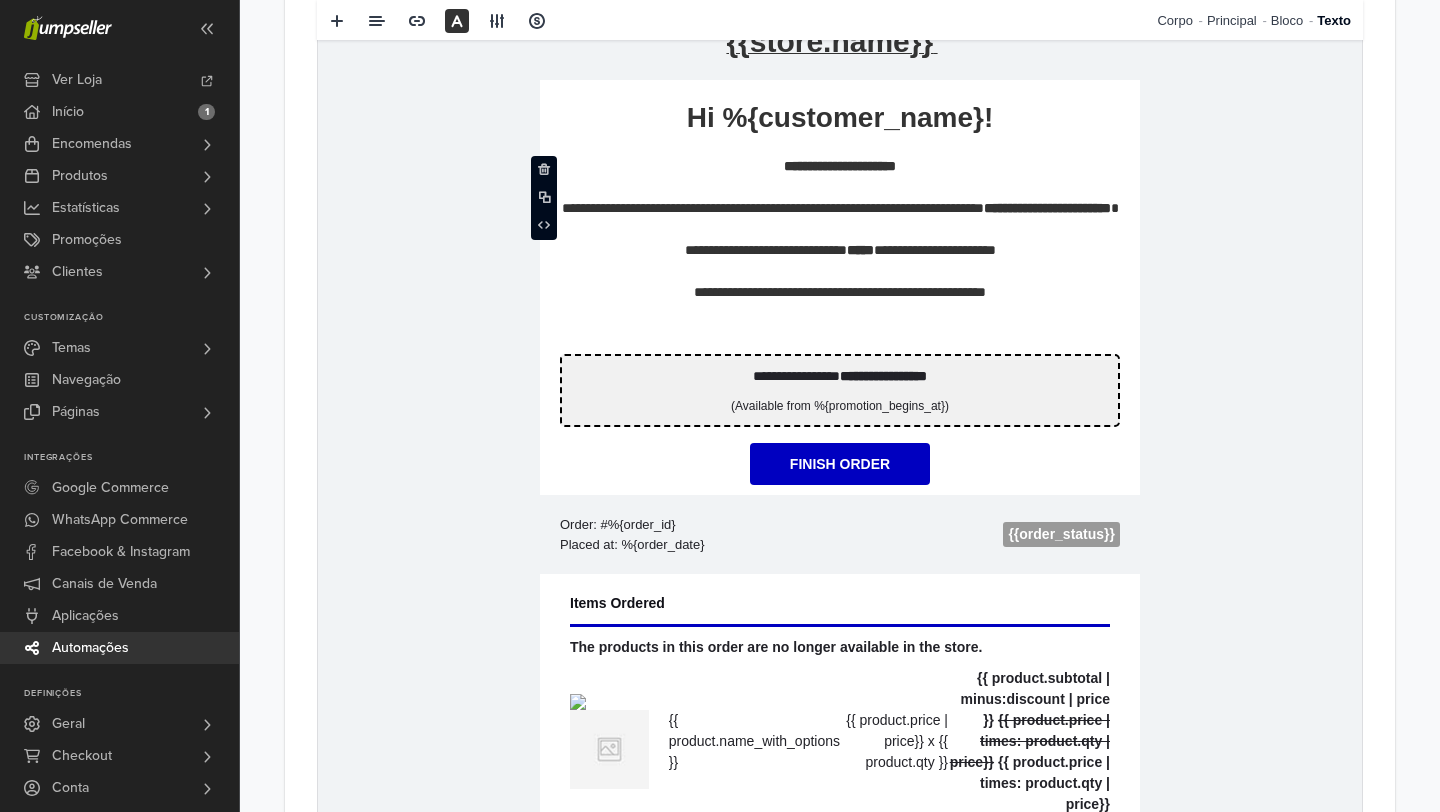 click on "**********" at bounding box center [840, 240] 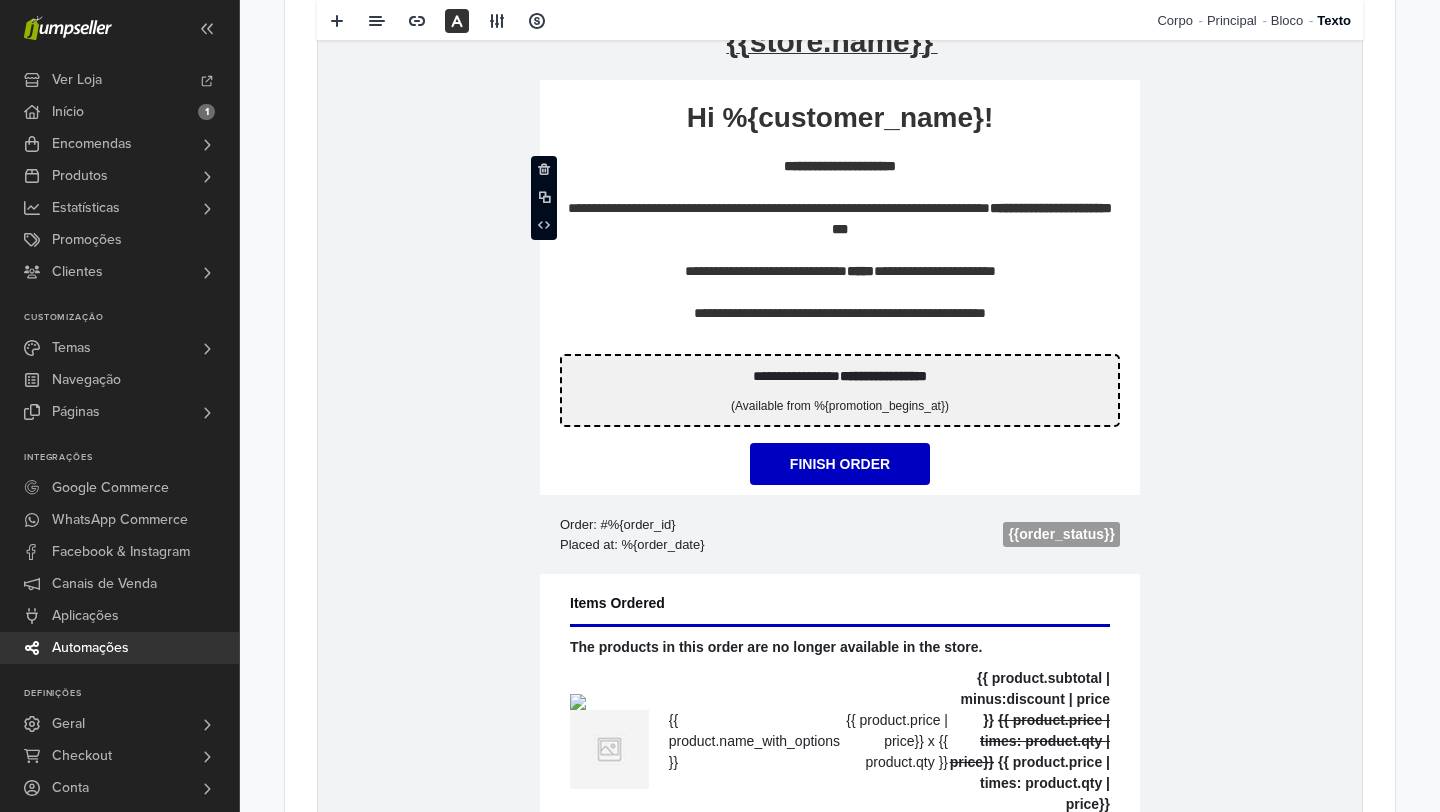 click on "**********" at bounding box center [840, 575] 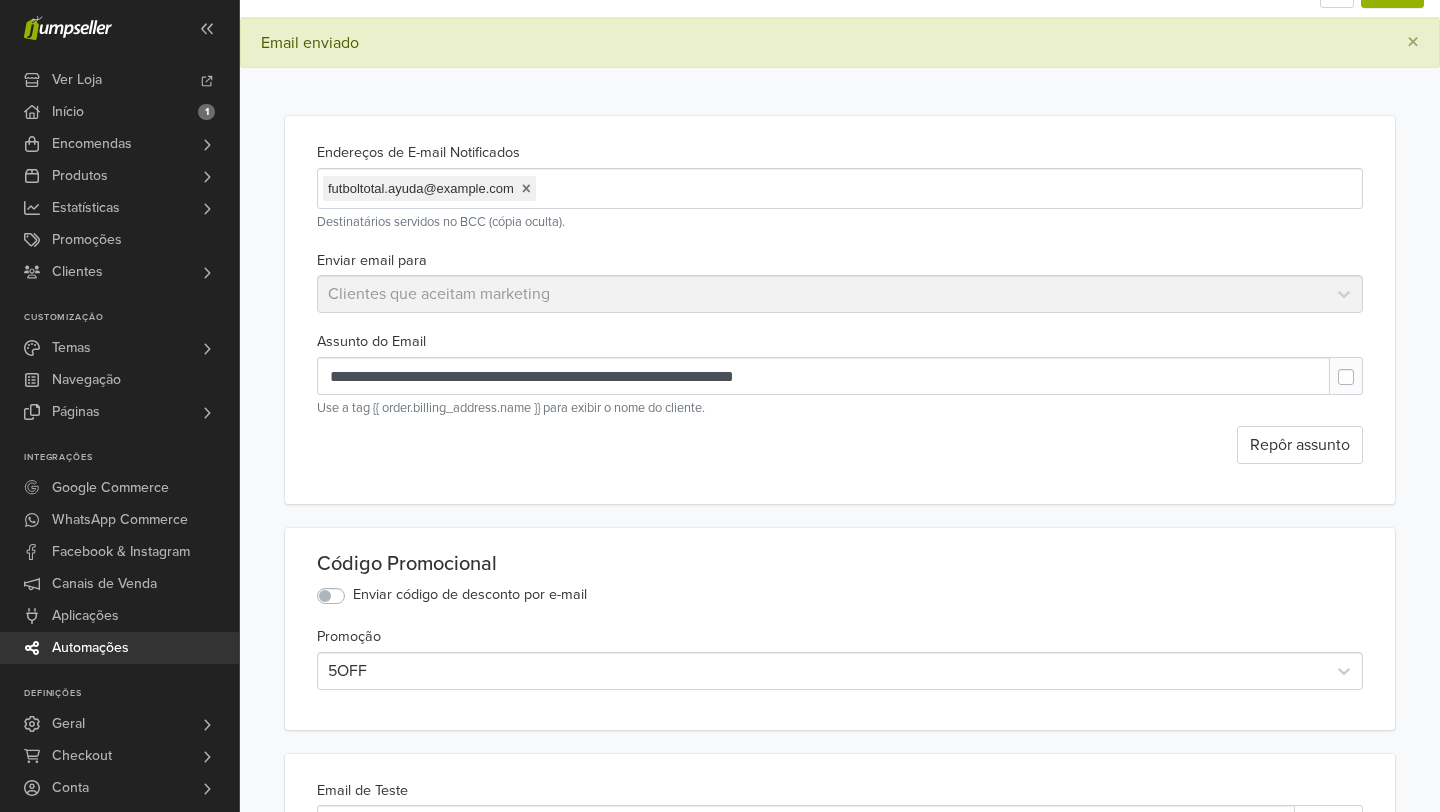 scroll, scrollTop: 0, scrollLeft: 0, axis: both 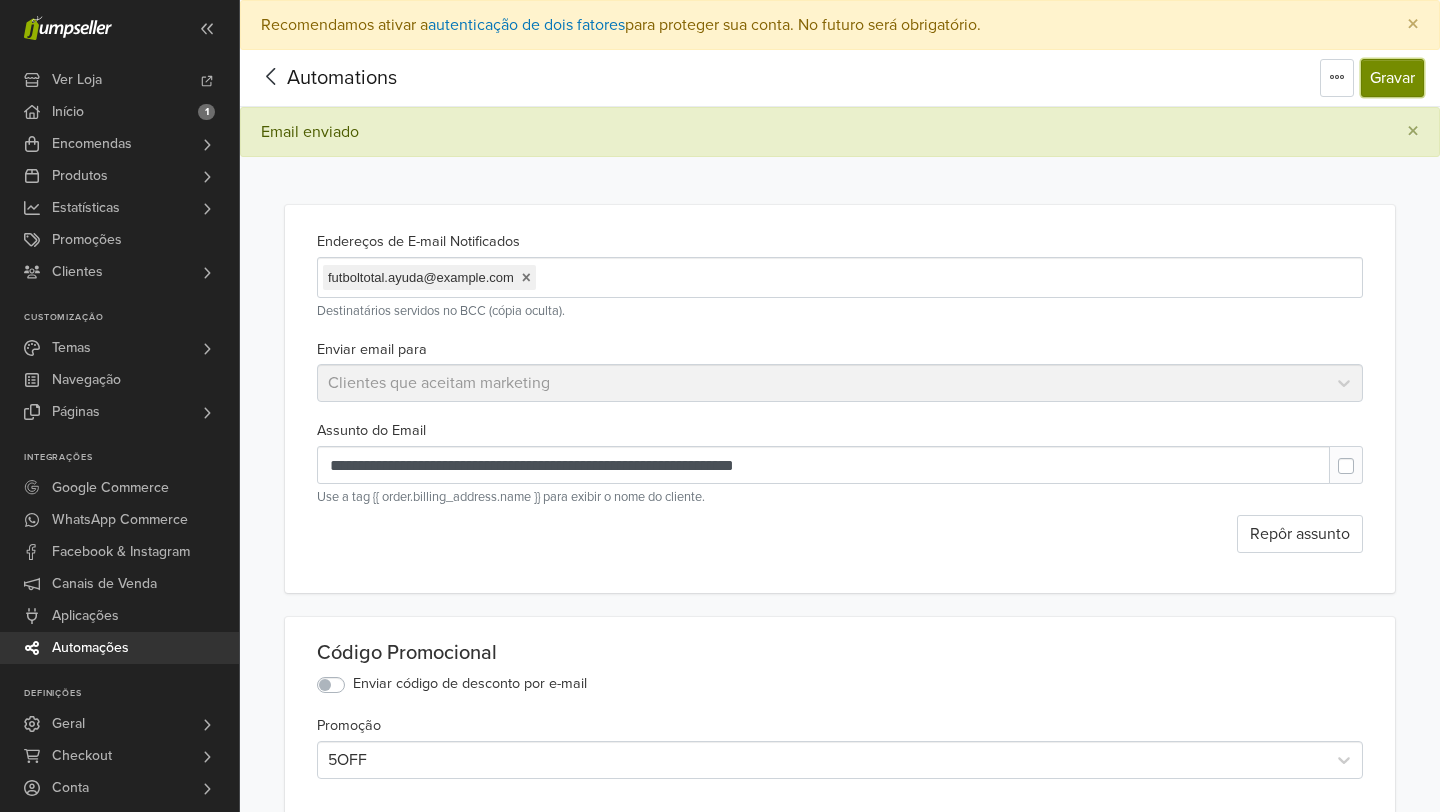 click on "Gravar" at bounding box center (1392, 78) 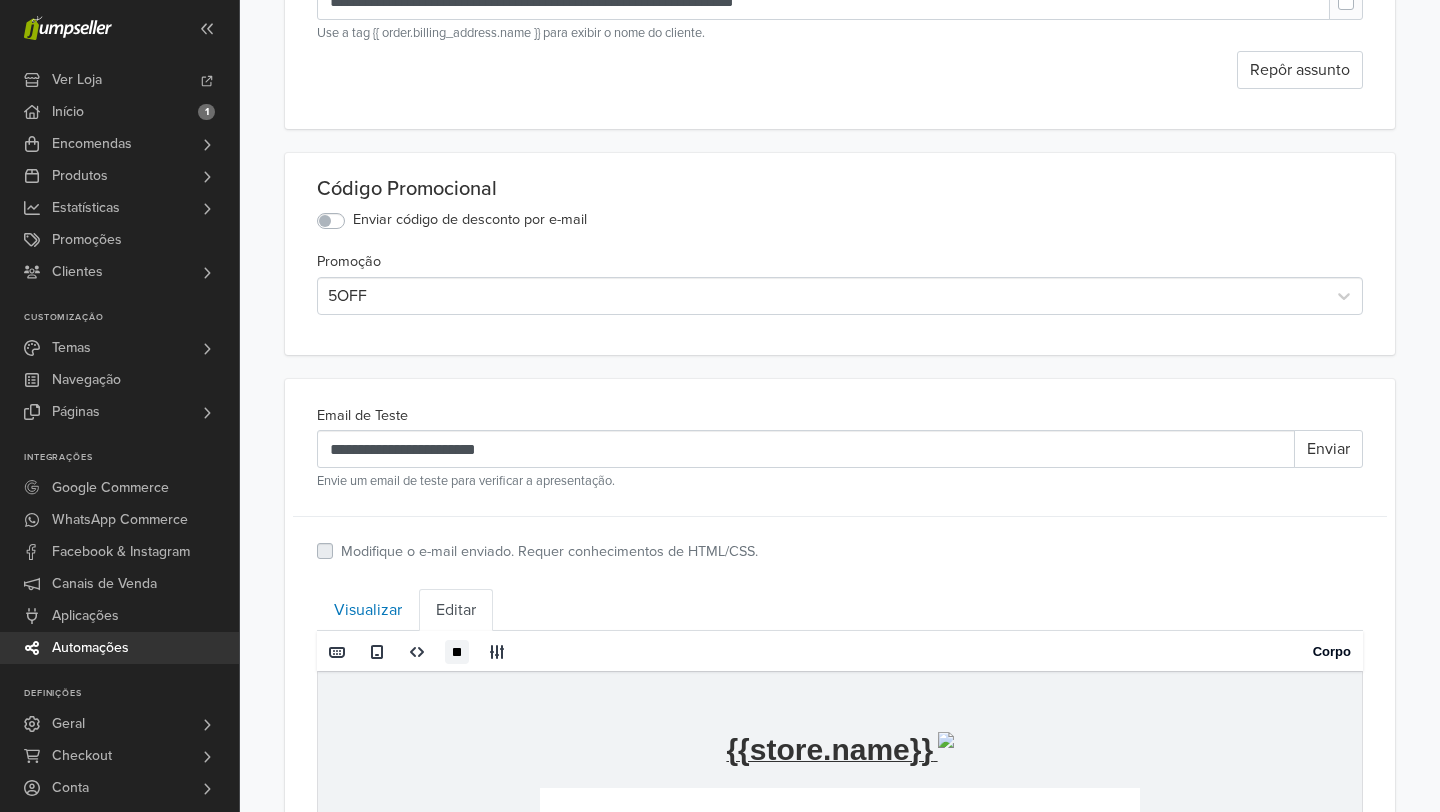 scroll, scrollTop: 481, scrollLeft: 0, axis: vertical 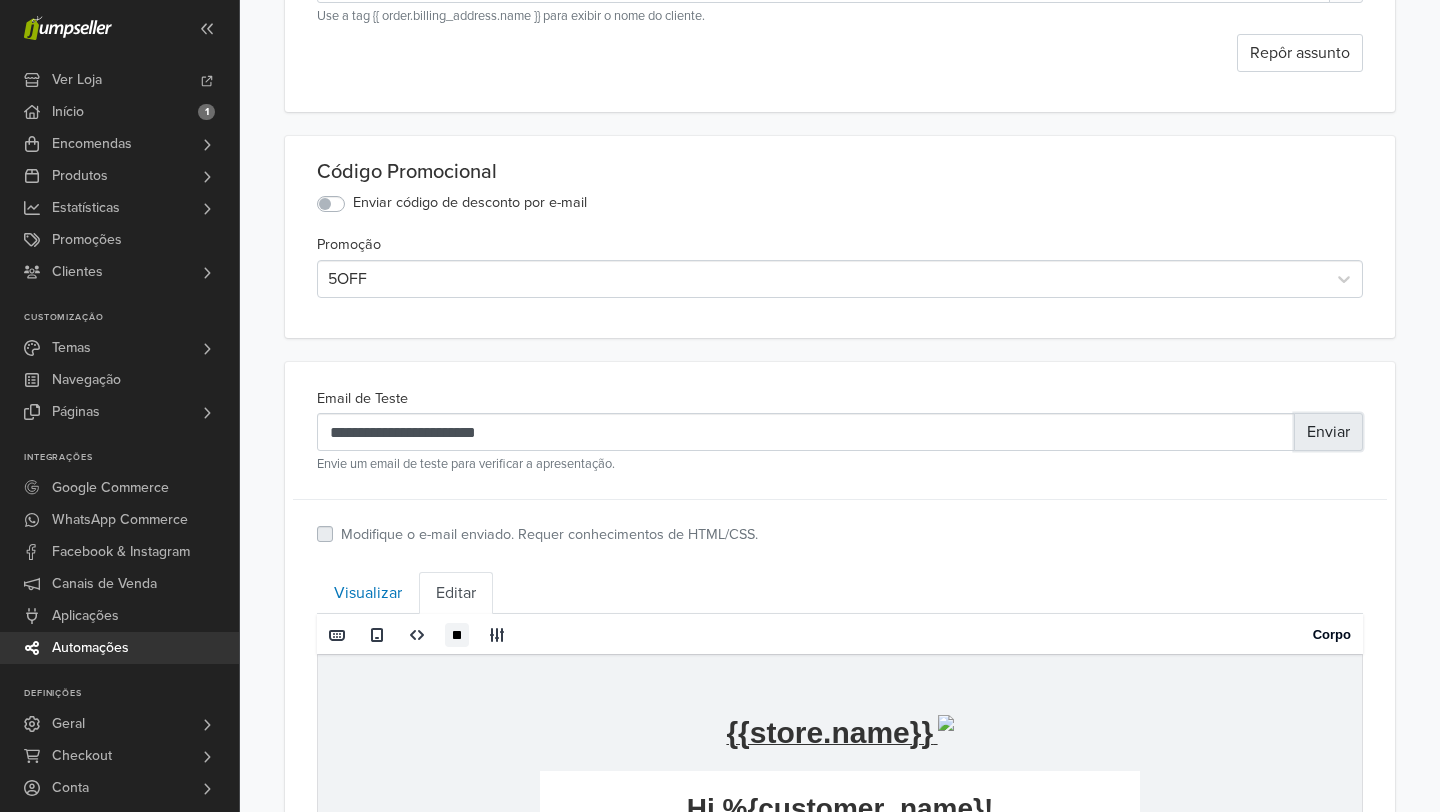 click on "Enviar" at bounding box center (1328, 432) 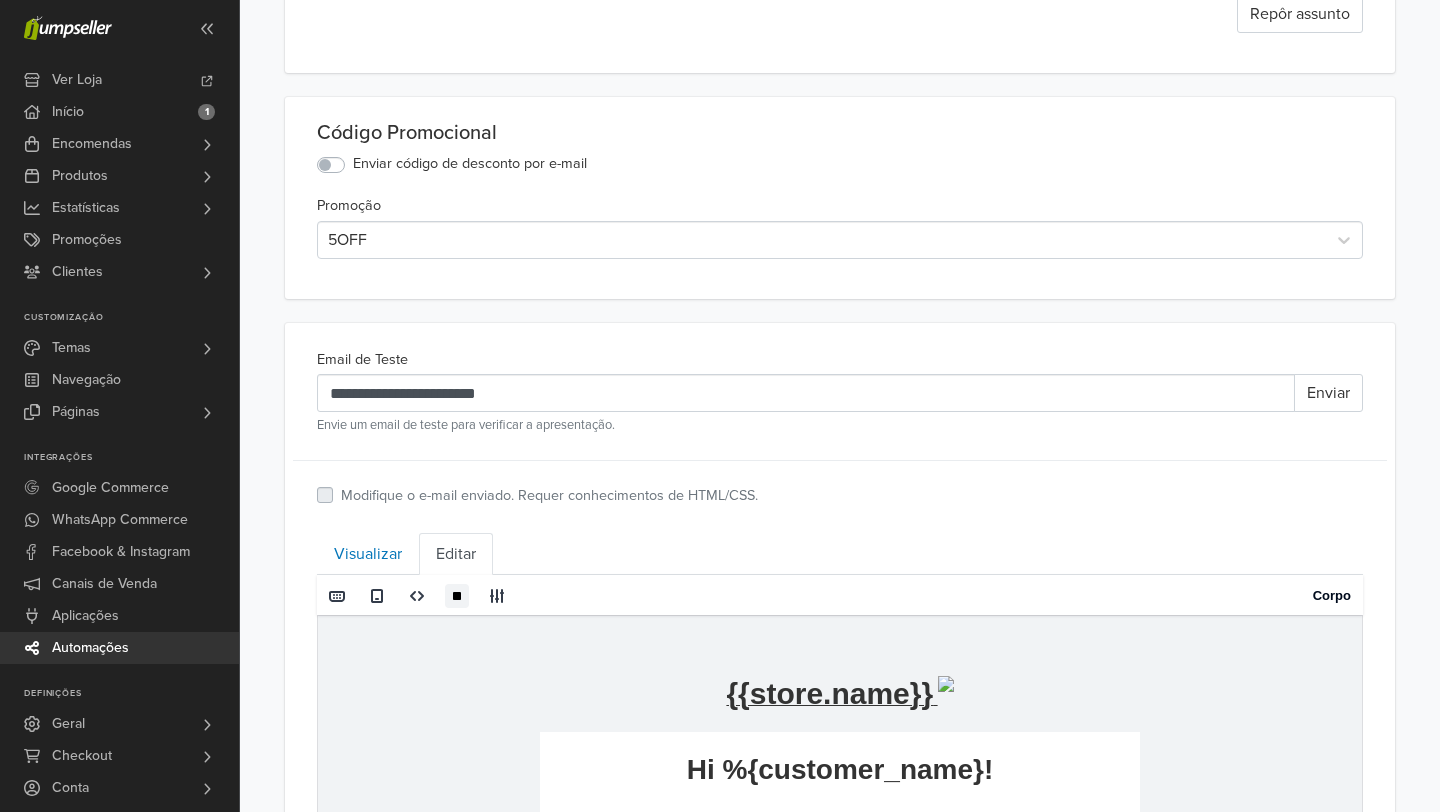 scroll, scrollTop: 513, scrollLeft: 0, axis: vertical 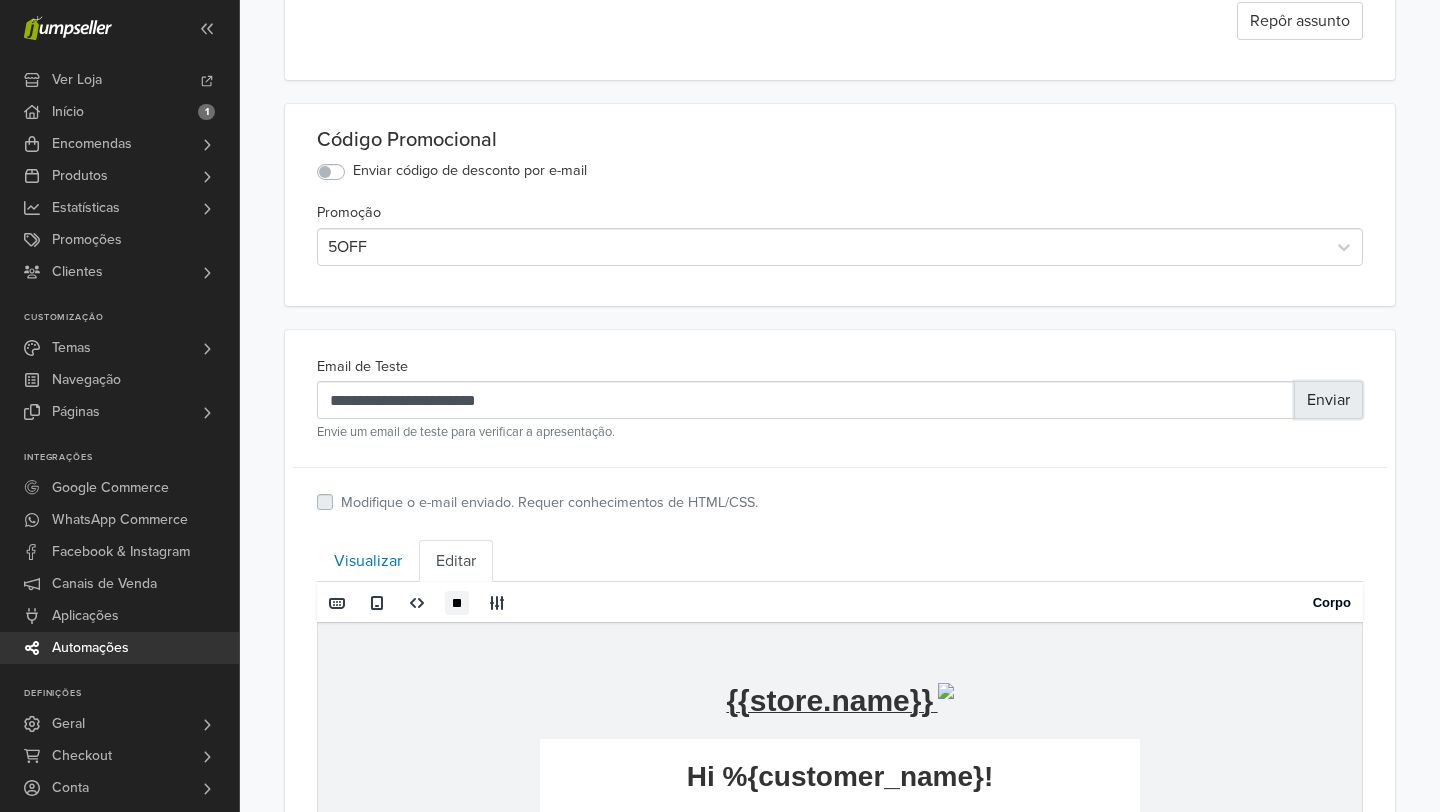 click on "Enviar" at bounding box center [1328, 400] 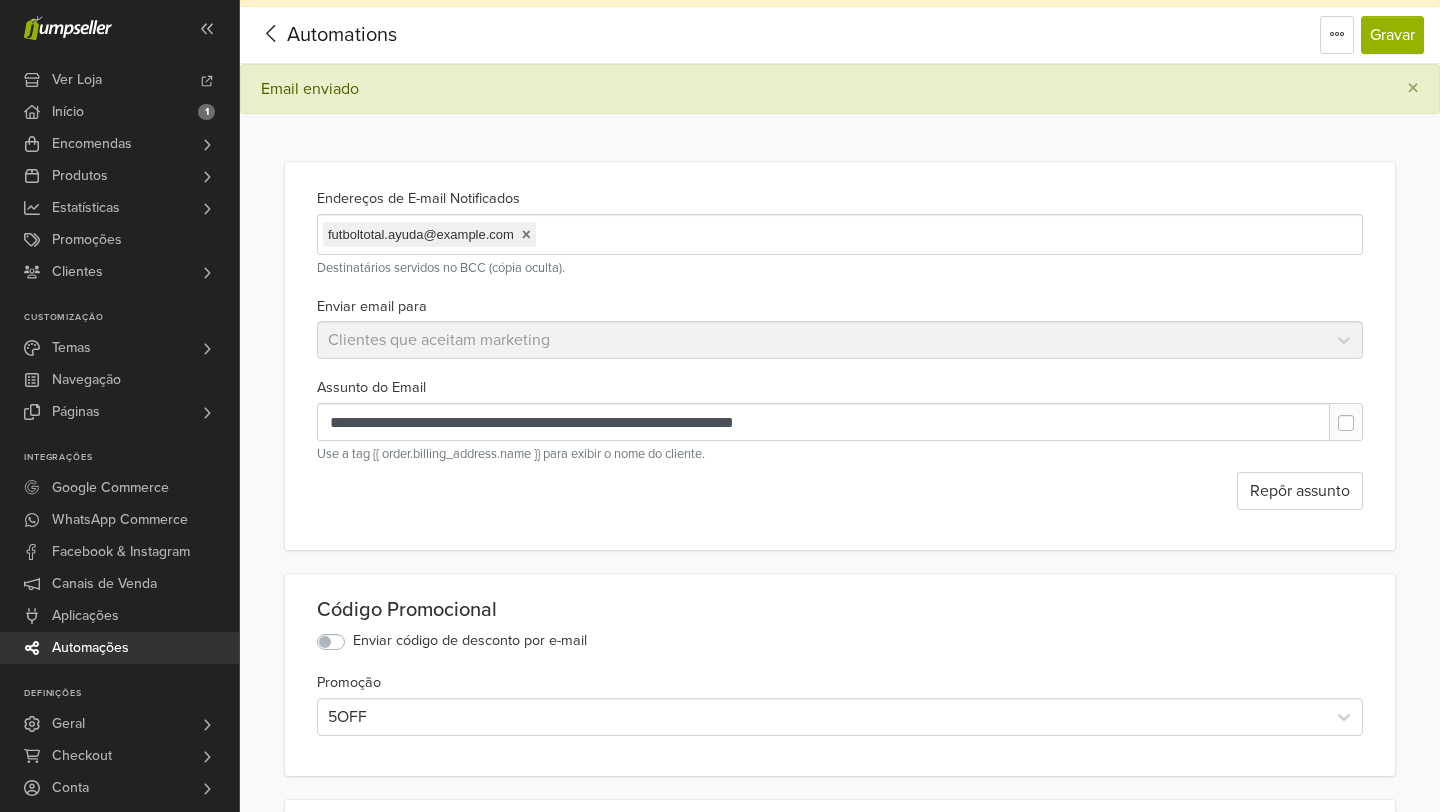 scroll, scrollTop: 0, scrollLeft: 0, axis: both 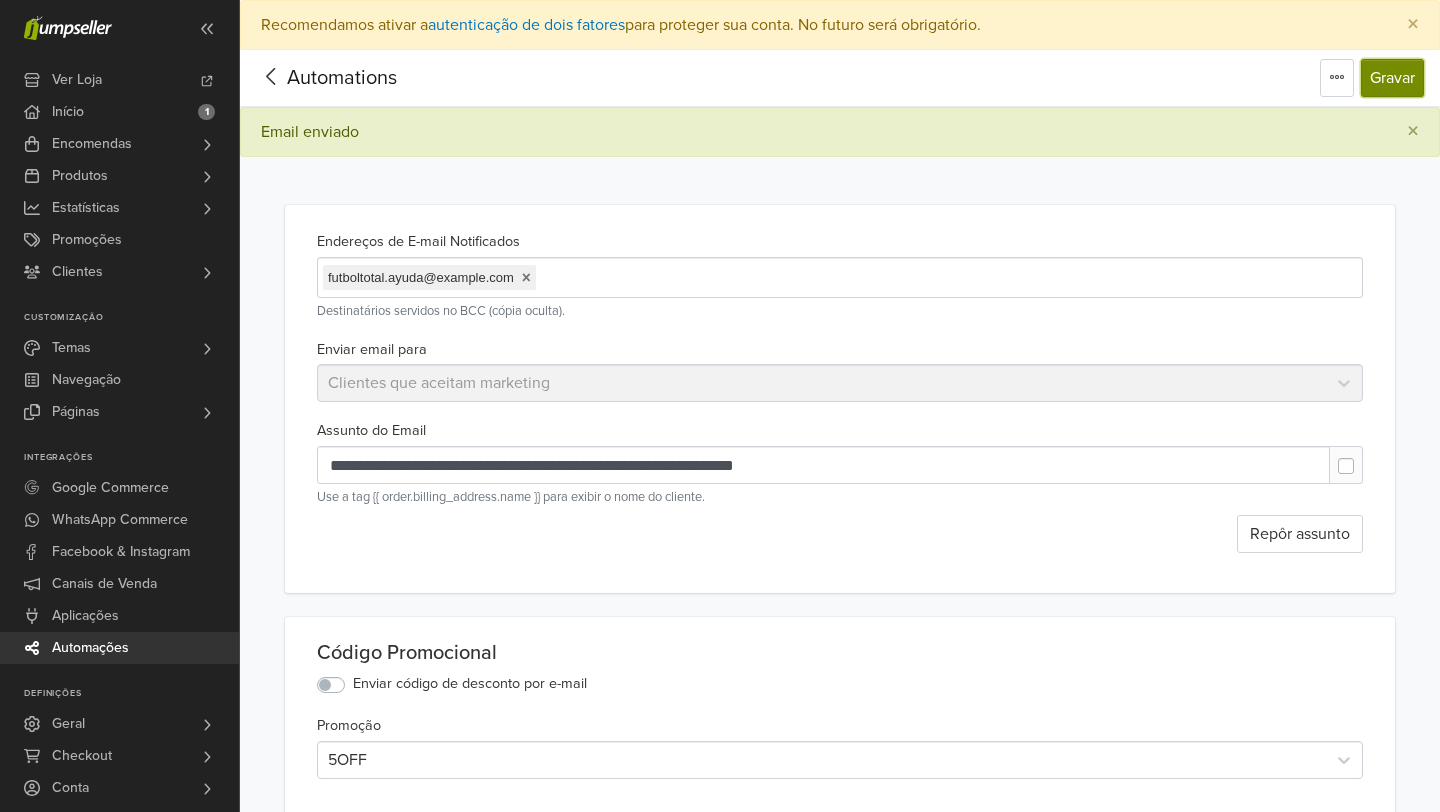 click on "Gravar" at bounding box center (1392, 78) 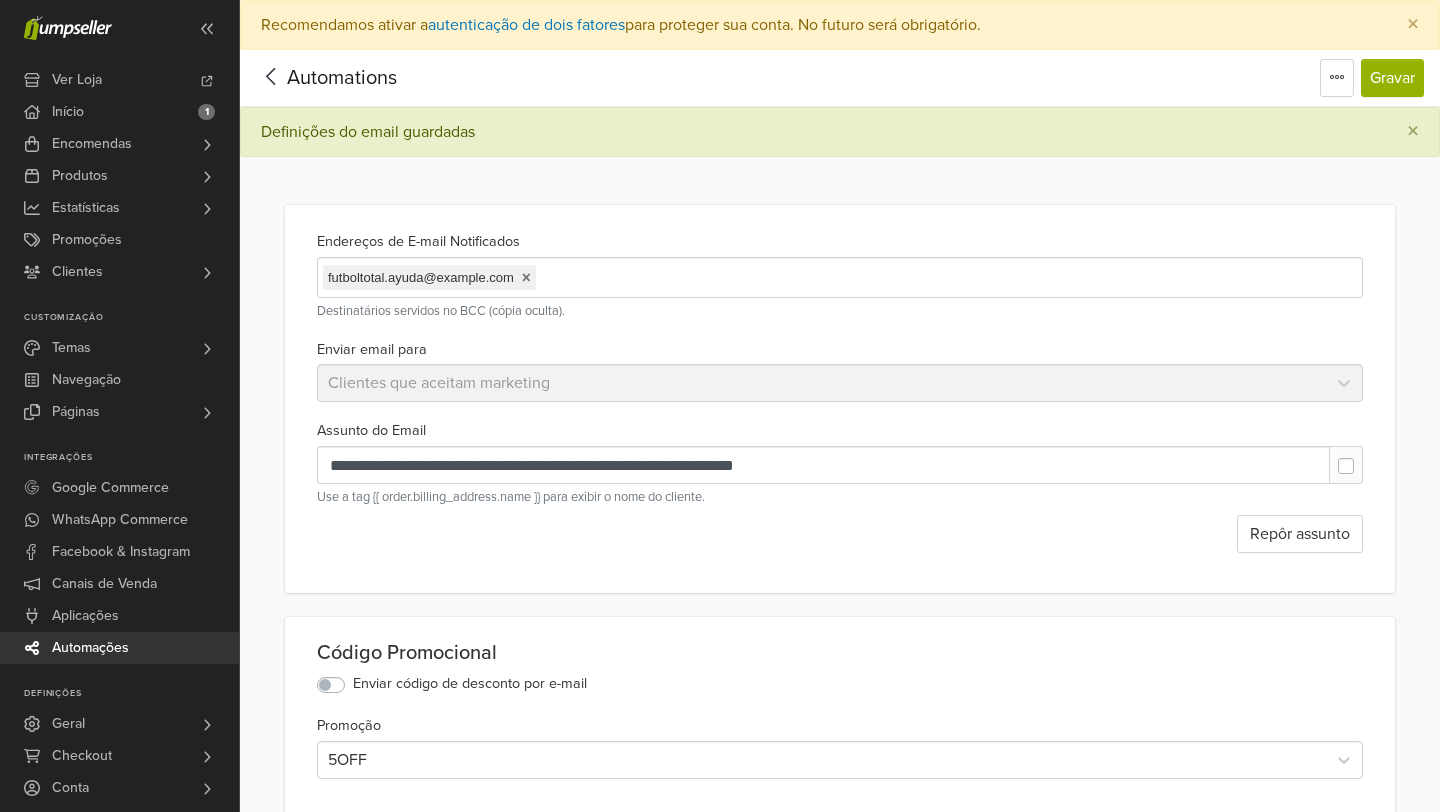 click 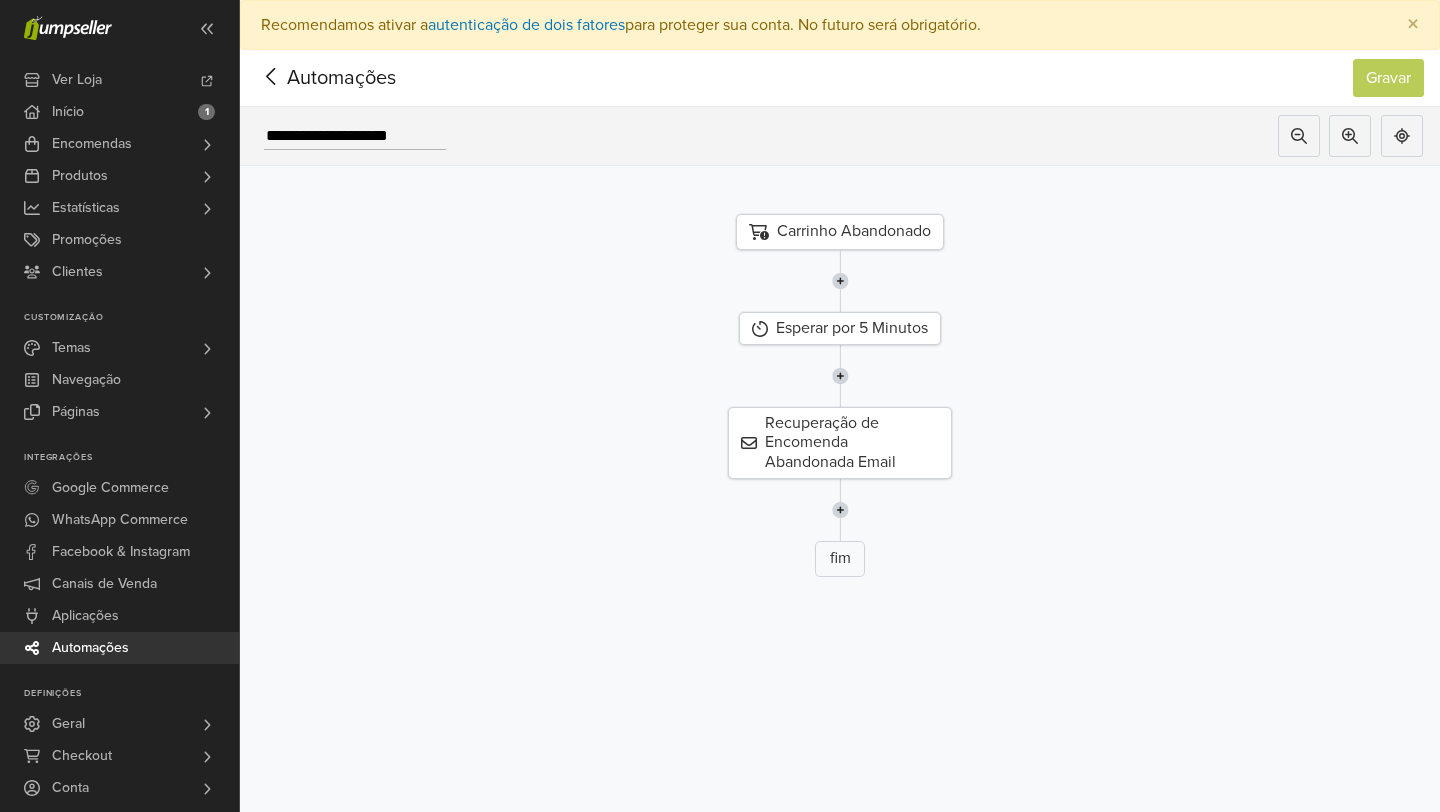 click 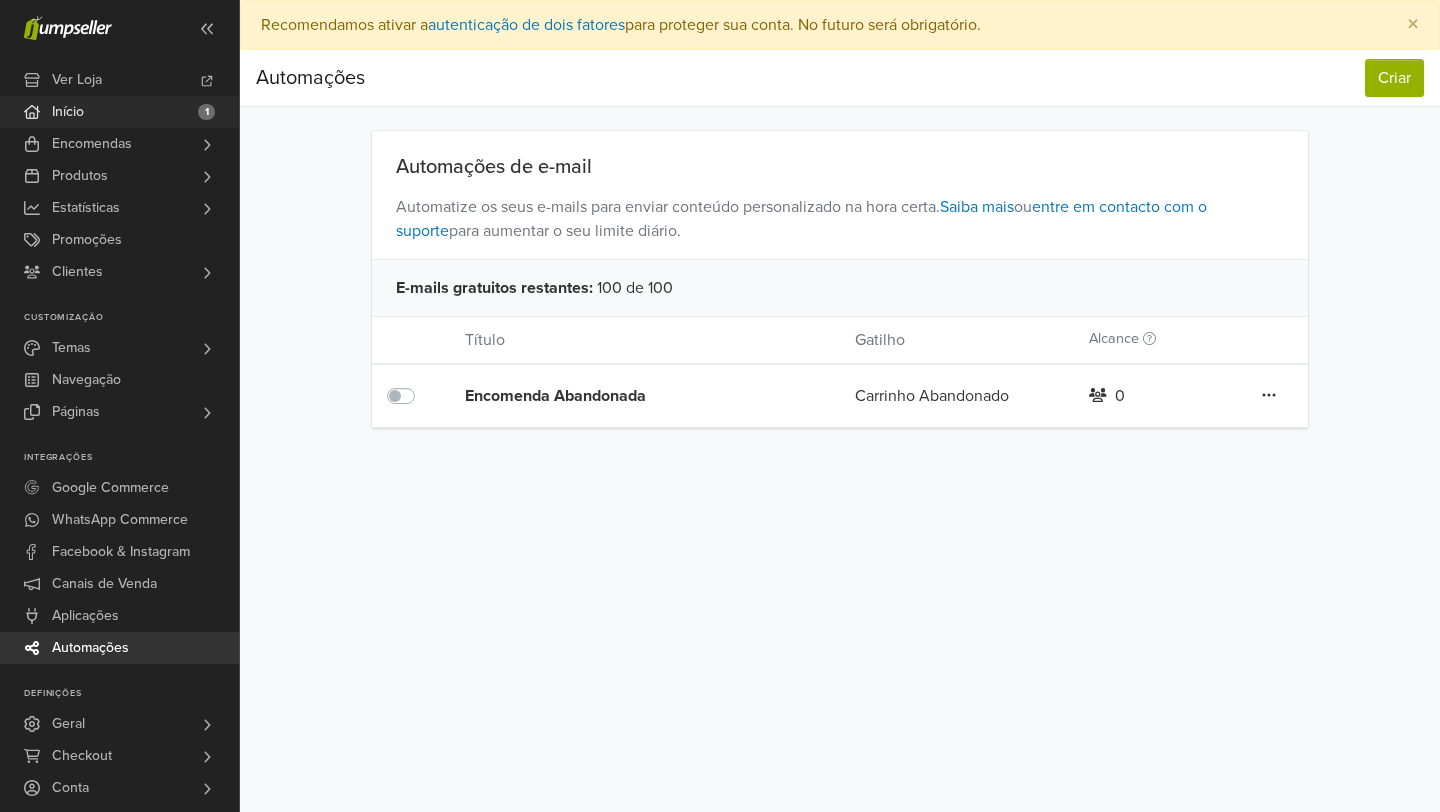 click on "Início
1" at bounding box center [119, 112] 